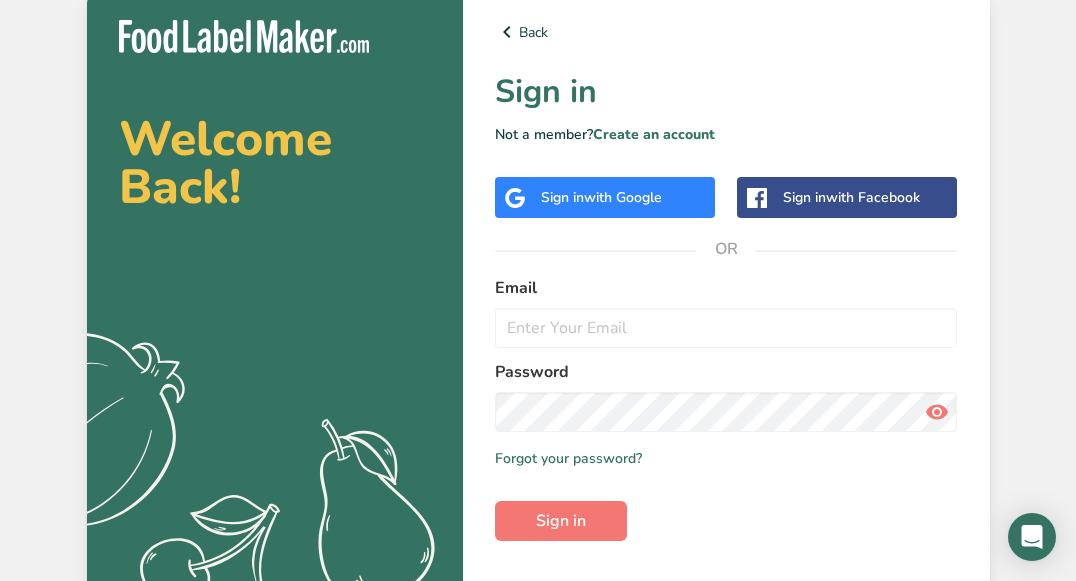 scroll, scrollTop: 0, scrollLeft: 0, axis: both 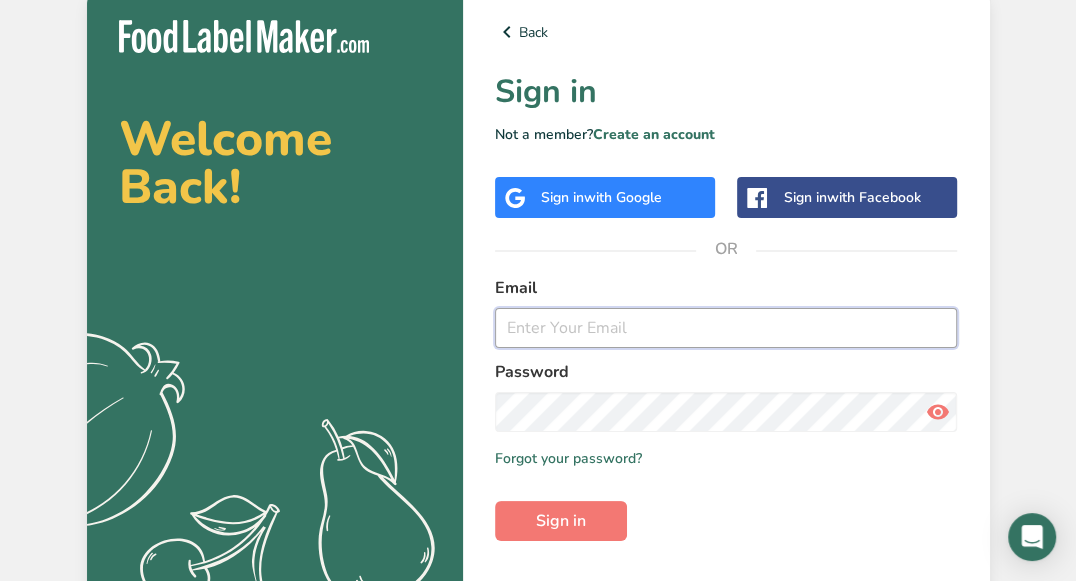 type on "[EMAIL_ADDRESS][DOMAIN_NAME]" 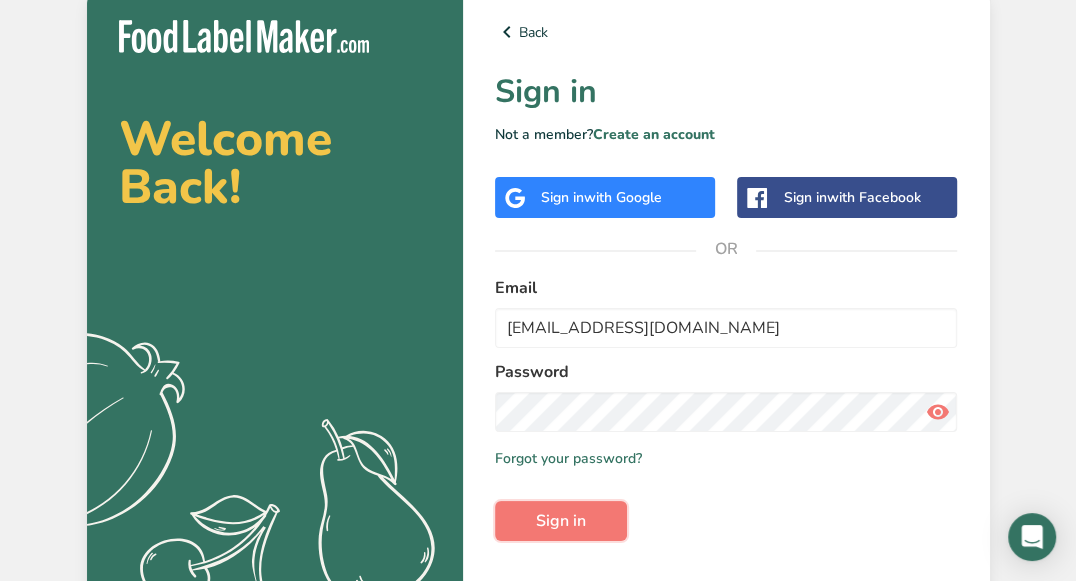 click on "Sign in" at bounding box center (561, 521) 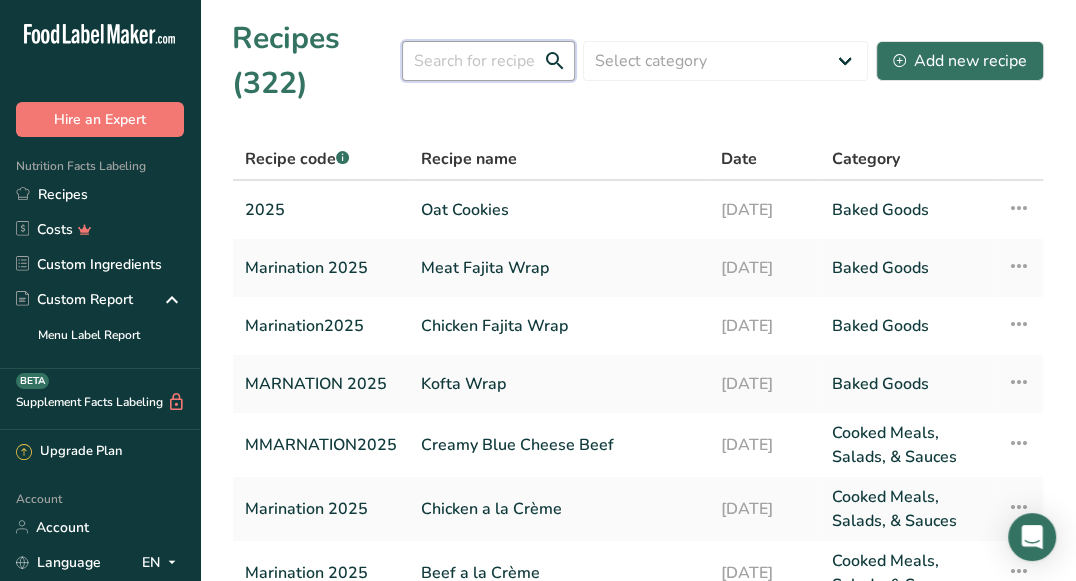 click at bounding box center (488, 61) 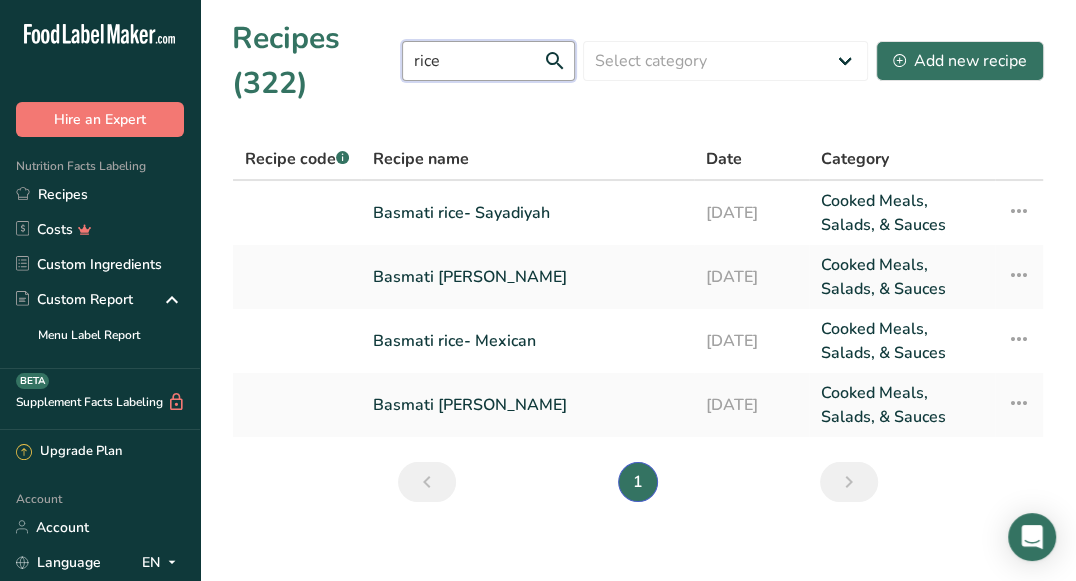 type on "rice" 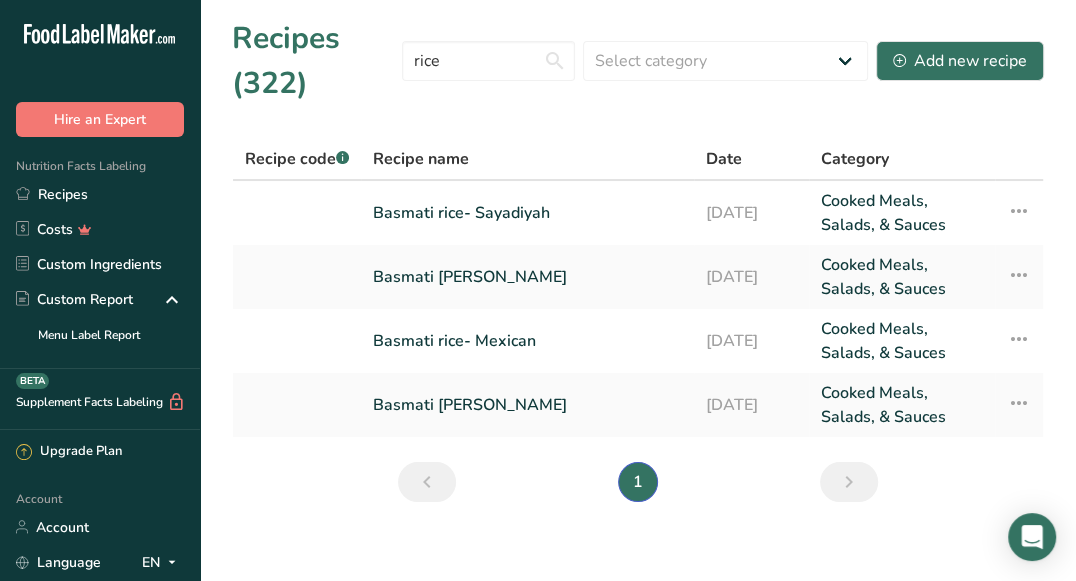 click on "Basmati [PERSON_NAME]" at bounding box center (527, 405) 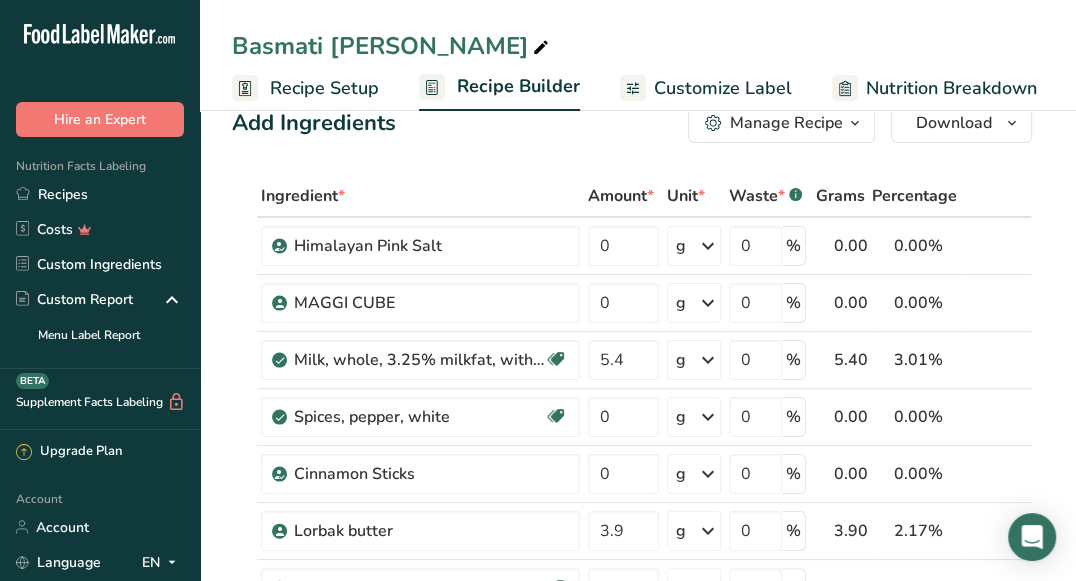 scroll, scrollTop: 0, scrollLeft: 0, axis: both 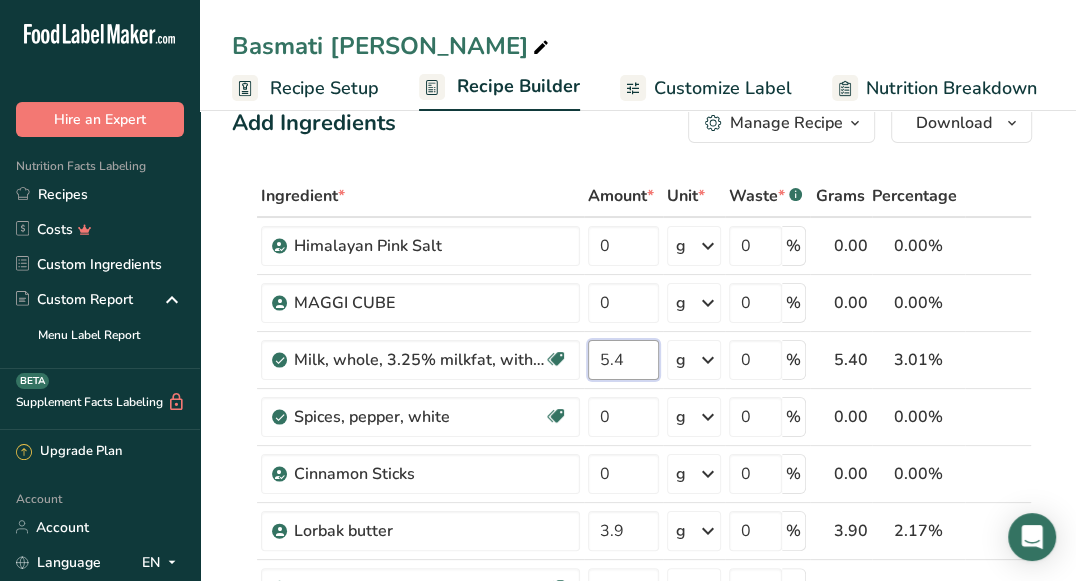 drag, startPoint x: 625, startPoint y: 359, endPoint x: 592, endPoint y: 351, distance: 33.955853 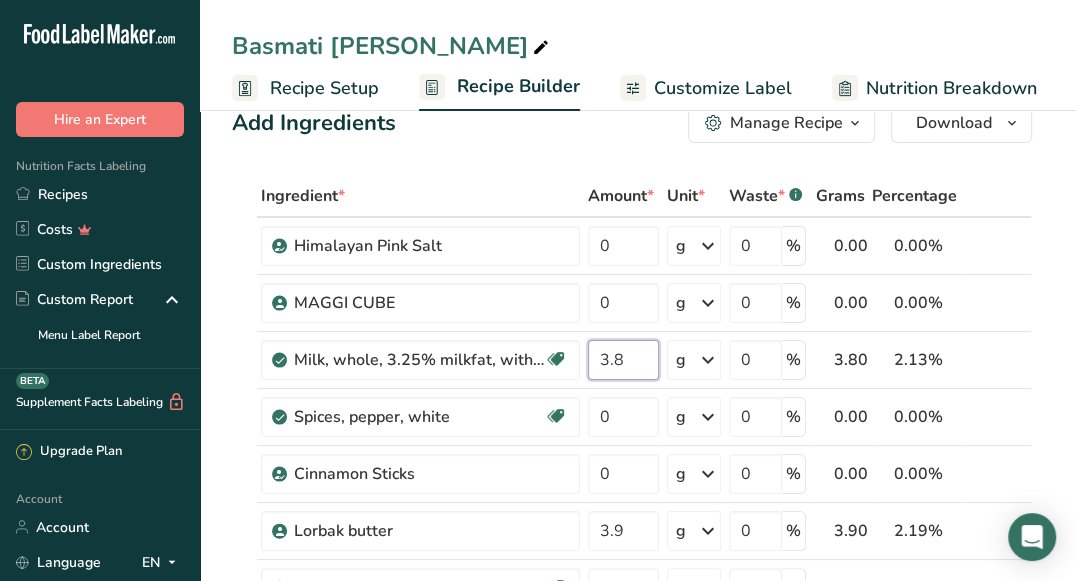 type on "3.8" 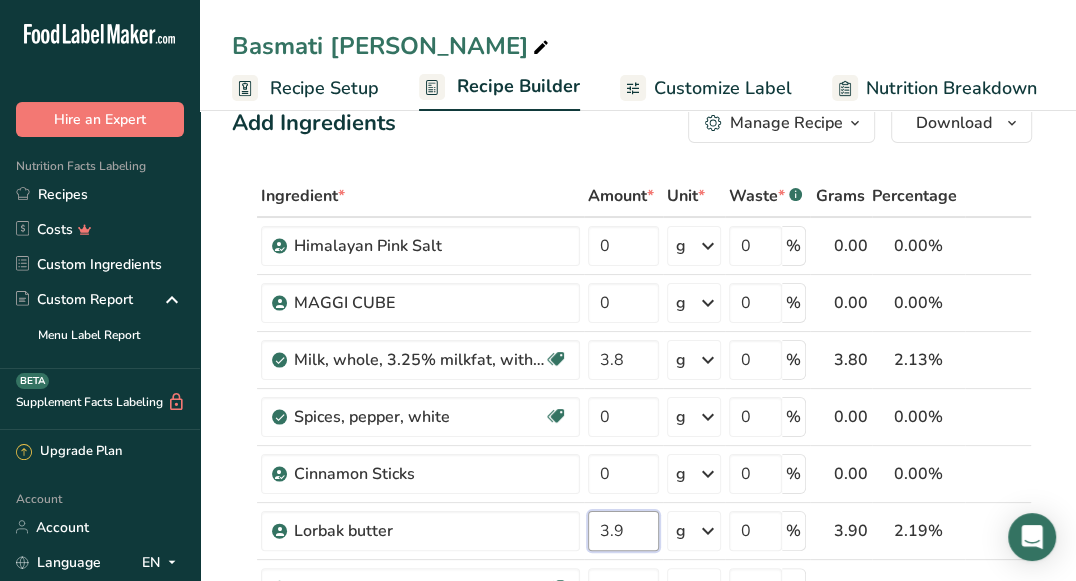 click on "Ingredient *
Amount *
Unit *
Waste *   .a-a{fill:#347362;}.b-a{fill:#fff;}          Grams
Percentage
Himalayan Pink Salt
0
g
Portions
1 Teaspoon
Weight Units
g
kg
mg
See more
Volume Units
l
Volume units require a density conversion. If you know your ingredient's density enter it below. Otherwise, click on "RIA" our AI Regulatory bot - she will be able to help you
lb/ft3
g/cm3
Confirm
mL
Volume units require a density conversion. If you know your ingredient's density enter it below. Otherwise, click on "RIA" our AI Regulatory bot - she will be able to help you" at bounding box center [632, 601] 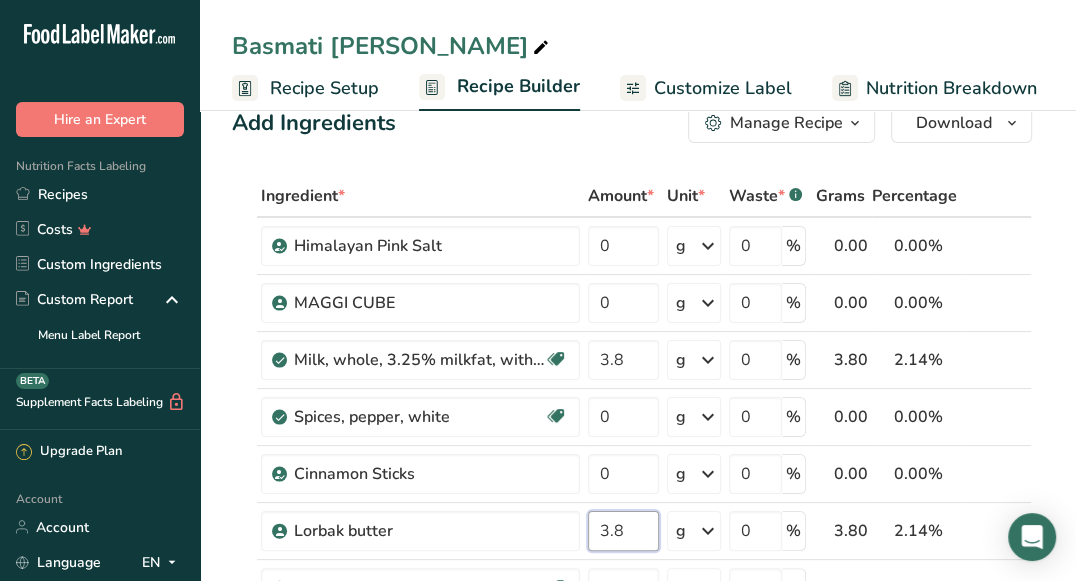type on "3.8" 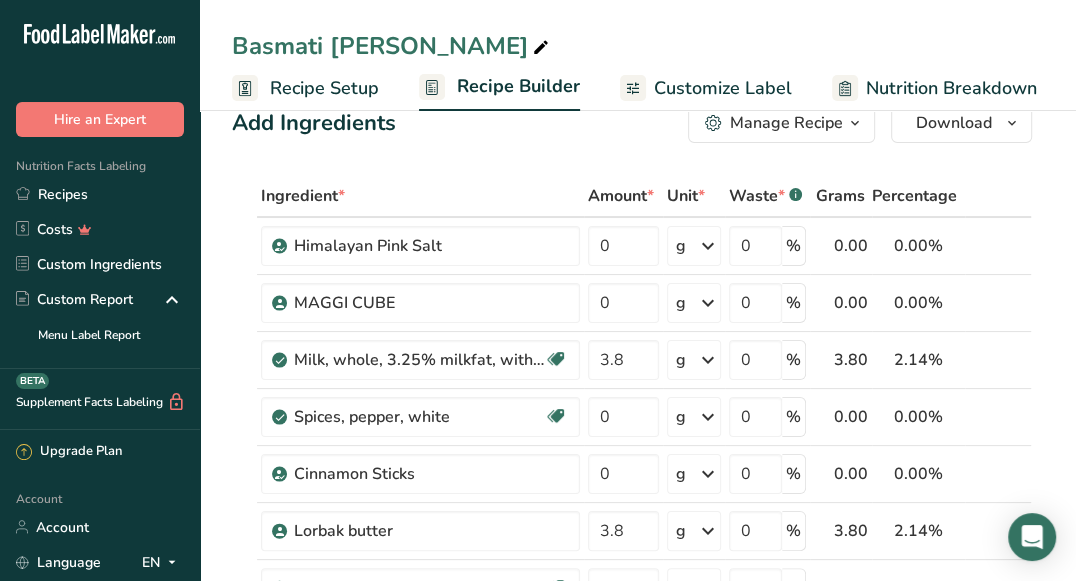 click on "Add Ingredients
Manage Recipe         Delete Recipe           Duplicate Recipe             Scale Recipe             Save as Sub-Recipe   .a-a{fill:#347362;}.b-a{fill:#fff;}                               Nutrition Breakdown                 Recipe Card
NEW
[MEDICAL_DATA] Pattern Report           Activity History
Download
Choose your preferred label style
Standard FDA label
Standard FDA label
The most common format for nutrition facts labels in compliance with the FDA's typeface, style and requirements
Tabular FDA label
A label format compliant with the FDA regulations presented in a tabular (horizontal) display.
Linear FDA label
A simple linear display for small sized packages.
Simplified FDA label" at bounding box center (638, 1336) 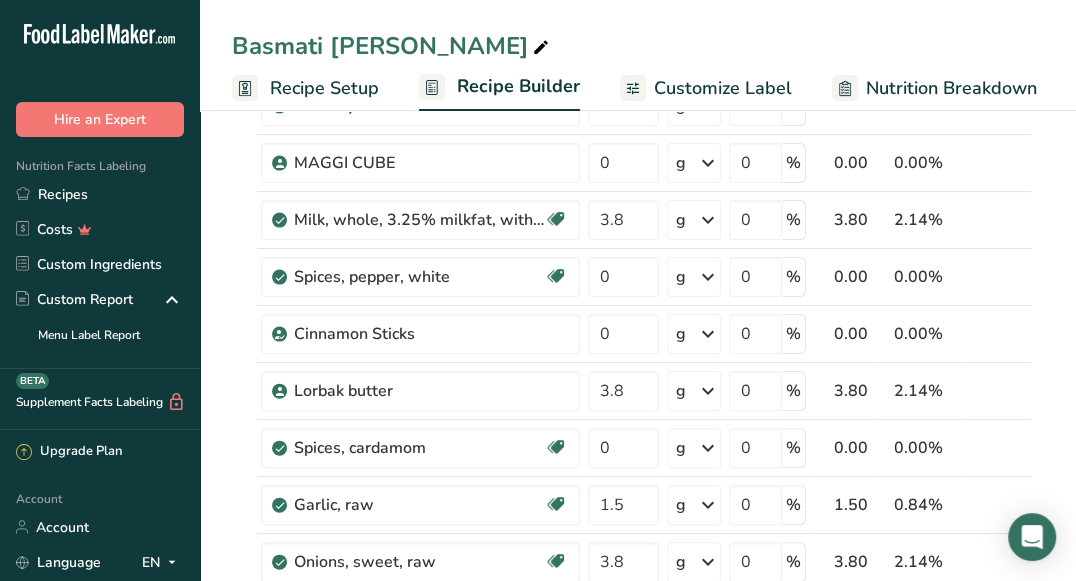 scroll, scrollTop: 182, scrollLeft: 0, axis: vertical 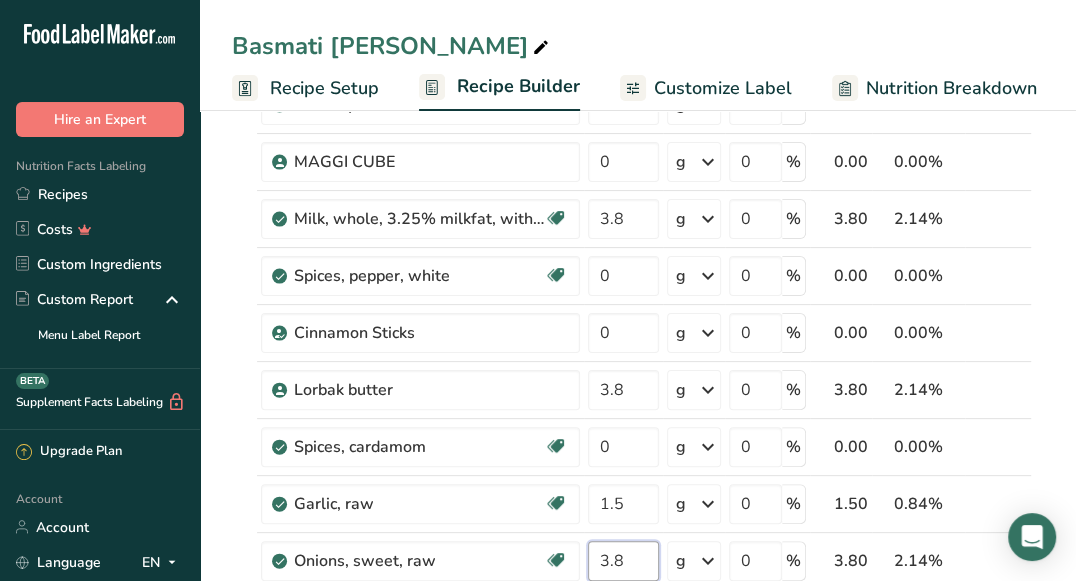 drag, startPoint x: 635, startPoint y: 537, endPoint x: 598, endPoint y: 543, distance: 37.48333 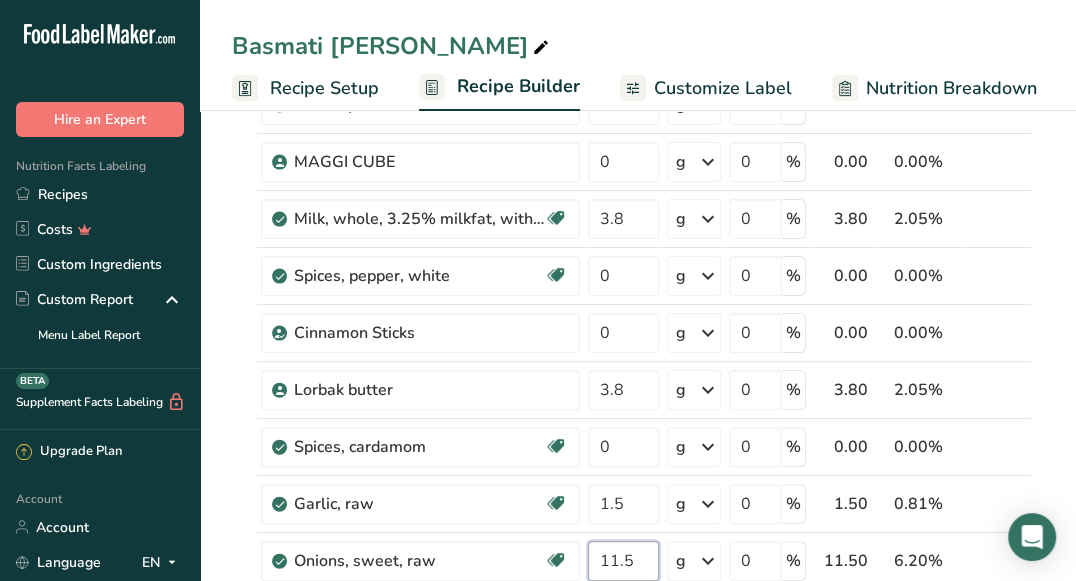 type on "11.5" 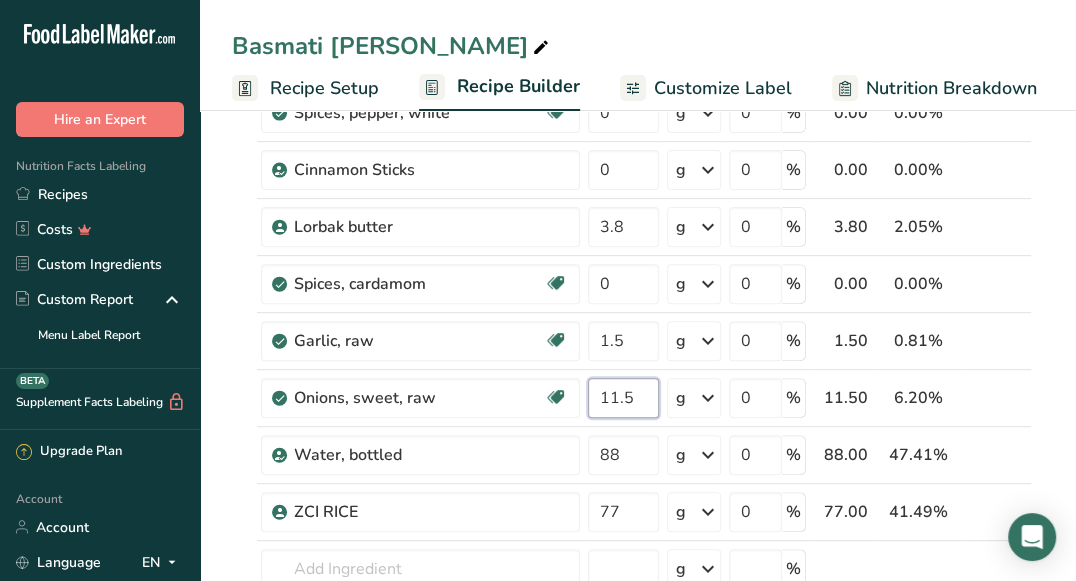 scroll, scrollTop: 350, scrollLeft: 0, axis: vertical 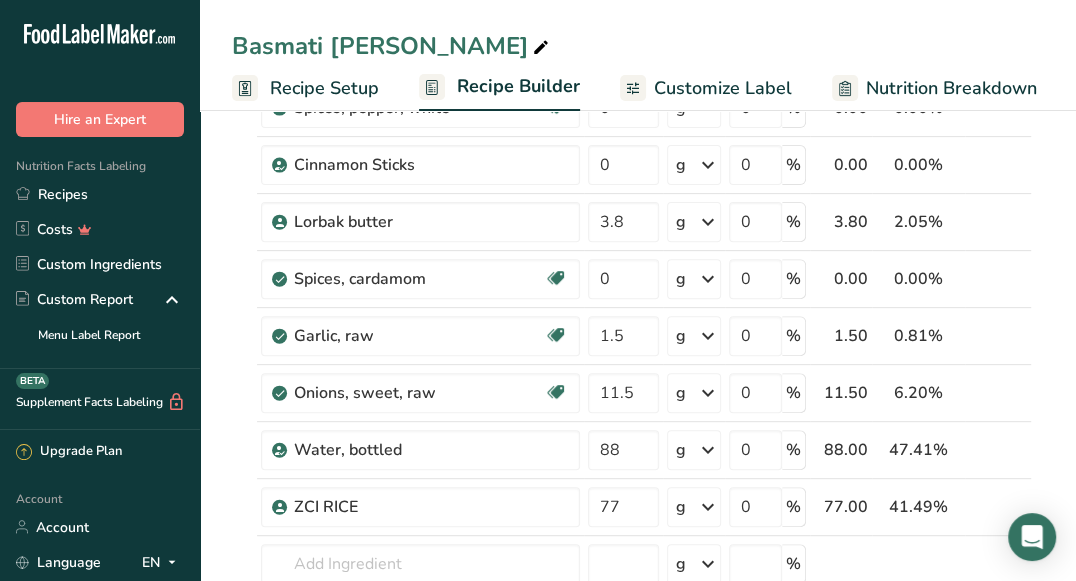 click on "Add Ingredients
Manage Recipe         Delete Recipe           Duplicate Recipe             Scale Recipe             Save as Sub-Recipe   .a-a{fill:#347362;}.b-a{fill:#fff;}                               Nutrition Breakdown                 Recipe Card
NEW
[MEDICAL_DATA] Pattern Report           Activity History
Download
Choose your preferred label style
Standard FDA label
Standard FDA label
The most common format for nutrition facts labels in compliance with the FDA's typeface, style and requirements
Tabular FDA label
A label format compliant with the FDA regulations presented in a tabular (horizontal) display.
Linear FDA label
A simple linear display for small sized packages.
Simplified FDA label" at bounding box center [638, 1027] 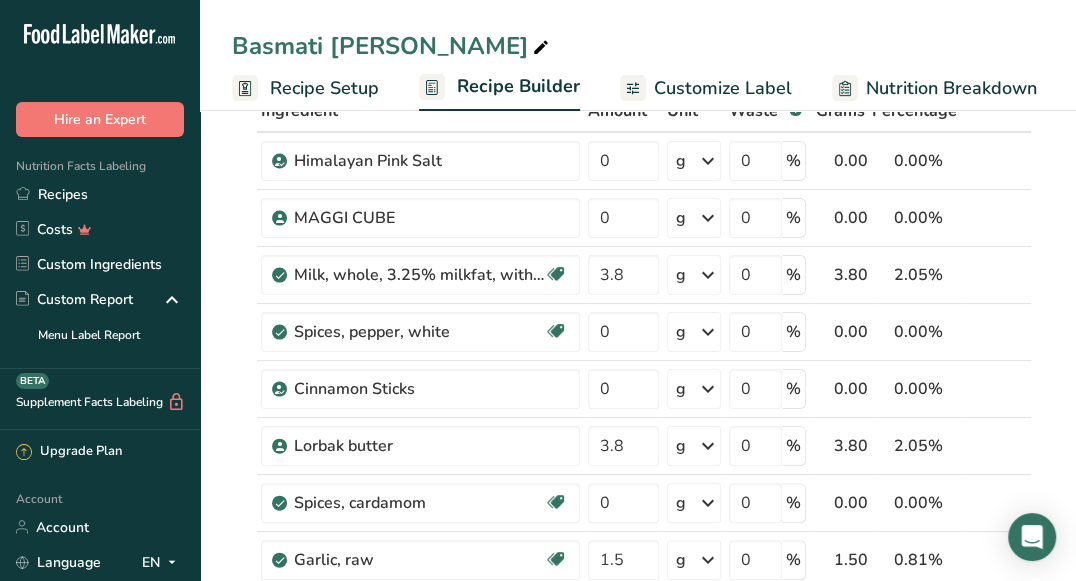 scroll, scrollTop: 137, scrollLeft: 0, axis: vertical 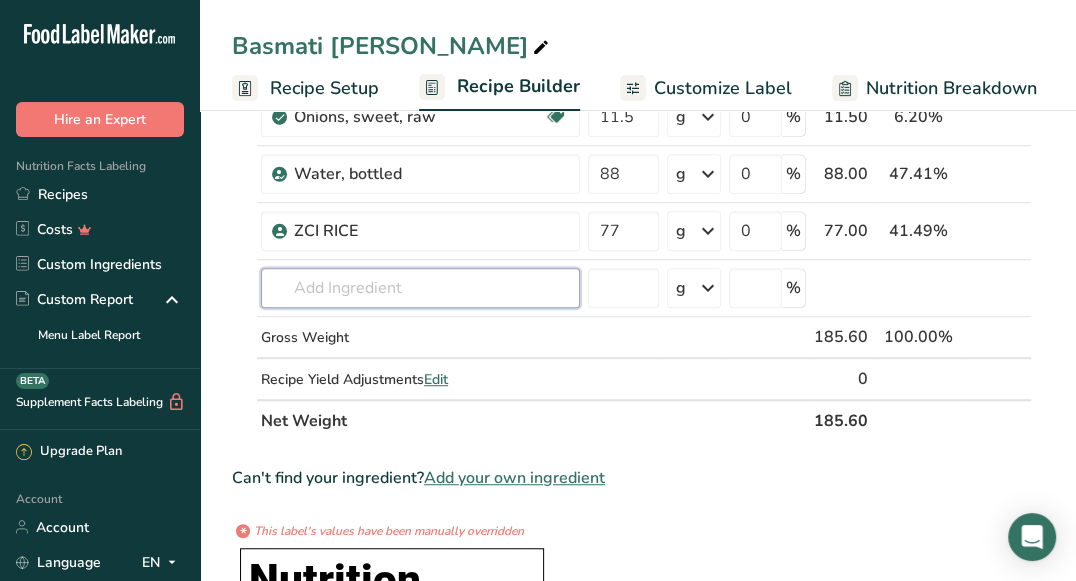click at bounding box center [420, 288] 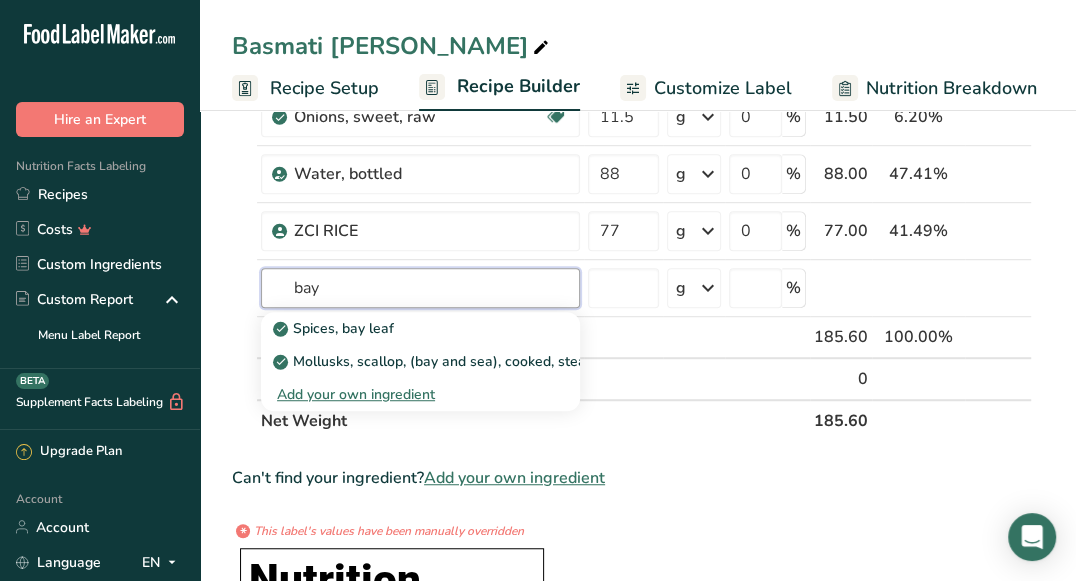 type on "bay" 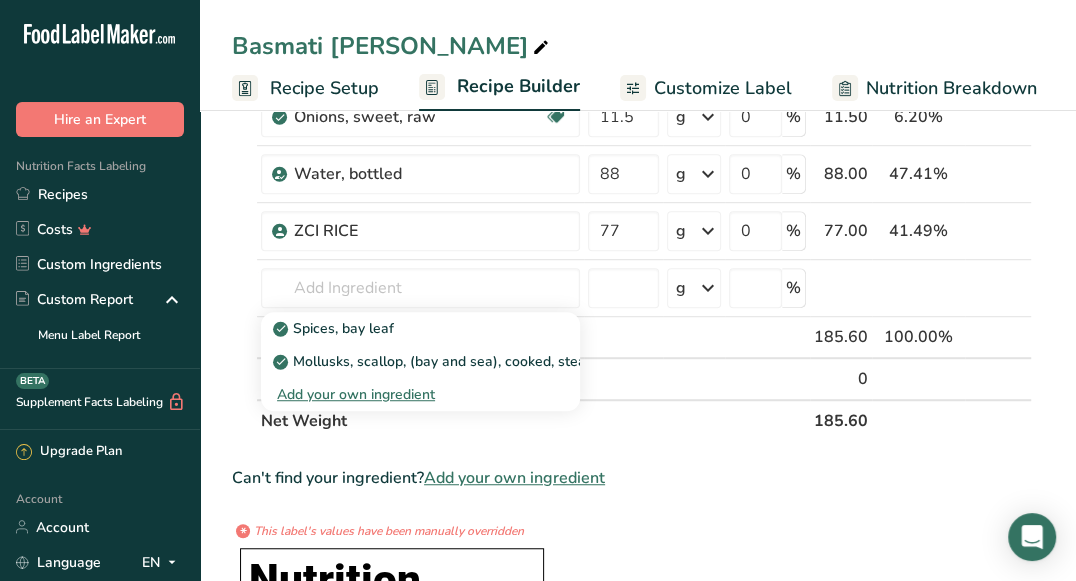 click on "Spices, bay leaf" at bounding box center (335, 328) 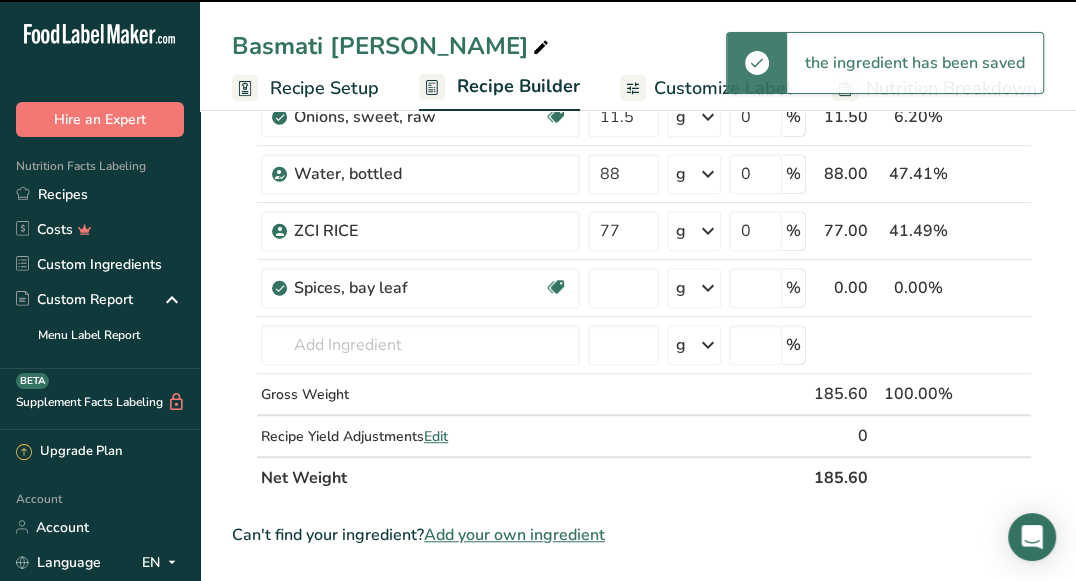 type on "0" 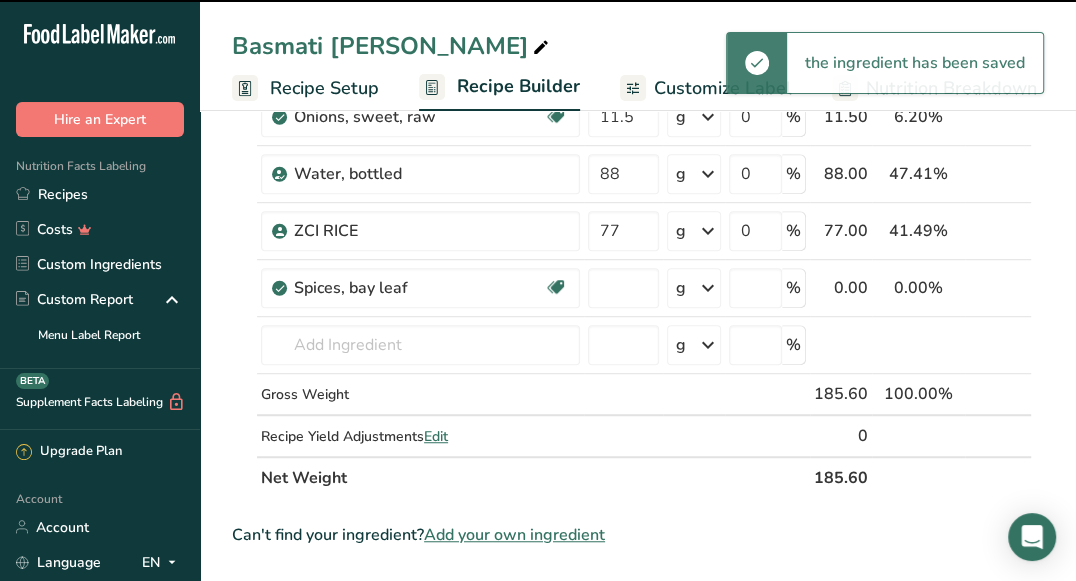 type on "0" 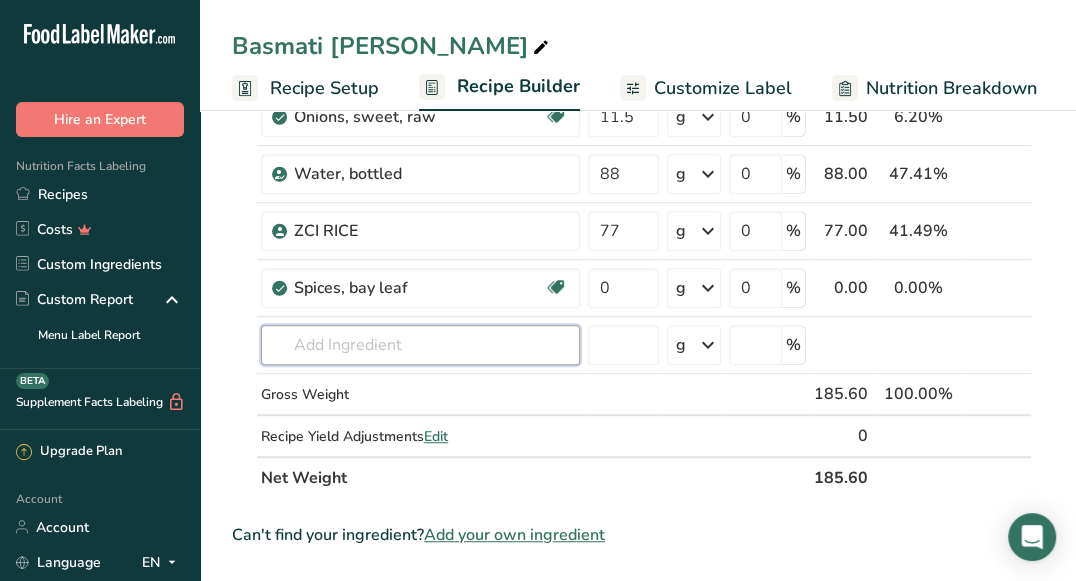 click at bounding box center (420, 345) 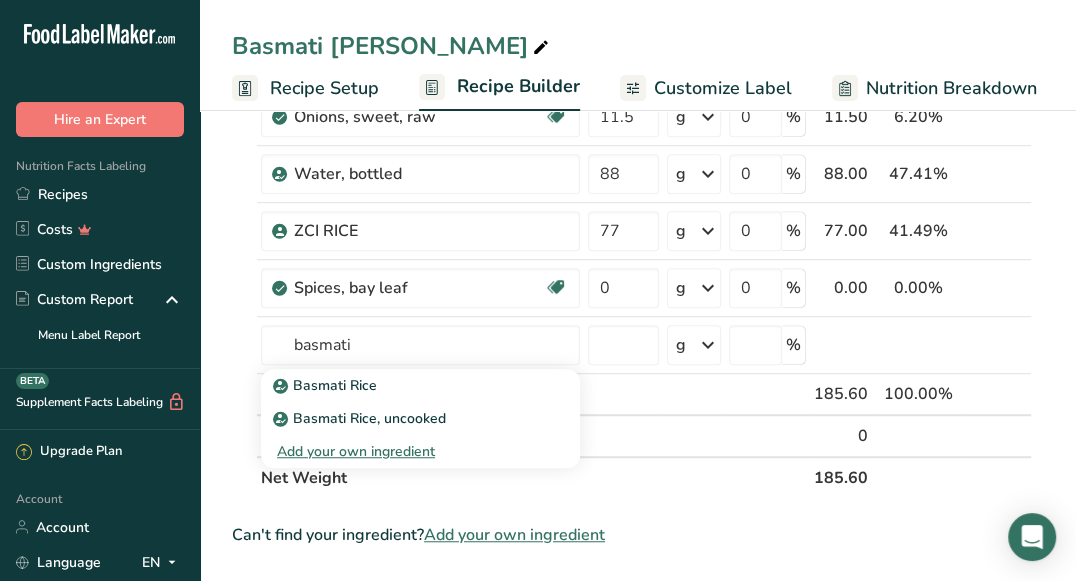 click on "Basmati Rice" at bounding box center [404, 385] 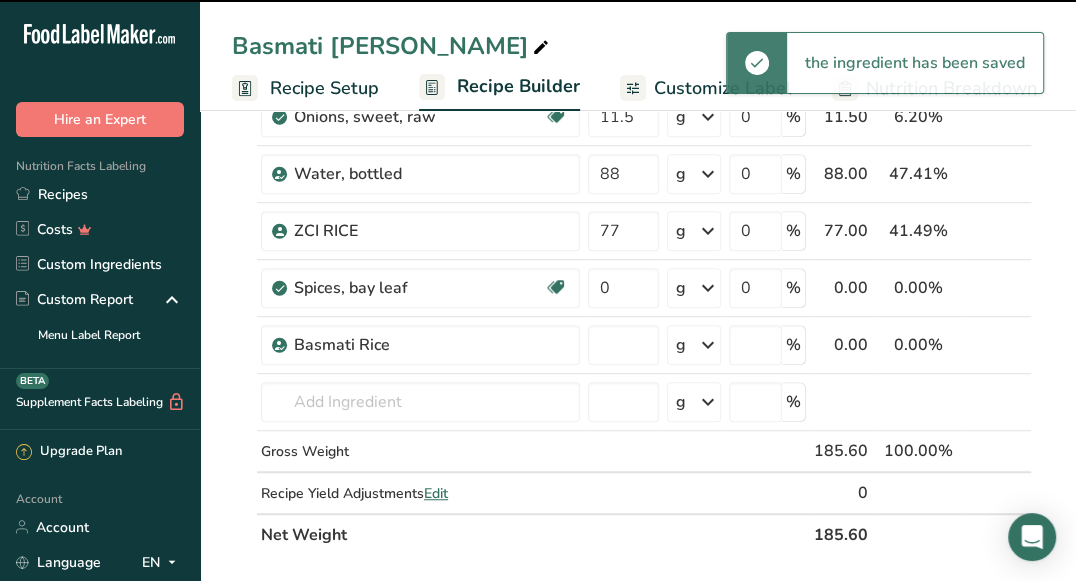 type on "0" 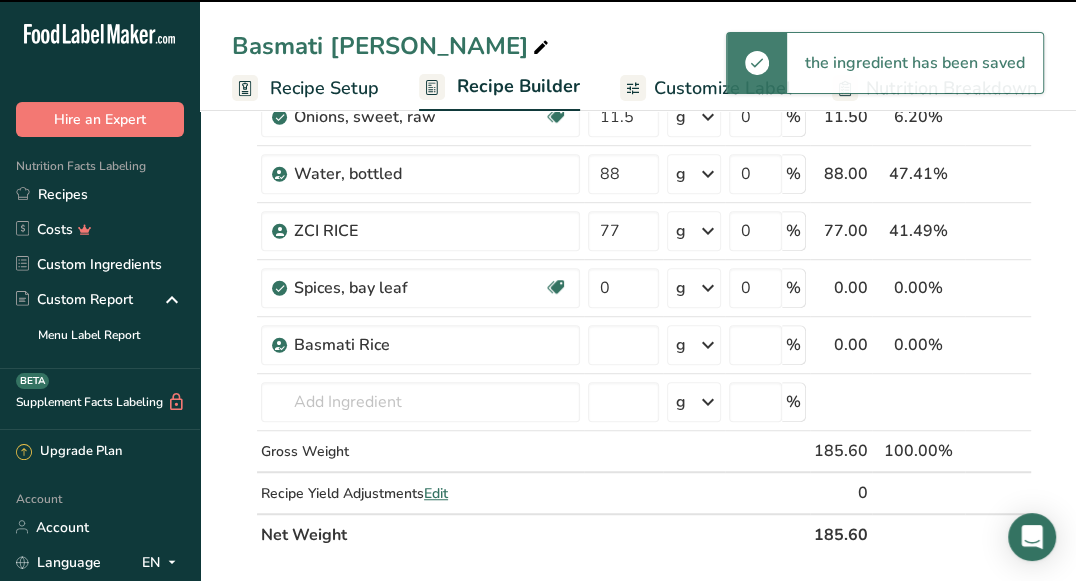 type on "0" 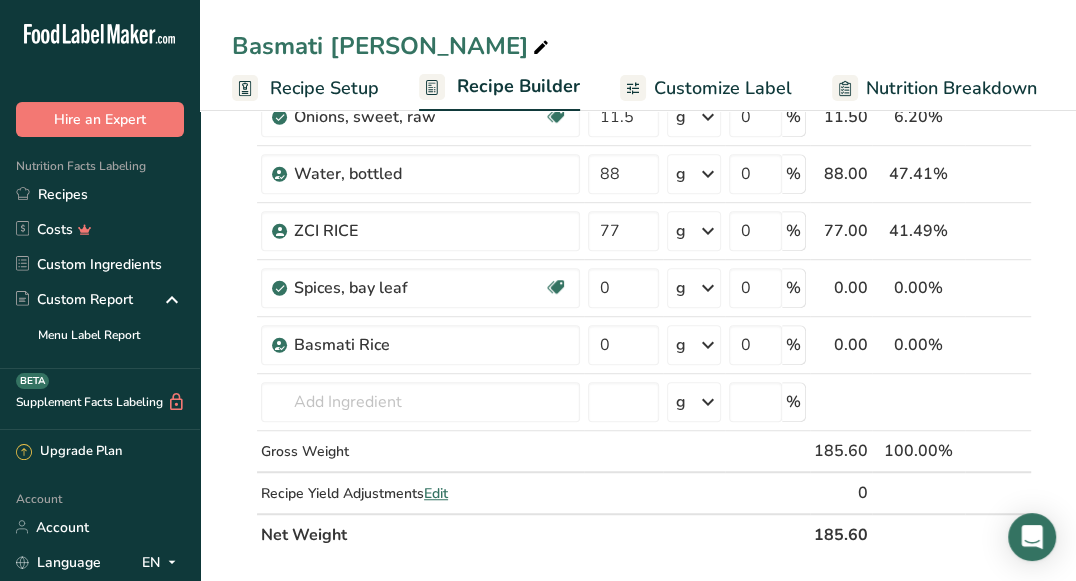 click on "i" at bounding box center [981, 231] 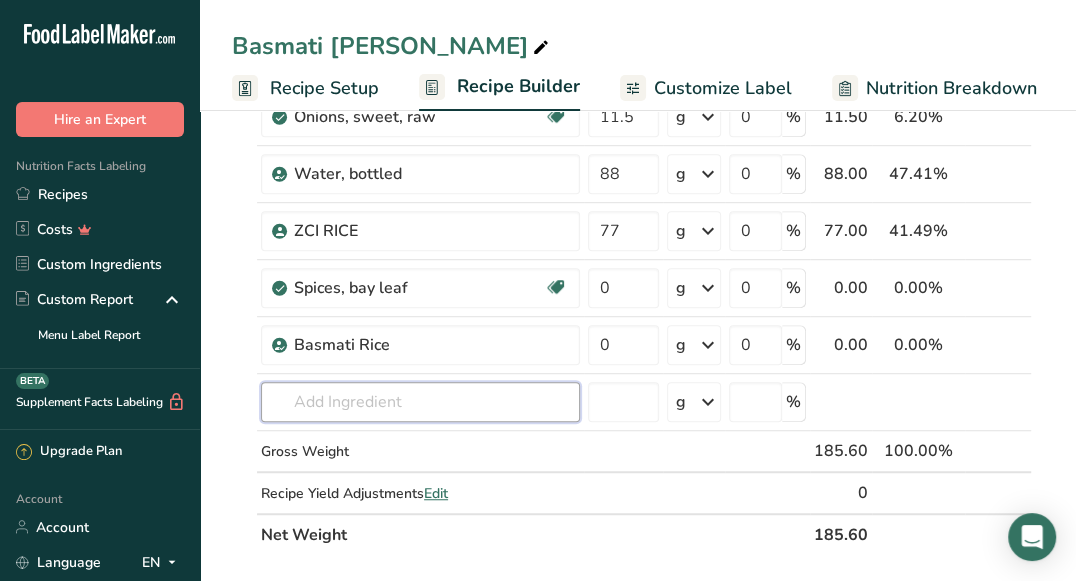 click at bounding box center [420, 402] 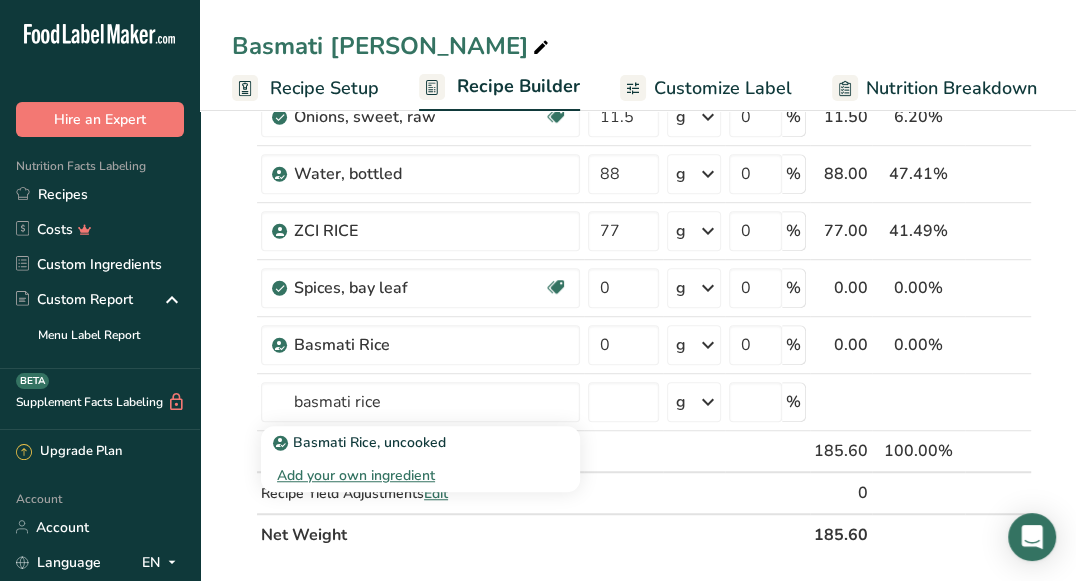 click on "Basmati Rice, uncooked" at bounding box center [361, 442] 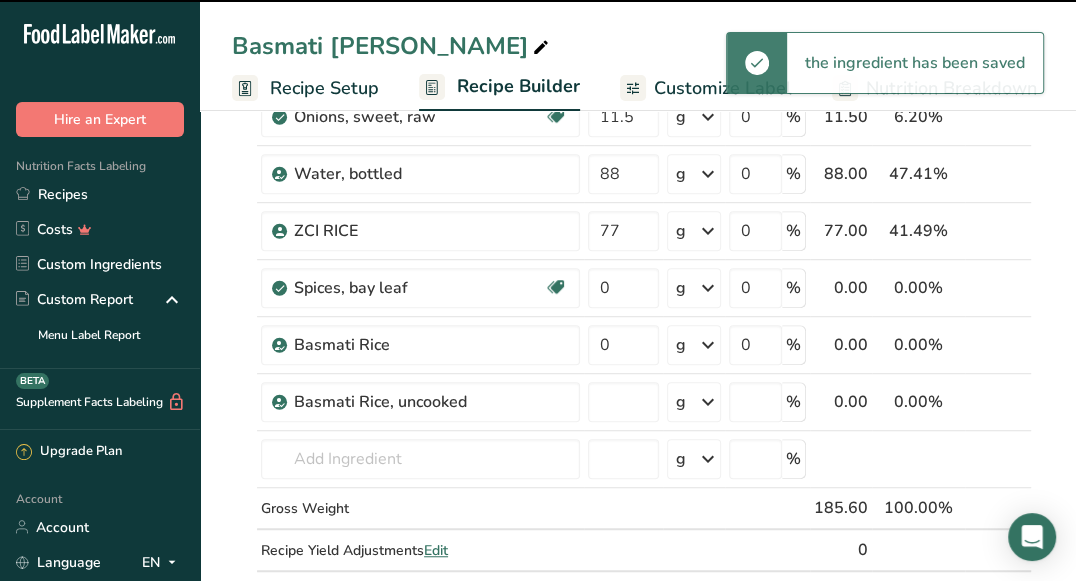 type on "0" 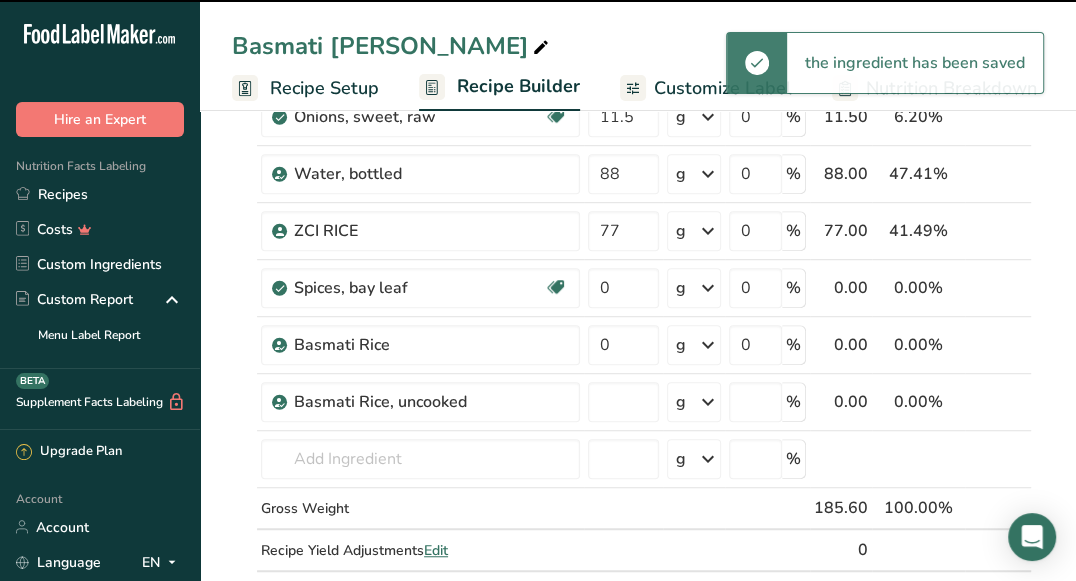 type on "0" 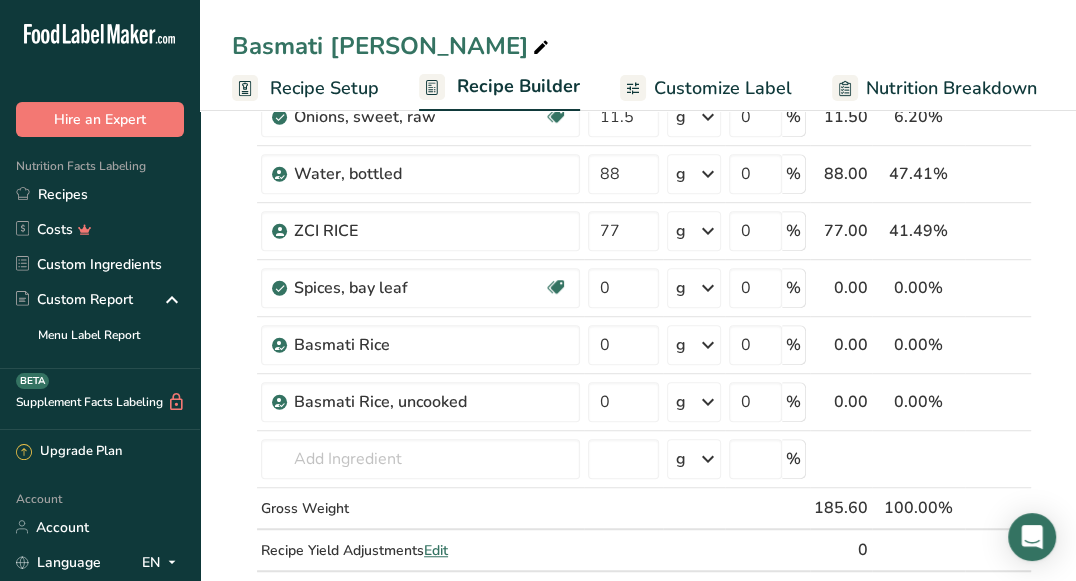 click on "i" at bounding box center [981, 402] 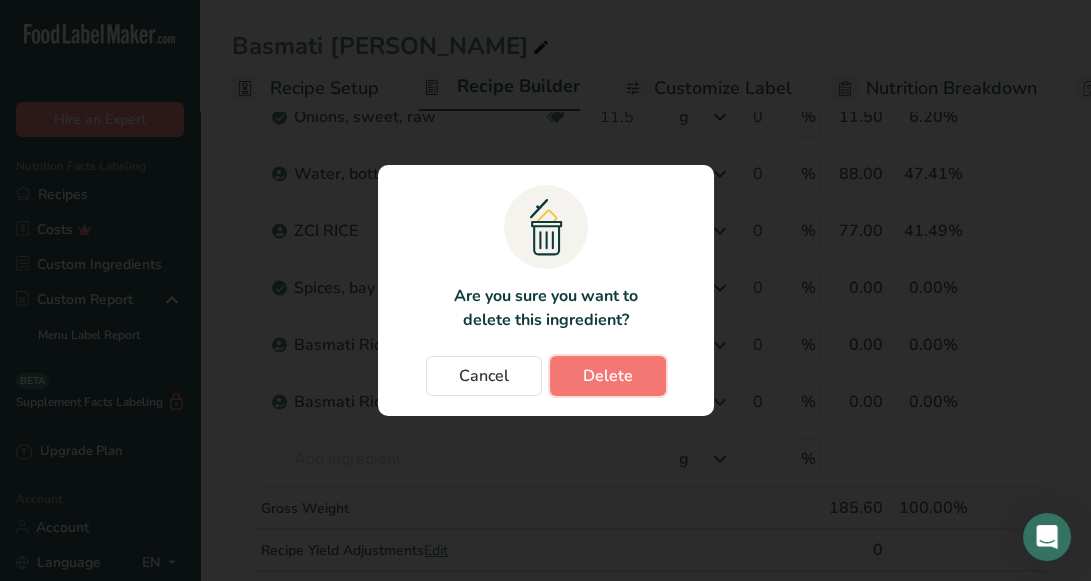 click on "Delete" at bounding box center (608, 376) 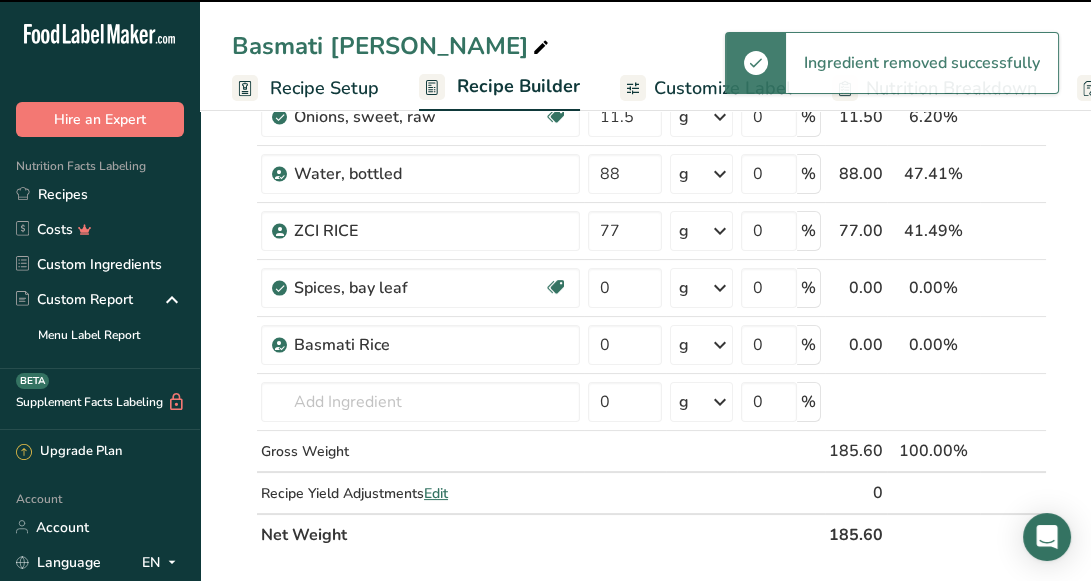 type 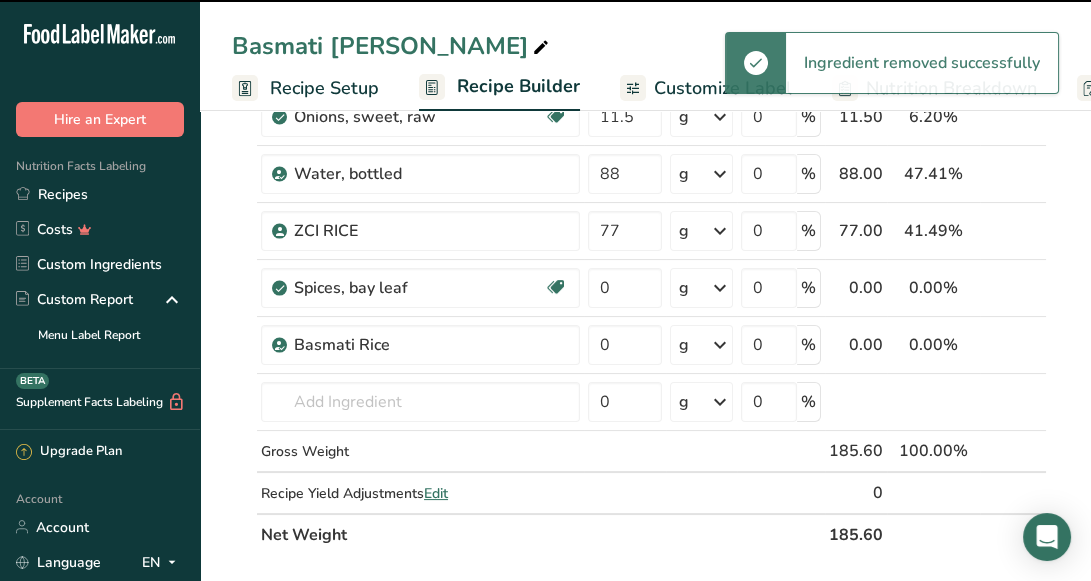 type 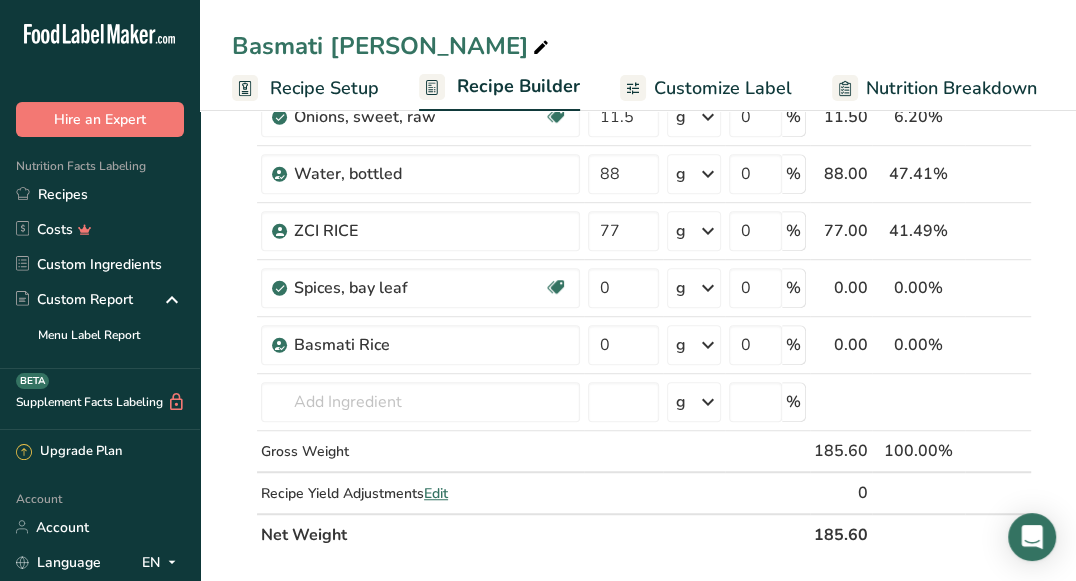 click at bounding box center (1014, 345) 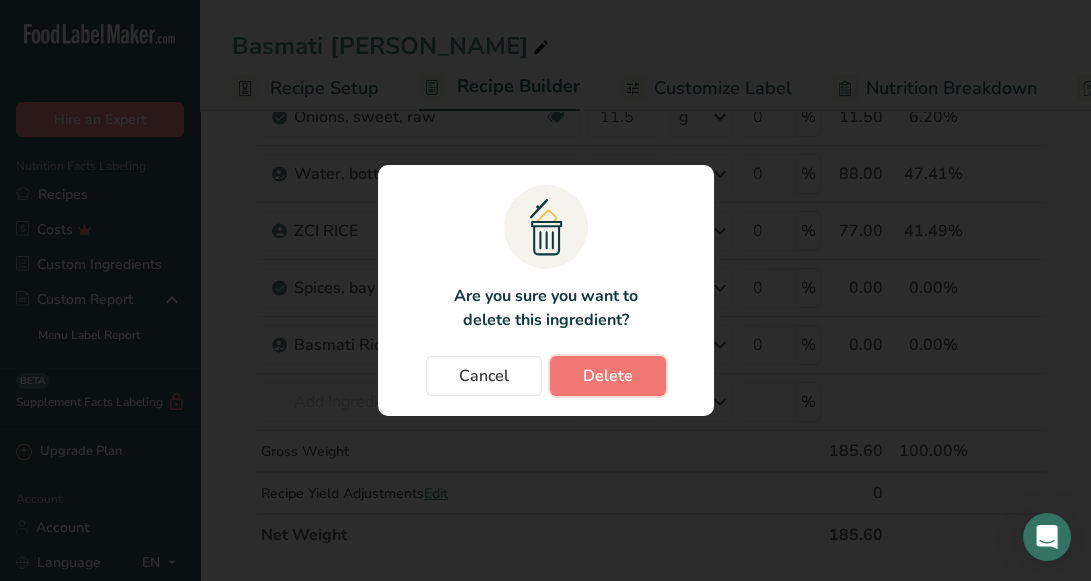 click on "Delete" at bounding box center [608, 376] 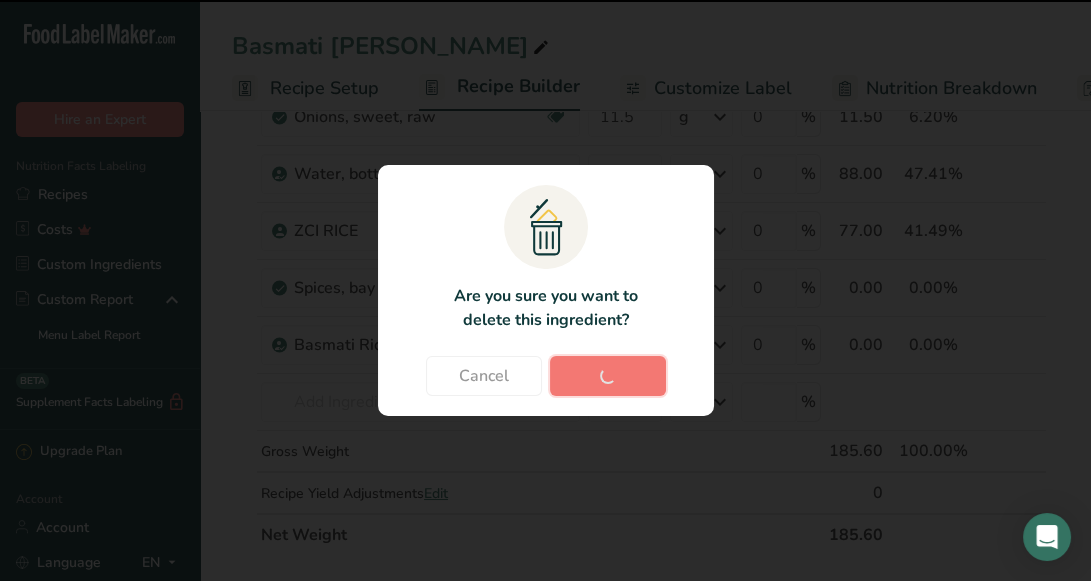 type 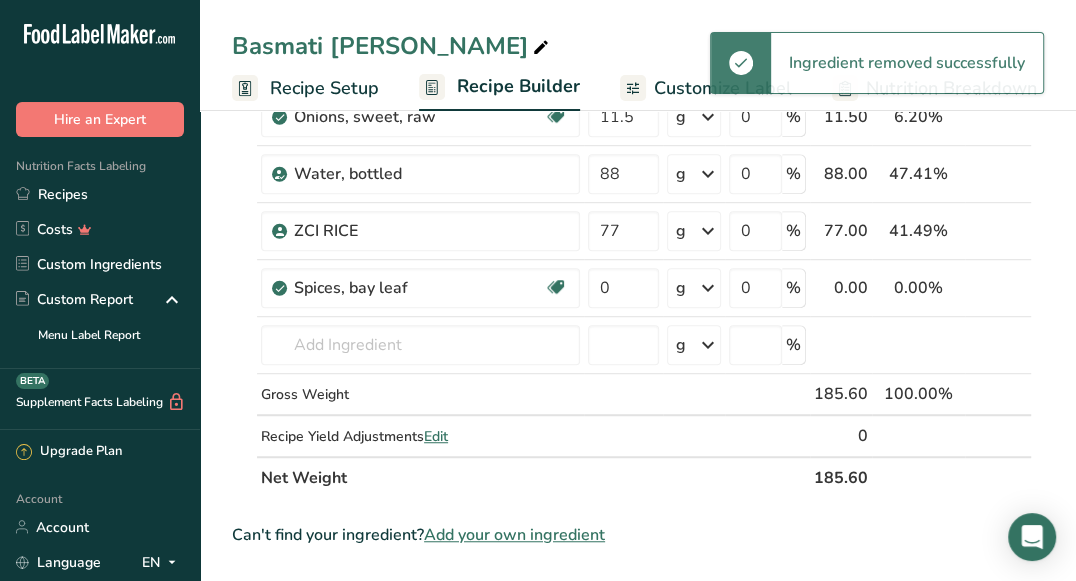 scroll, scrollTop: 117, scrollLeft: 0, axis: vertical 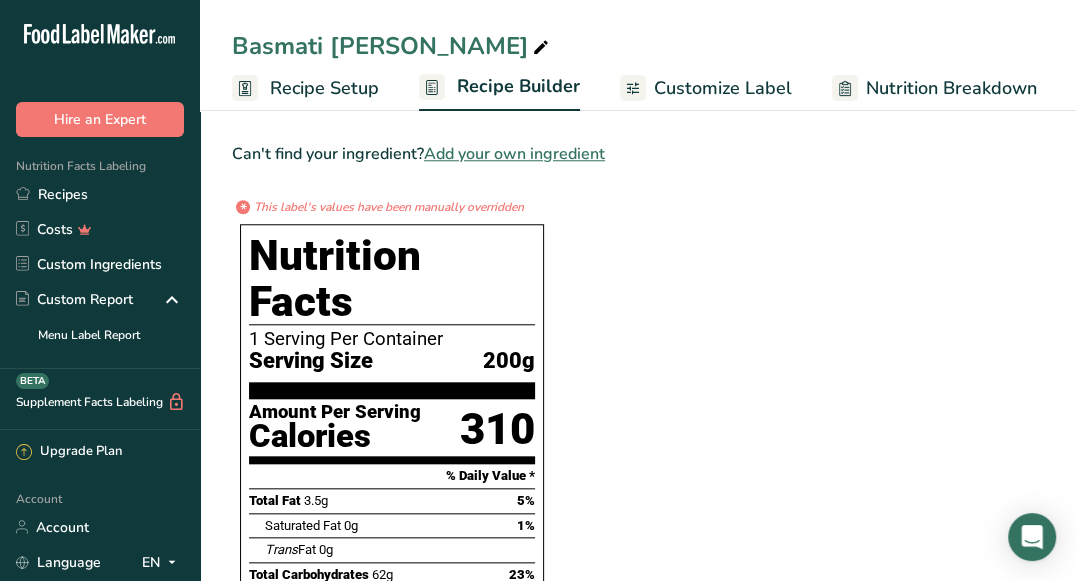 click on "Customize Label" at bounding box center (723, 88) 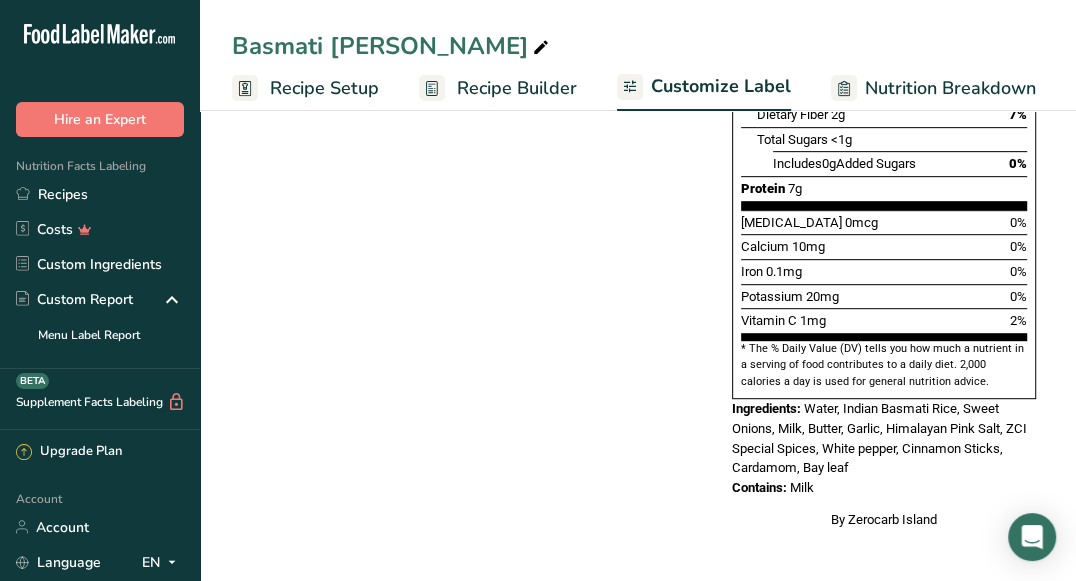 scroll, scrollTop: 0, scrollLeft: 0, axis: both 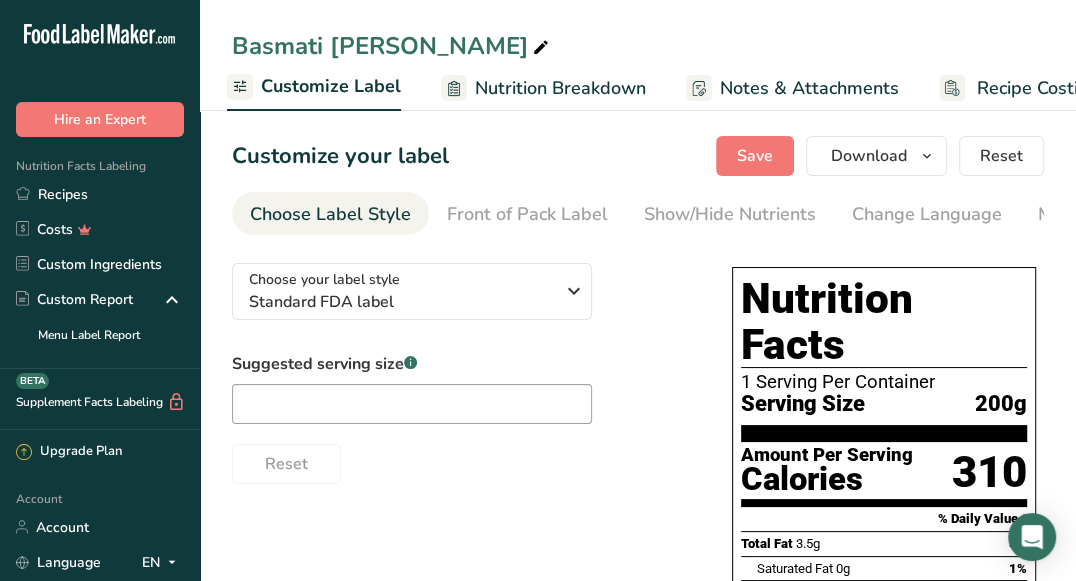 click on "Front of Pack Label" at bounding box center [527, 214] 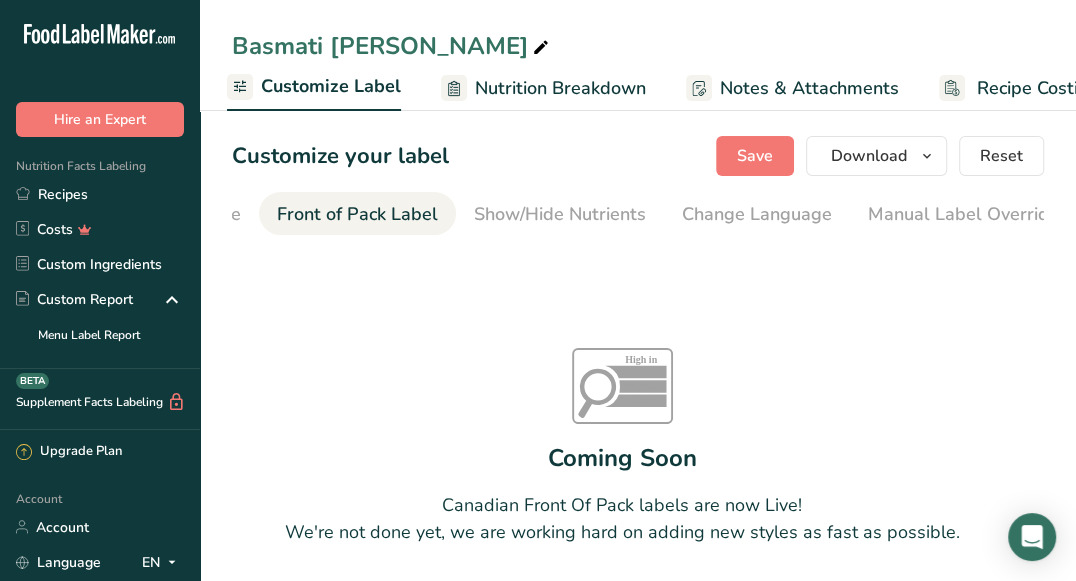click on "Show/Hide Nutrients" at bounding box center (560, 213) 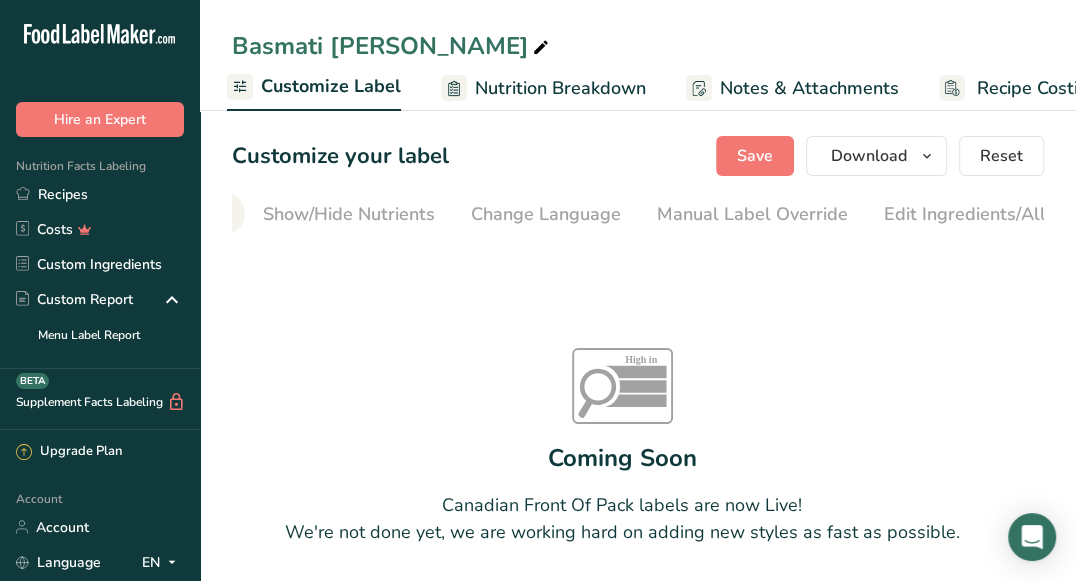 scroll, scrollTop: 0, scrollLeft: 387, axis: horizontal 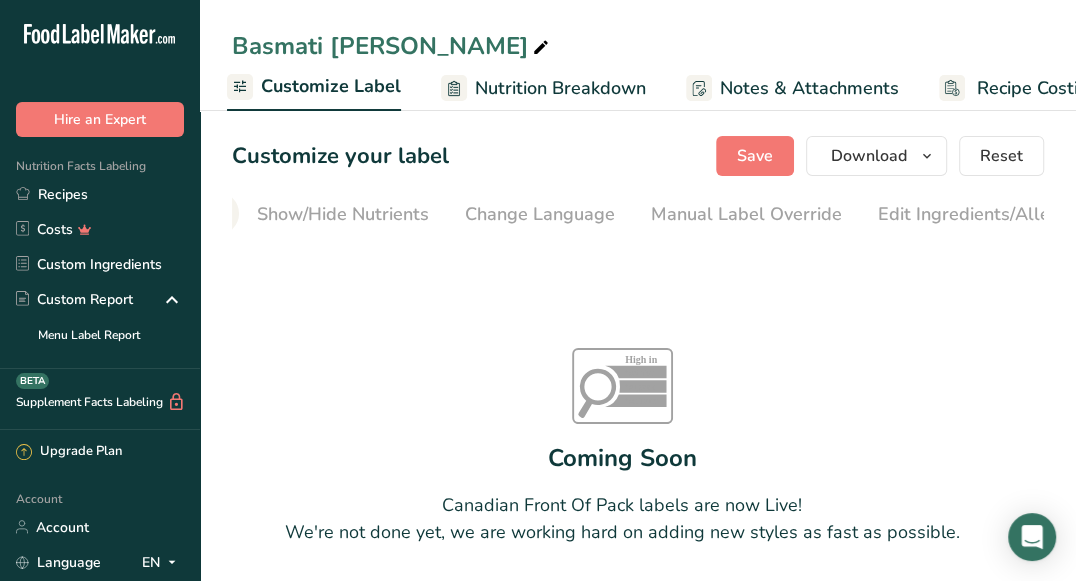 click on "Manual Label Override" at bounding box center [746, 214] 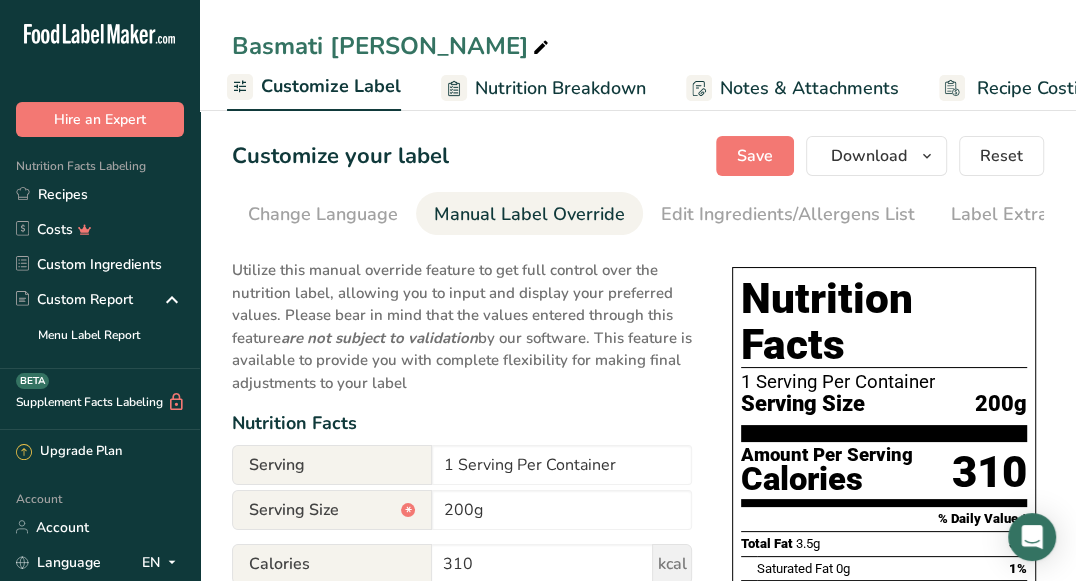 scroll, scrollTop: 0, scrollLeft: 641, axis: horizontal 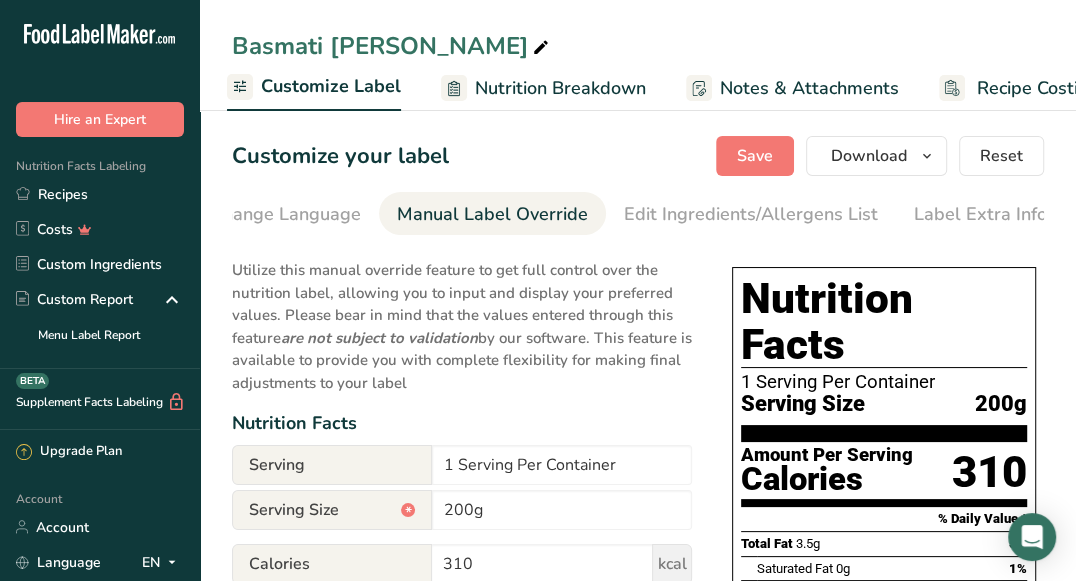 click on "Edit Ingredients/Allergens List" at bounding box center (751, 213) 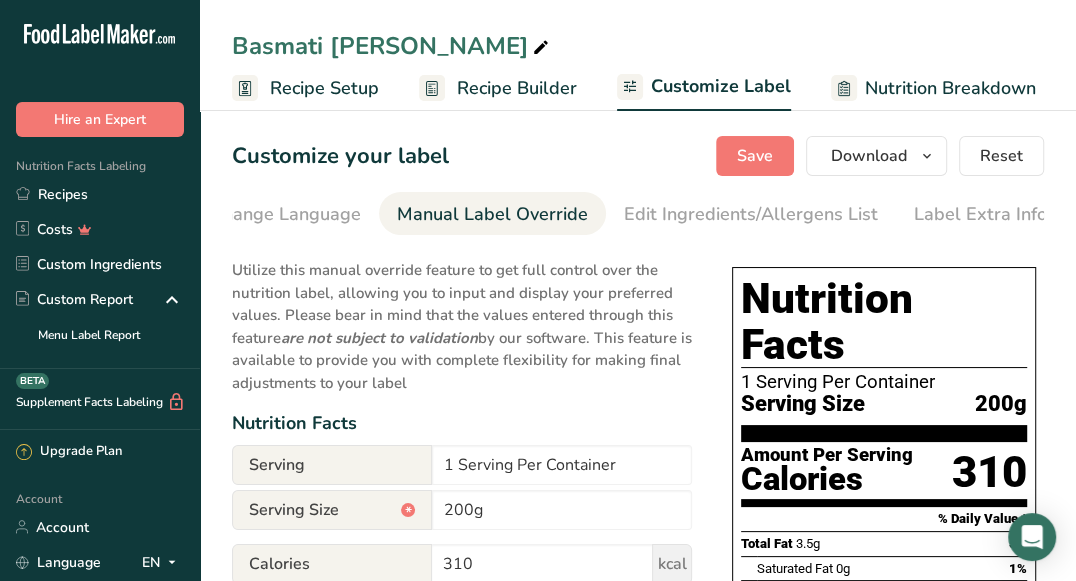 click on "Recipe Builder" at bounding box center [517, 88] 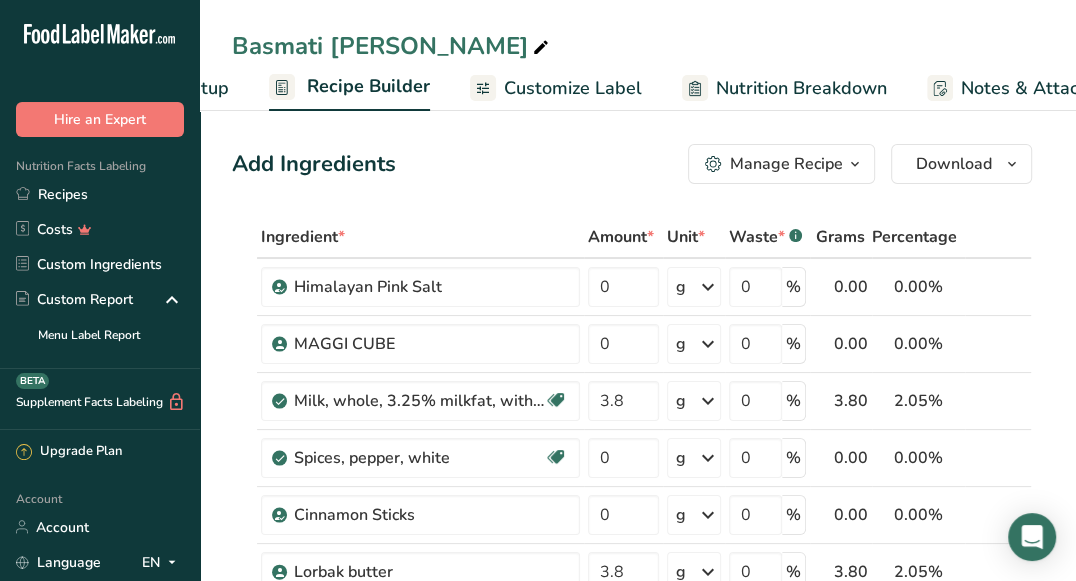 scroll, scrollTop: 0, scrollLeft: 192, axis: horizontal 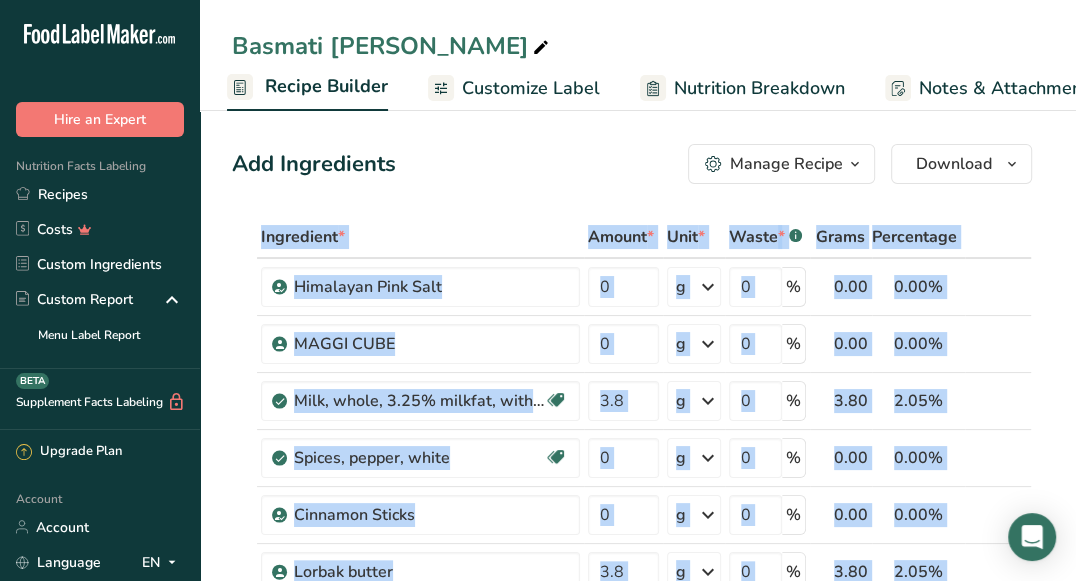 drag, startPoint x: 335, startPoint y: 366, endPoint x: 673, endPoint y: 289, distance: 346.6598 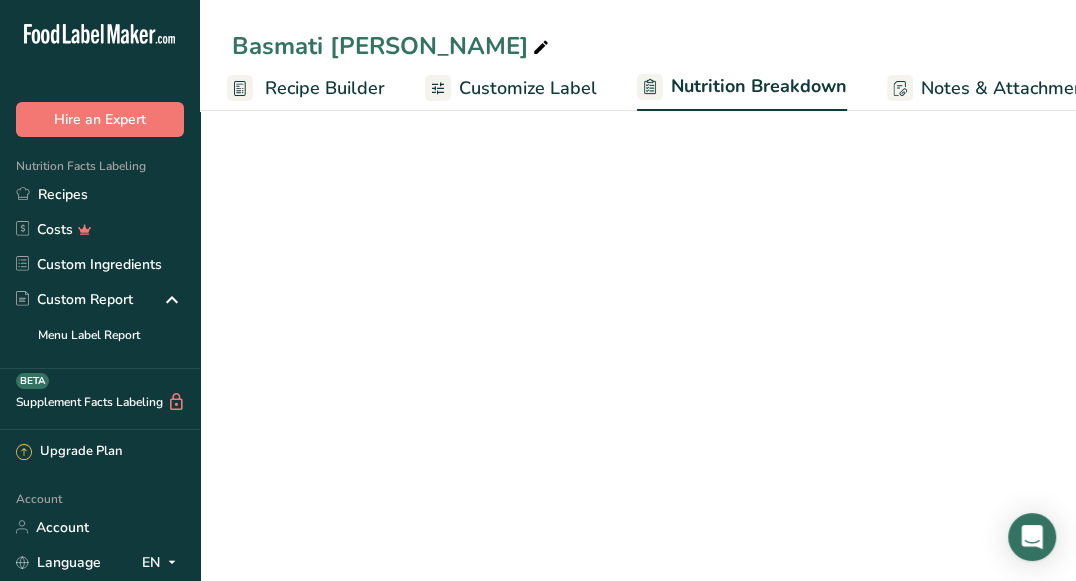 click on "Customize Label" at bounding box center (528, 88) 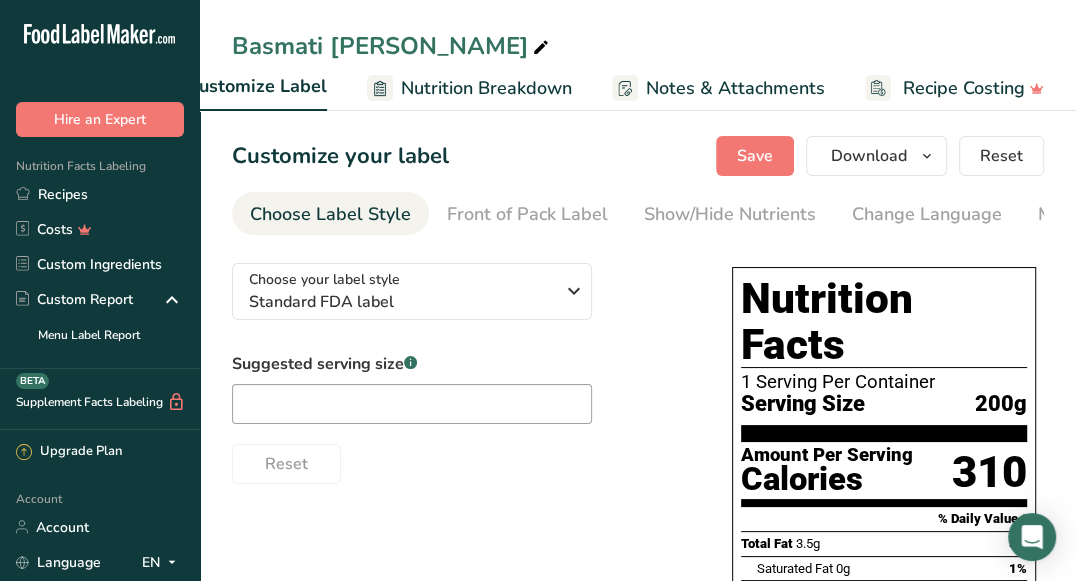 scroll, scrollTop: 0, scrollLeft: 390, axis: horizontal 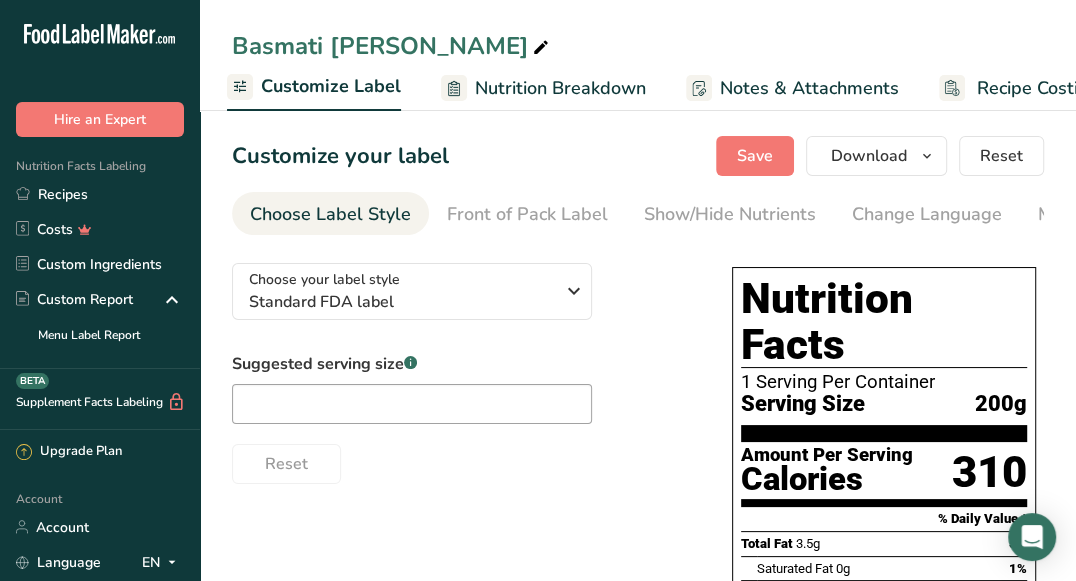 click on "Manual Label Override" at bounding box center (1133, 213) 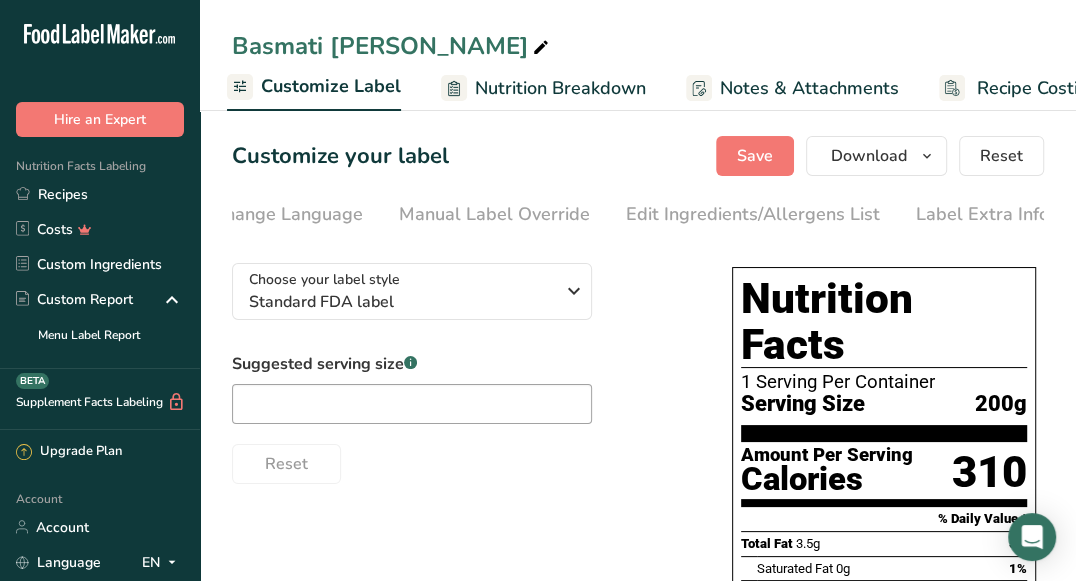 scroll, scrollTop: 0, scrollLeft: 641, axis: horizontal 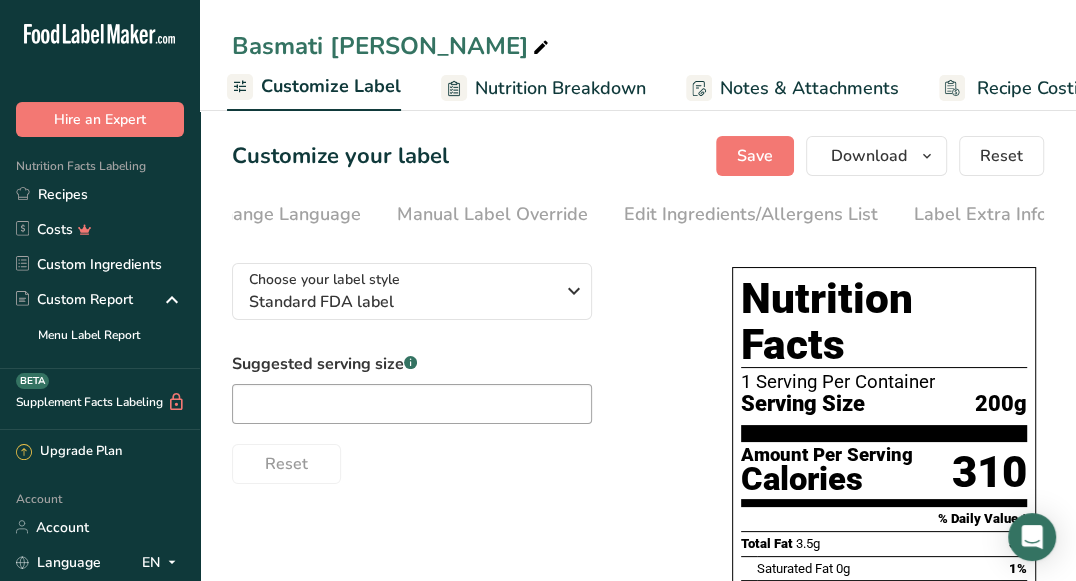click on "Label Extra Info" at bounding box center [980, 214] 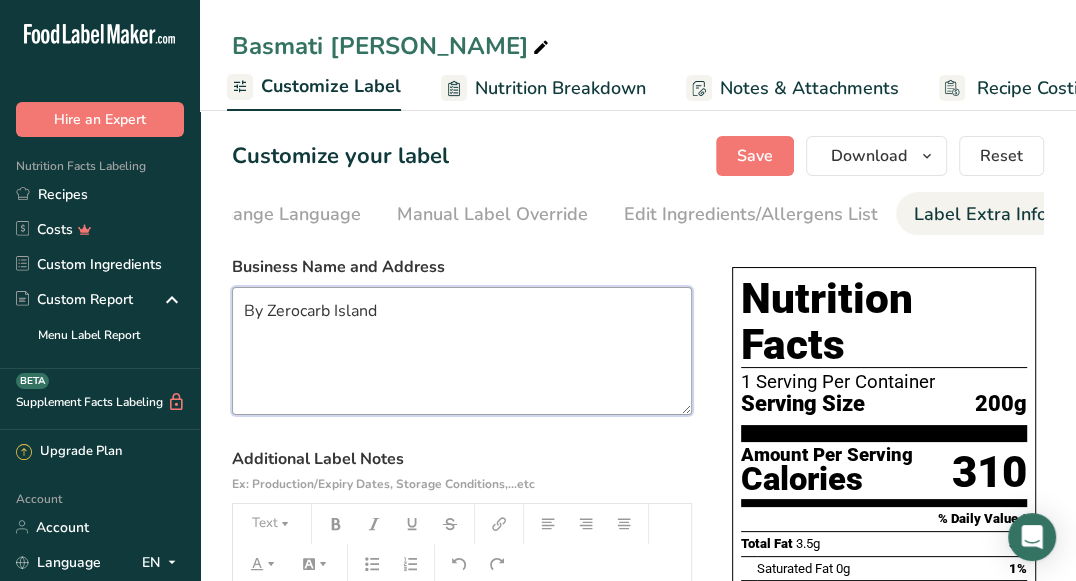 scroll, scrollTop: 0, scrollLeft: 3, axis: horizontal 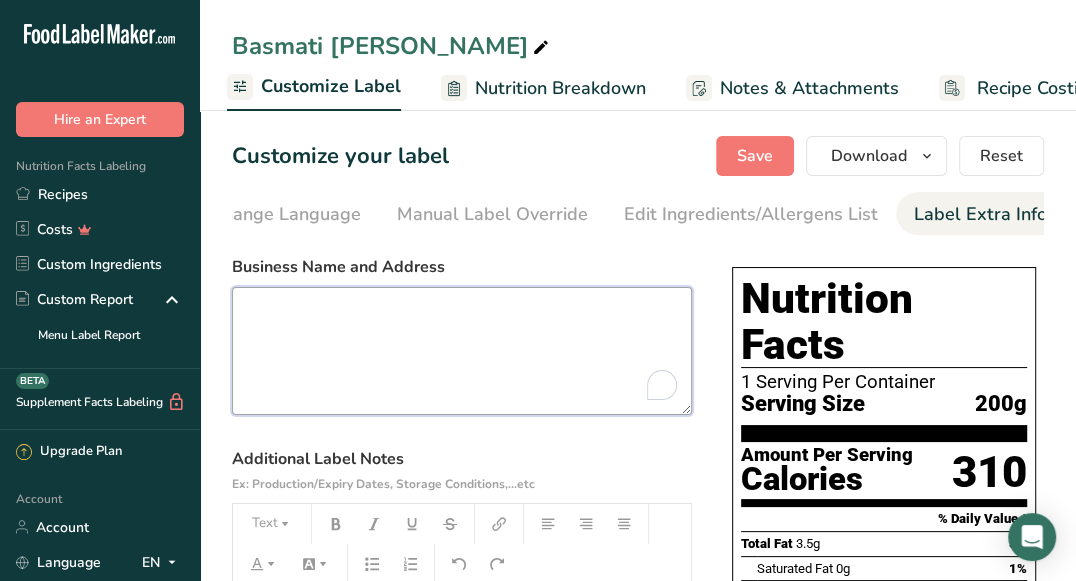 type 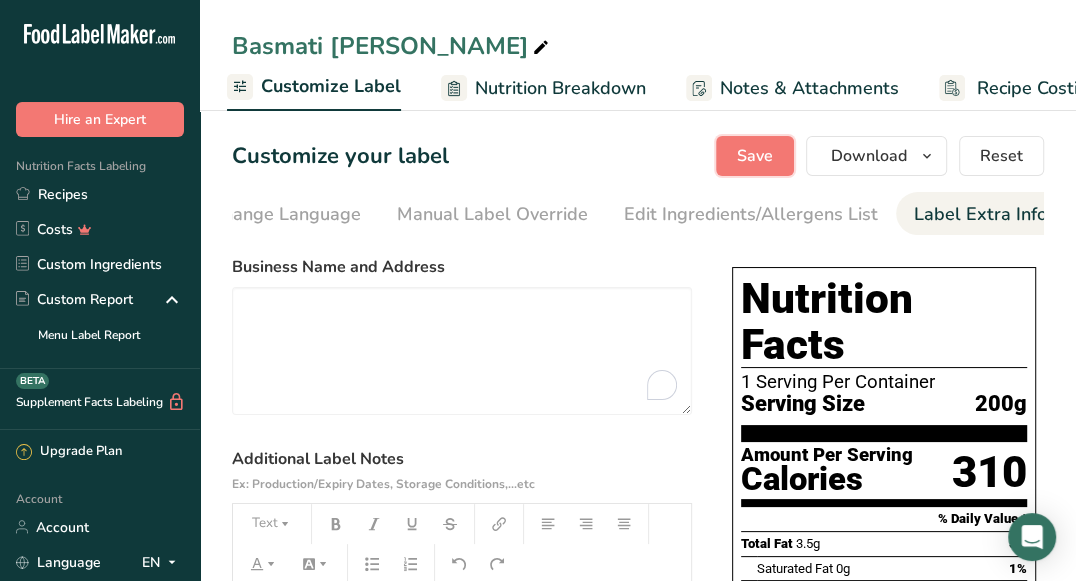 click on "Save" at bounding box center [755, 156] 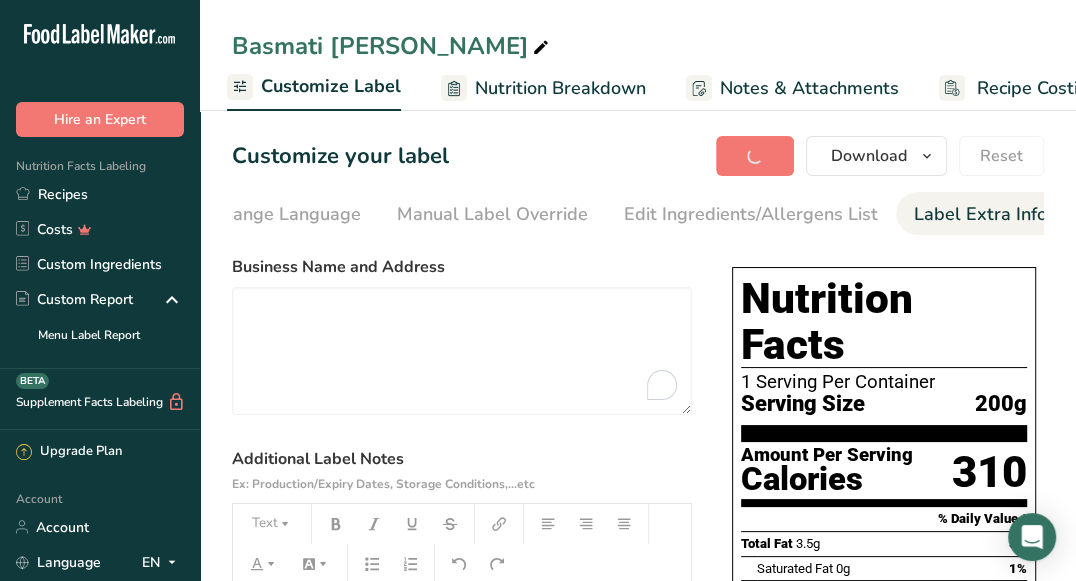 click on "Edit Ingredients/Allergens List" at bounding box center [751, 214] 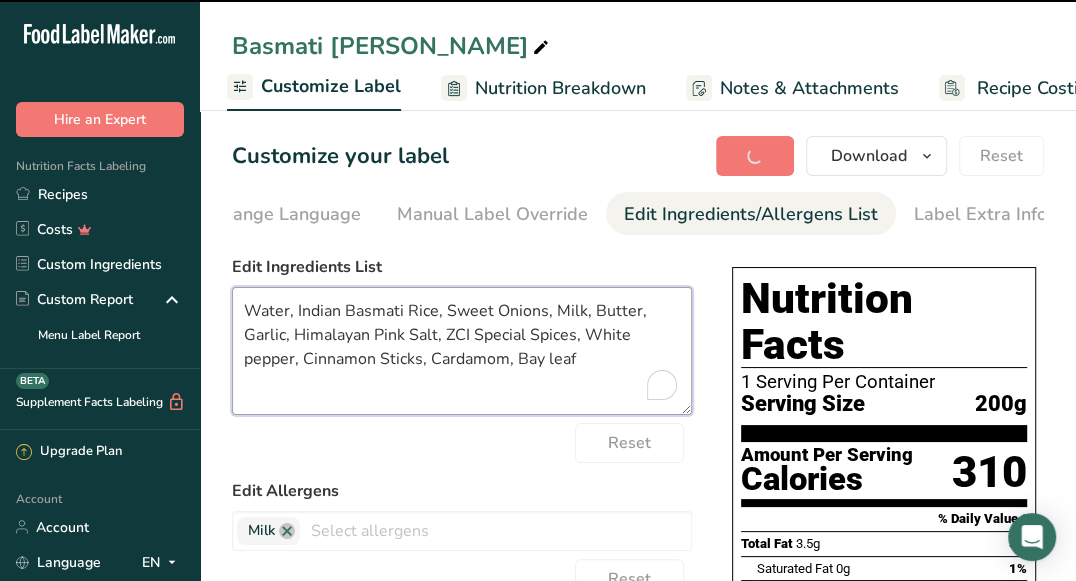 drag, startPoint x: 319, startPoint y: 315, endPoint x: 297, endPoint y: 314, distance: 22.022715 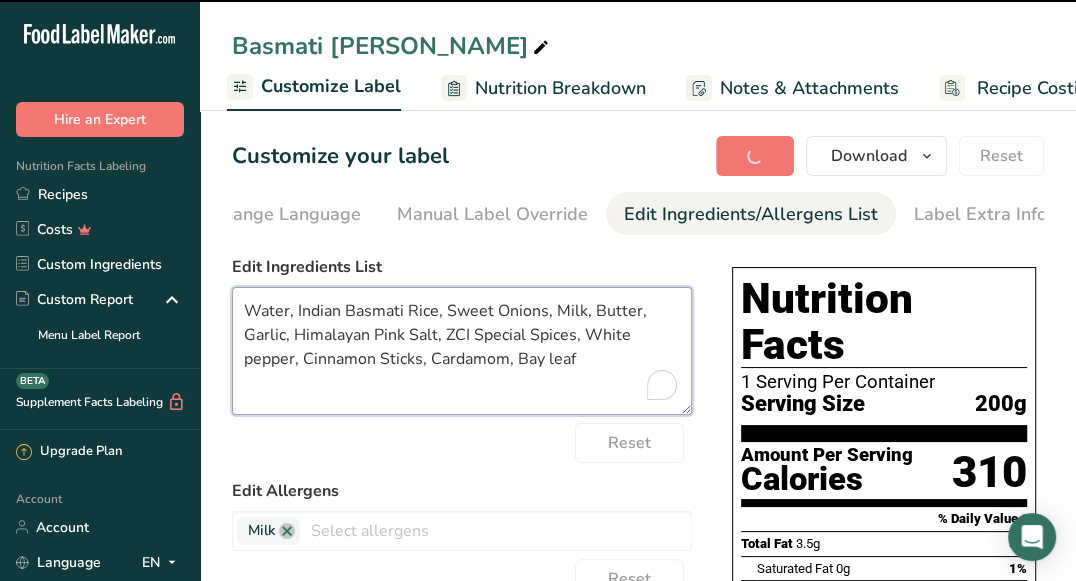 click on "Water, Indian Basmati Rice, Sweet Onions, Milk, Butter, Garlic, Himalayan Pink Salt, ZCI Special Spices, White pepper, Cinnamon Sticks, Cardamom, Bay leaf" at bounding box center [462, 351] 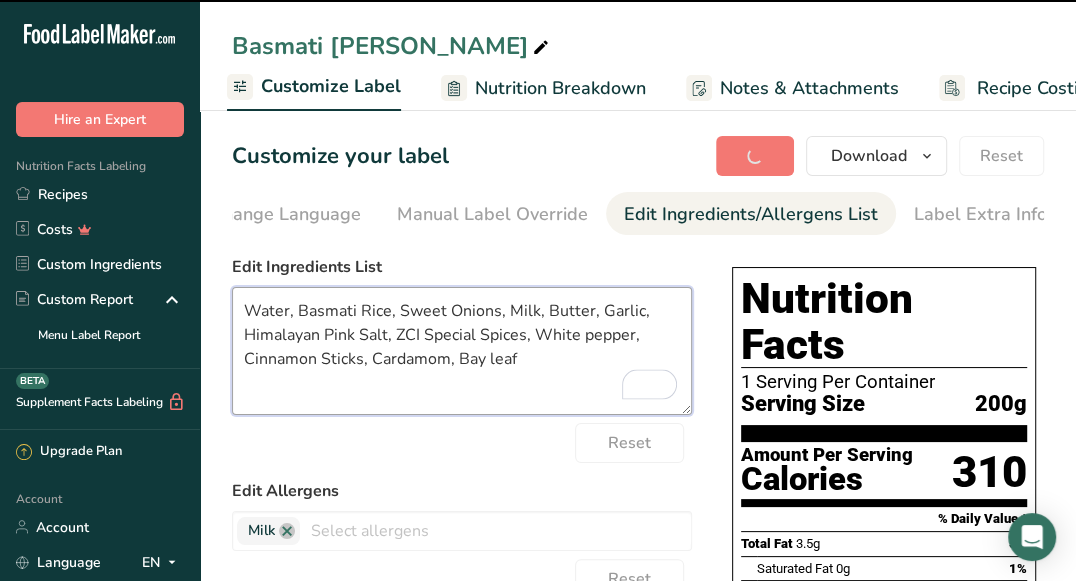 drag, startPoint x: 448, startPoint y: 316, endPoint x: 399, endPoint y: 308, distance: 49.648766 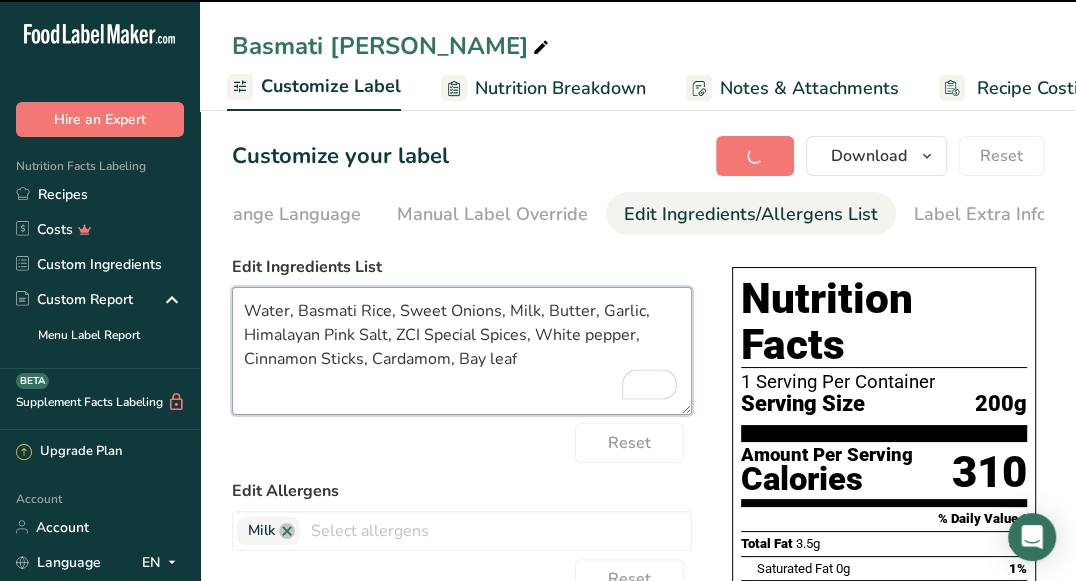 click on "Water, Basmati Rice, Sweet Onions, Milk, Butter, Garlic, Himalayan Pink Salt, ZCI Special Spices, White pepper, Cinnamon Sticks, Cardamom, Bay leaf" at bounding box center [462, 351] 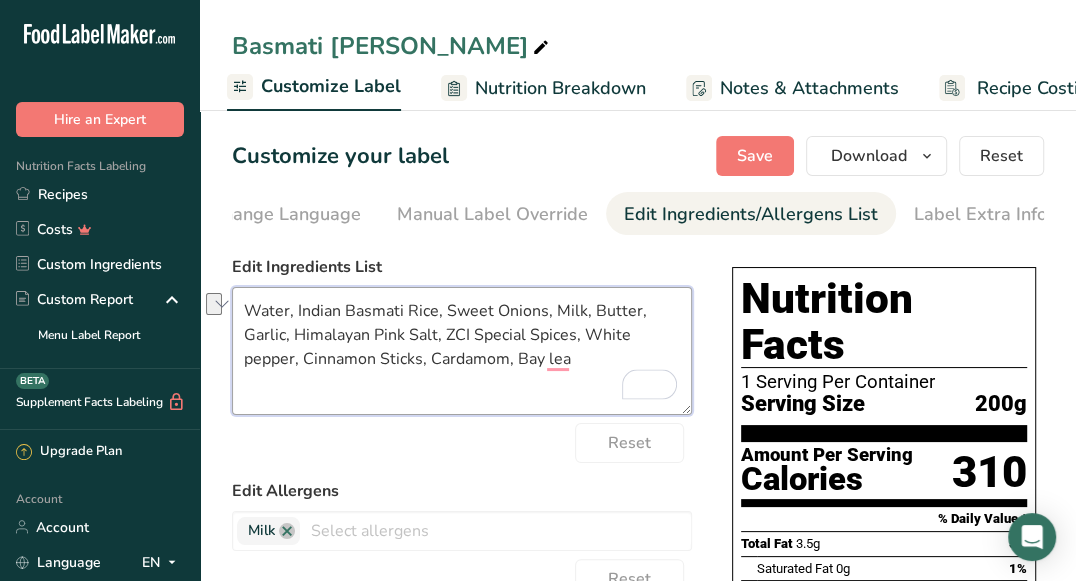 drag, startPoint x: 405, startPoint y: 343, endPoint x: 296, endPoint y: 336, distance: 109.22454 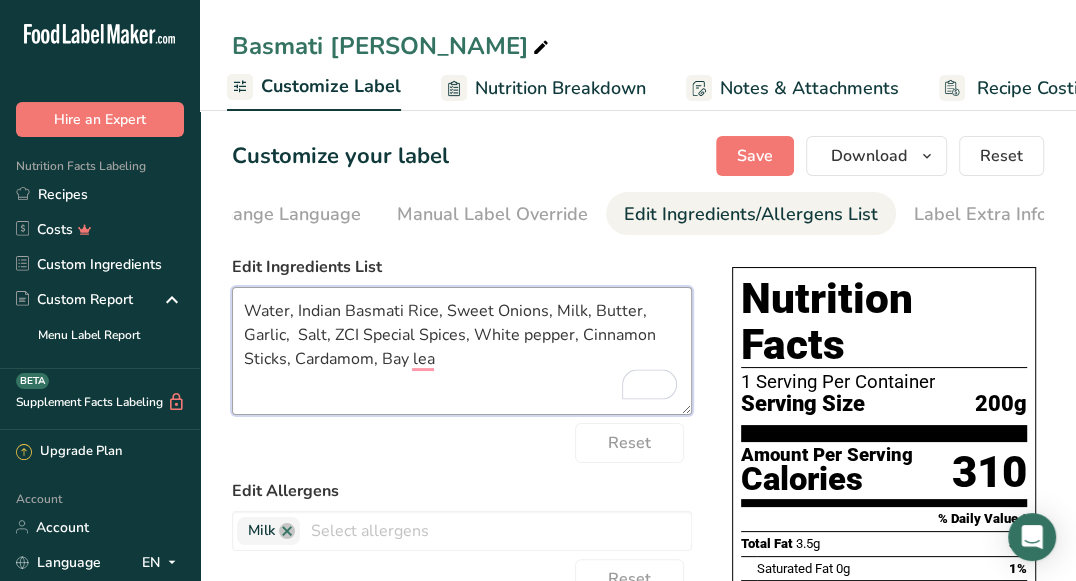 drag, startPoint x: 364, startPoint y: 343, endPoint x: 332, endPoint y: 340, distance: 32.140316 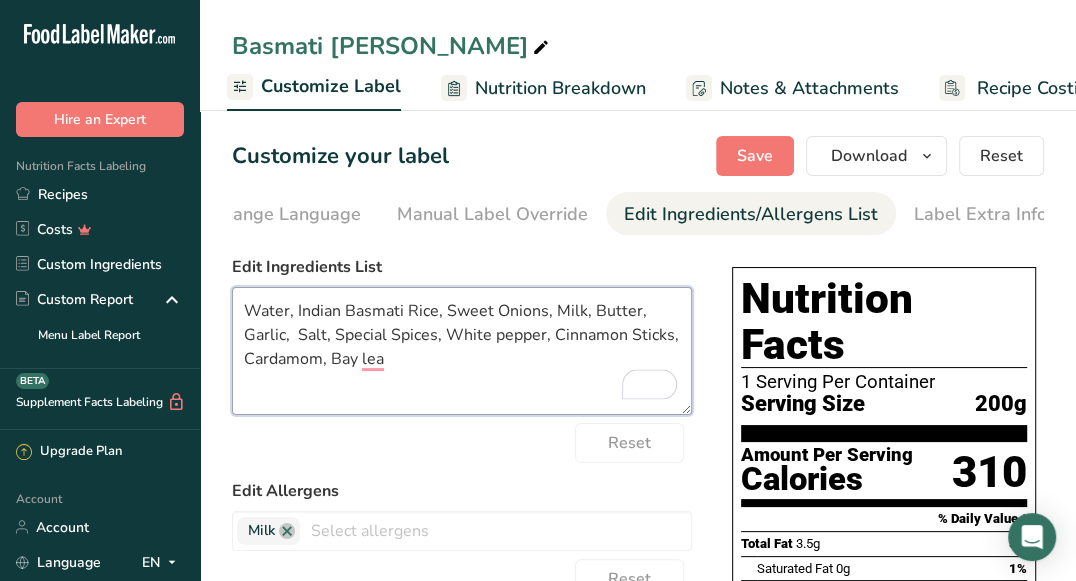 click on "Water, Indian Basmati Rice, Sweet Onions, Milk, Butter, Garlic,  Salt, Special Spices, White pepper, Cinnamon Sticks, Cardamom, Bay lea" at bounding box center [462, 351] 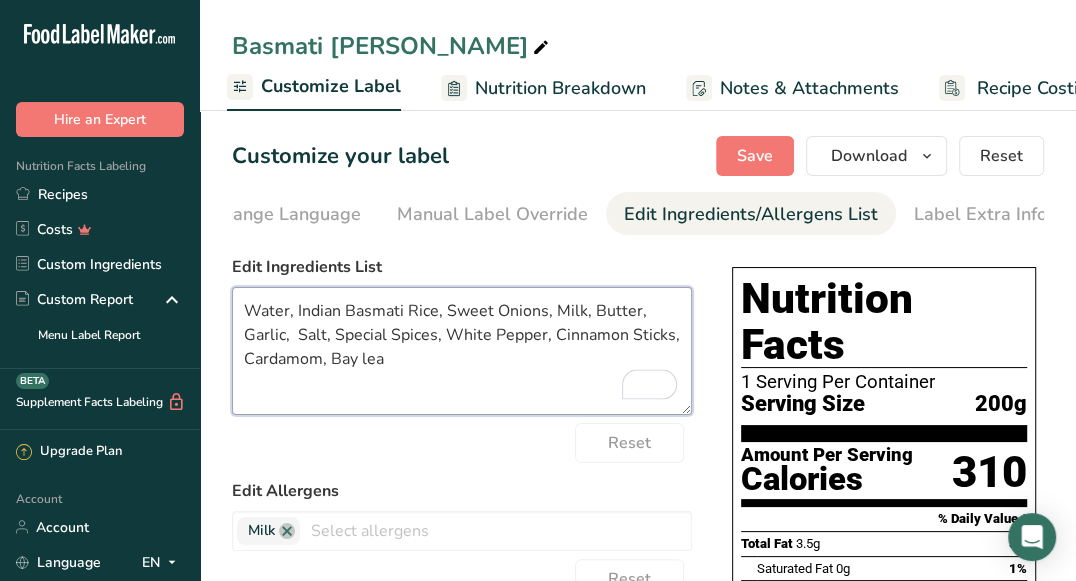 drag, startPoint x: 668, startPoint y: 337, endPoint x: 633, endPoint y: 337, distance: 35 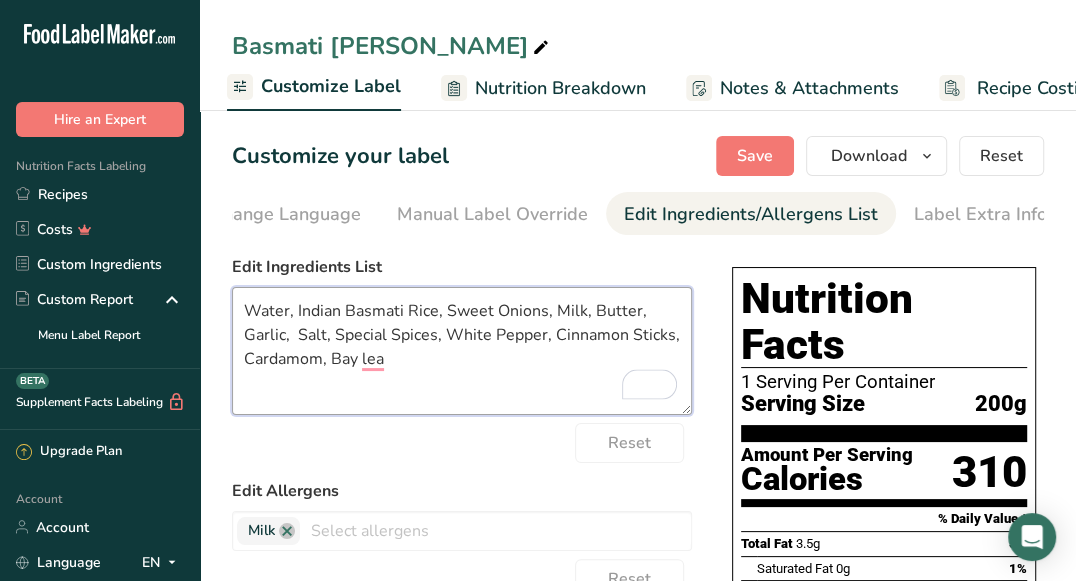 click on "Water, Indian Basmati Rice, Sweet Onions, Milk, Butter, Garlic,  Salt, Special Spices, White Pepper, Cinnamon Sticks, Cardamom, Bay lea" at bounding box center (462, 351) 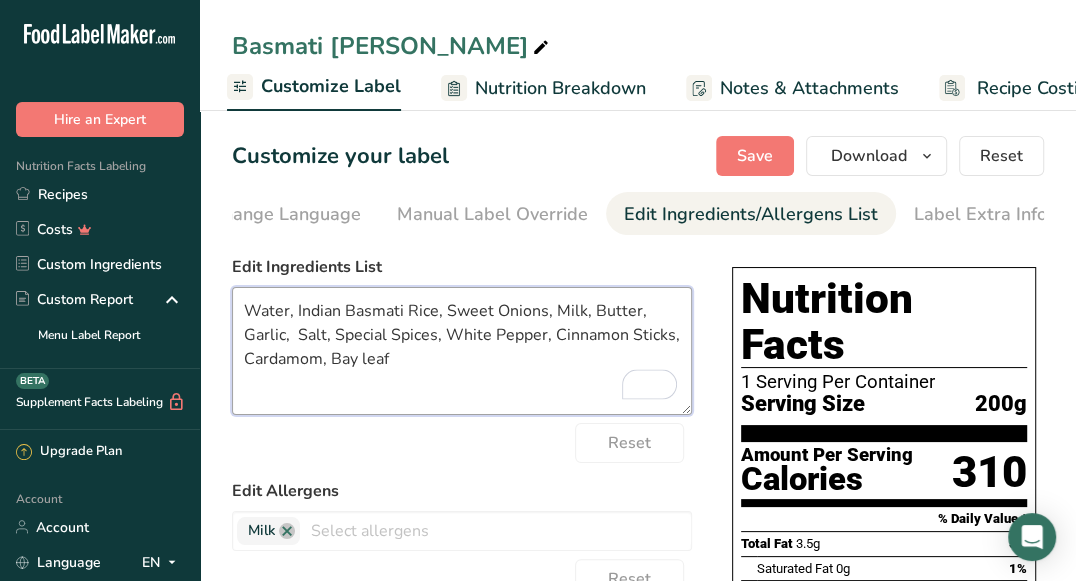 type on "Water, Indian Basmati Rice, Sweet Onions, Milk, Butter, Garlic,  Salt, Special Spices, White Pepper, Cinnamon Sticks, Cardamom, Bay leaf" 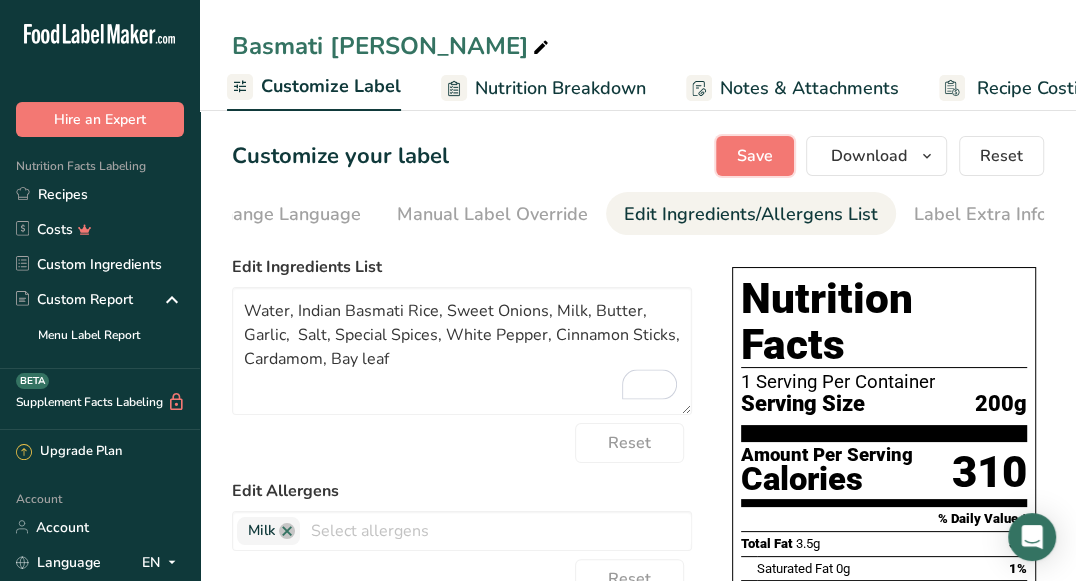 click on "Save" at bounding box center [755, 156] 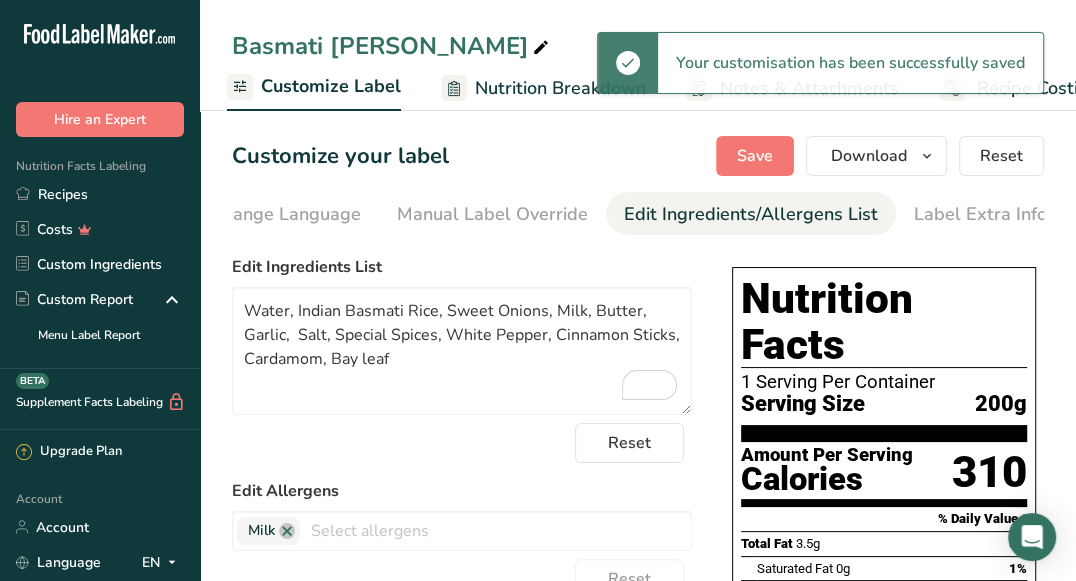 click on "Label Extra Info" at bounding box center [980, 214] 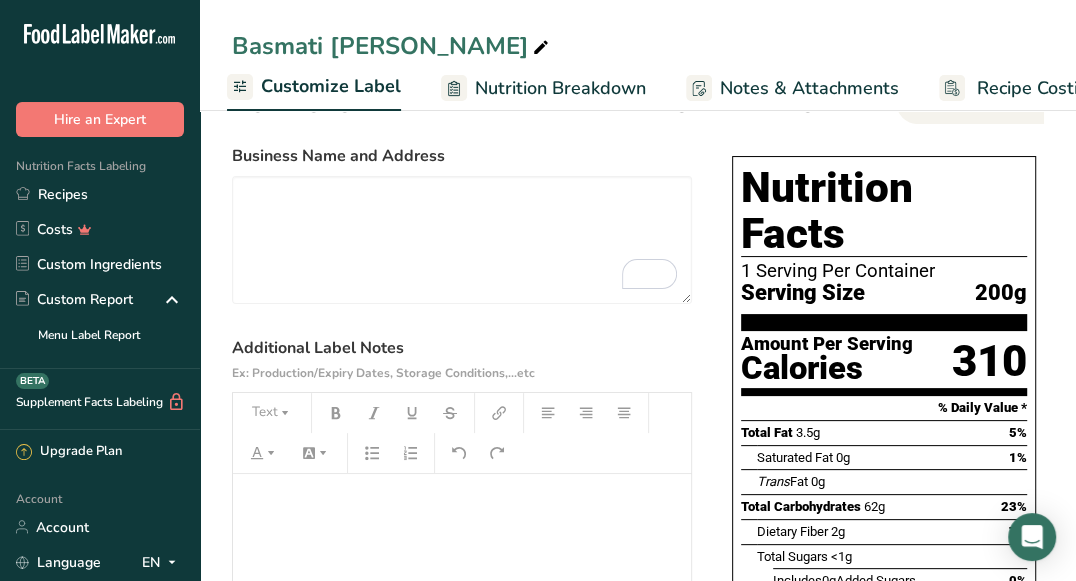 scroll, scrollTop: 0, scrollLeft: 0, axis: both 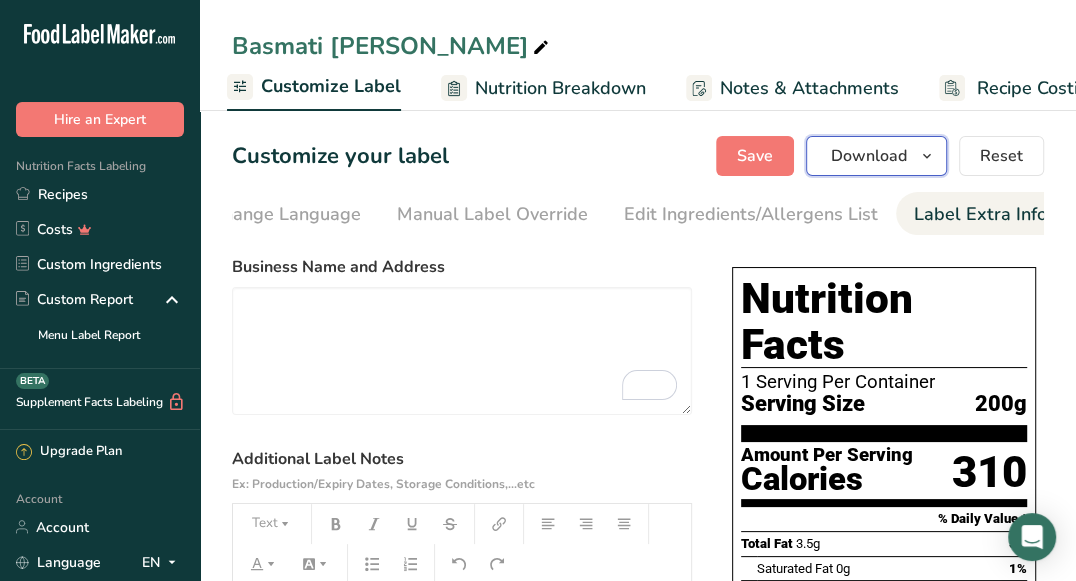 click on "Download" at bounding box center [869, 156] 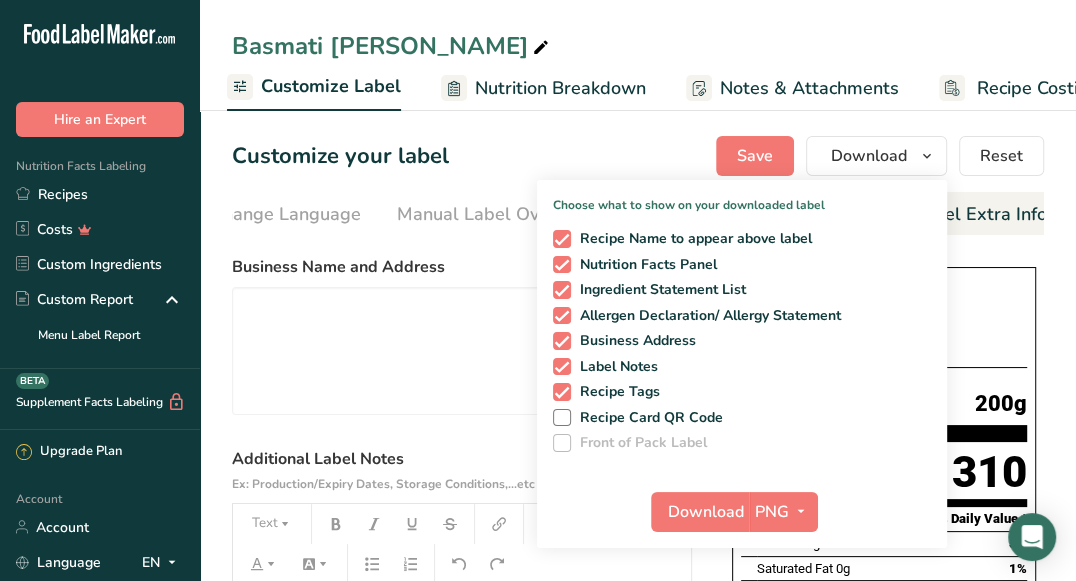 click on "Recipe Tags" at bounding box center [616, 392] 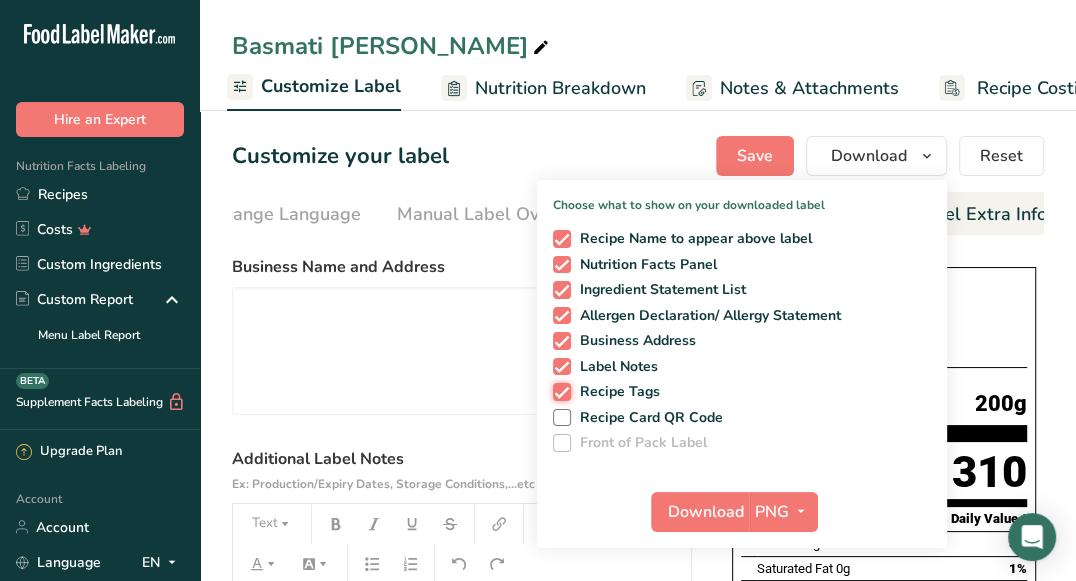 click on "Recipe Tags" at bounding box center (559, 391) 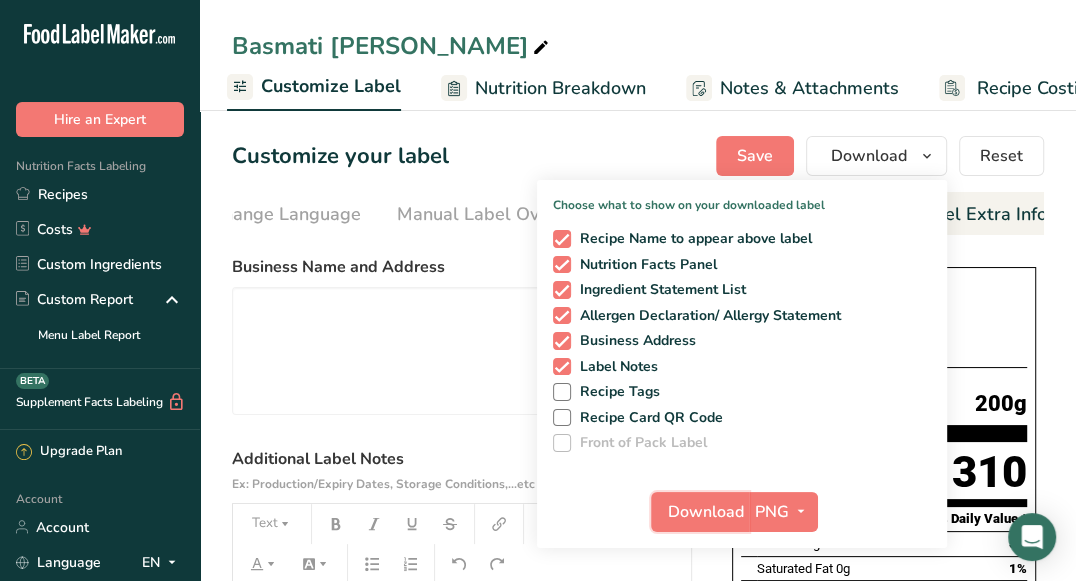 click on "Download" at bounding box center (700, 512) 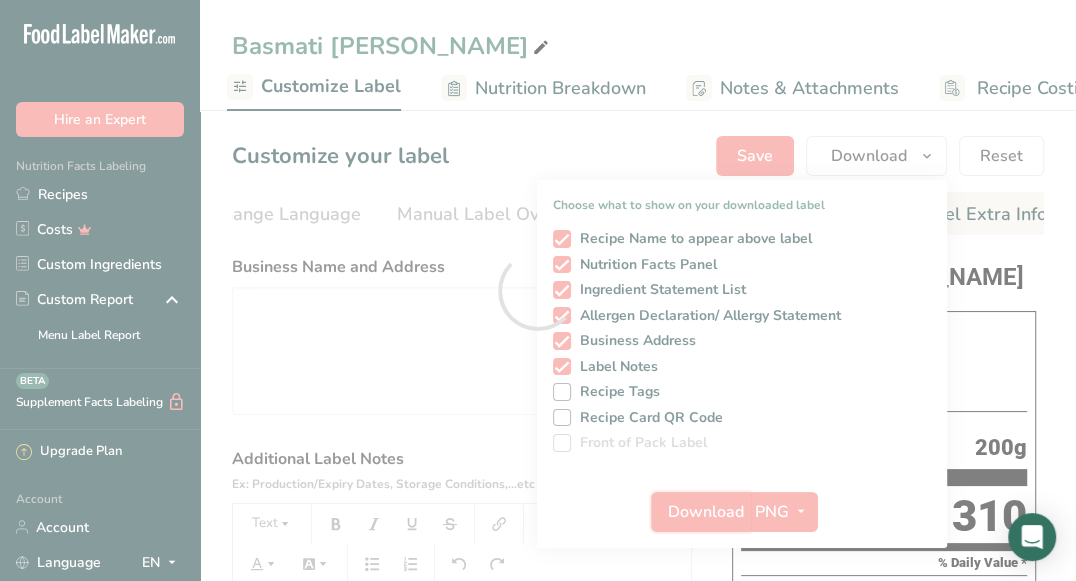 scroll, scrollTop: 0, scrollLeft: 0, axis: both 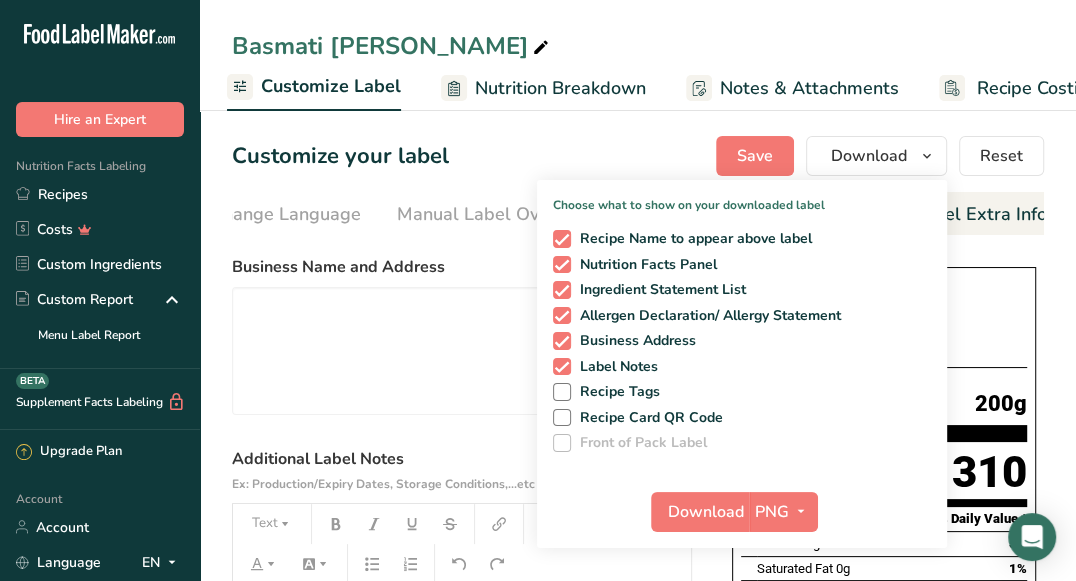 click on "Customize your label
Save
Download
Choose what to show on your downloaded label
Recipe Name to appear above label
Nutrition Facts Panel
Ingredient Statement List
Allergen Declaration/ Allergy Statement
Business Address
Label Notes
Recipe Tags
Recipe Card QR Code
Front of Pack Label
Download
PNG
PNG
BMP
SVG
PDF
TXT
Reset" at bounding box center (638, 156) 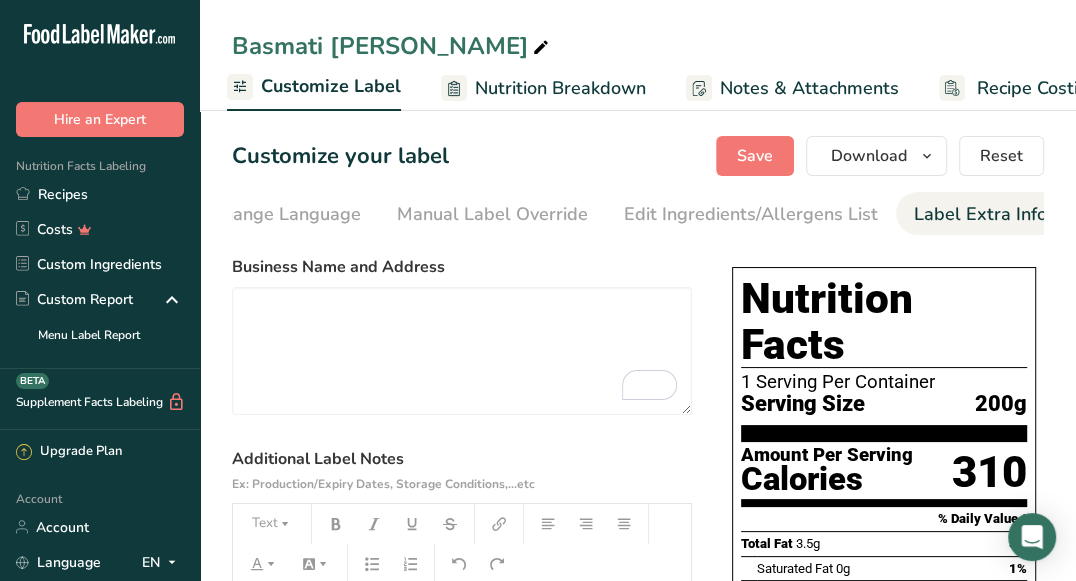 click on "Recipes" at bounding box center (100, 194) 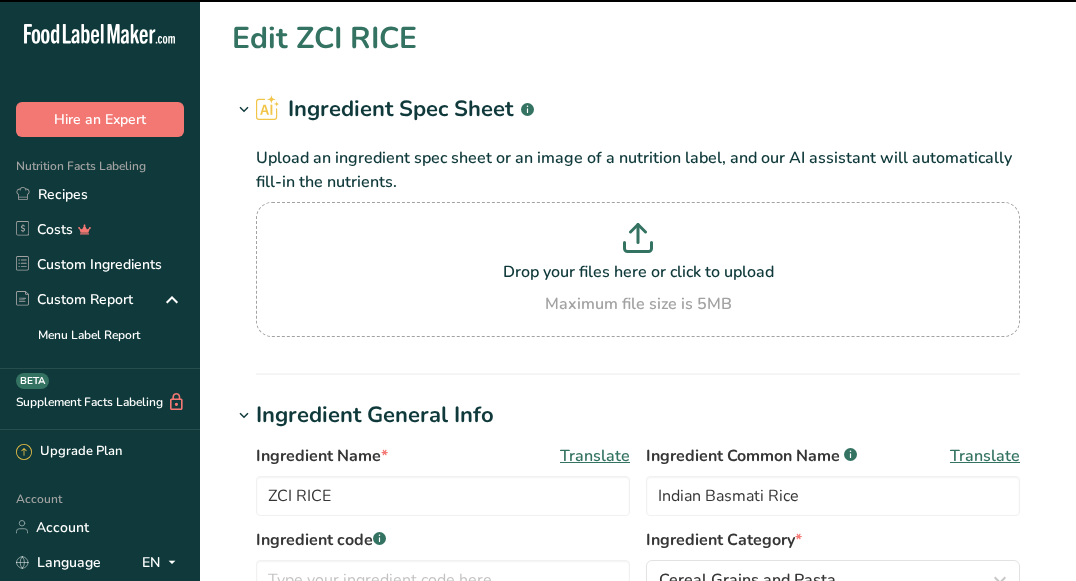 scroll, scrollTop: 0, scrollLeft: 0, axis: both 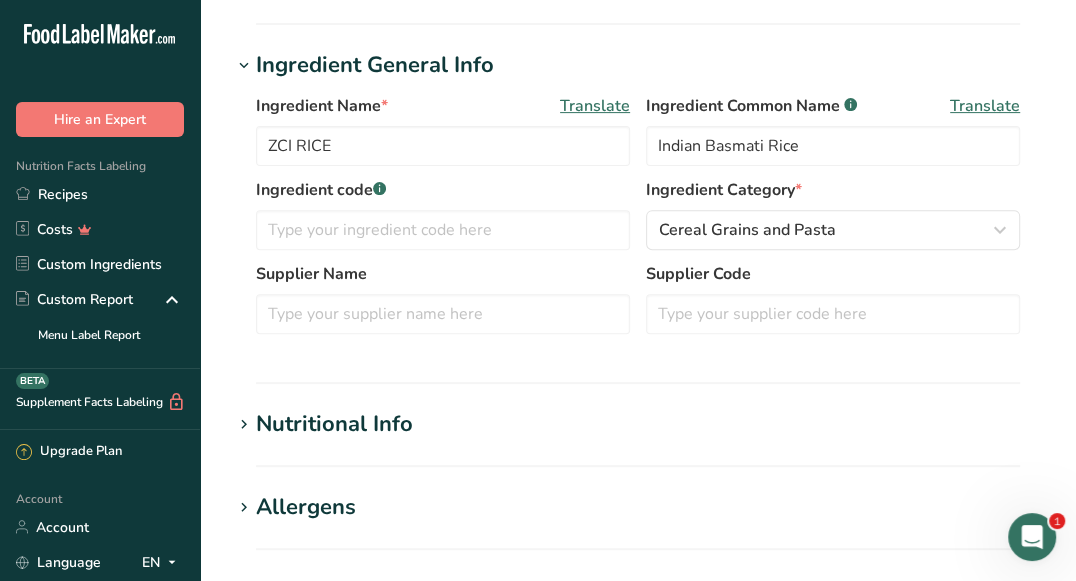 click on "Nutritional Info" at bounding box center [334, 424] 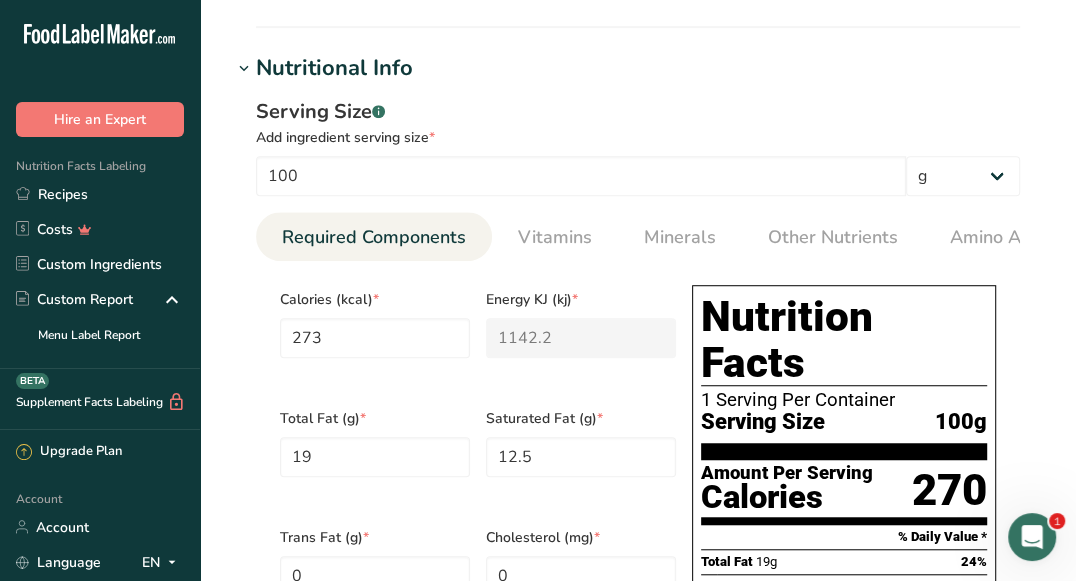 scroll, scrollTop: 810, scrollLeft: 0, axis: vertical 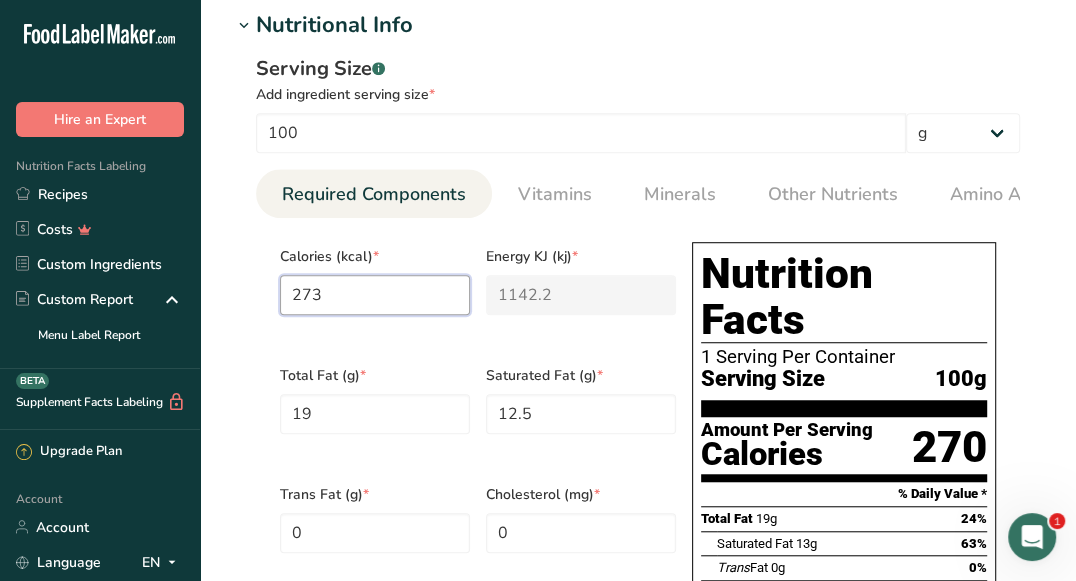 click on "273" at bounding box center (375, 295) 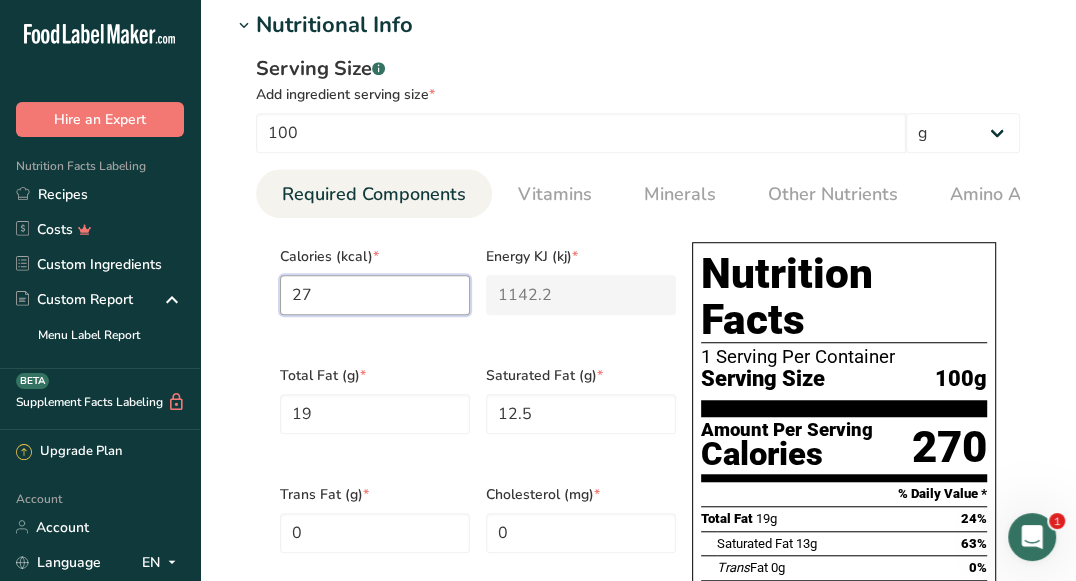 type on "2" 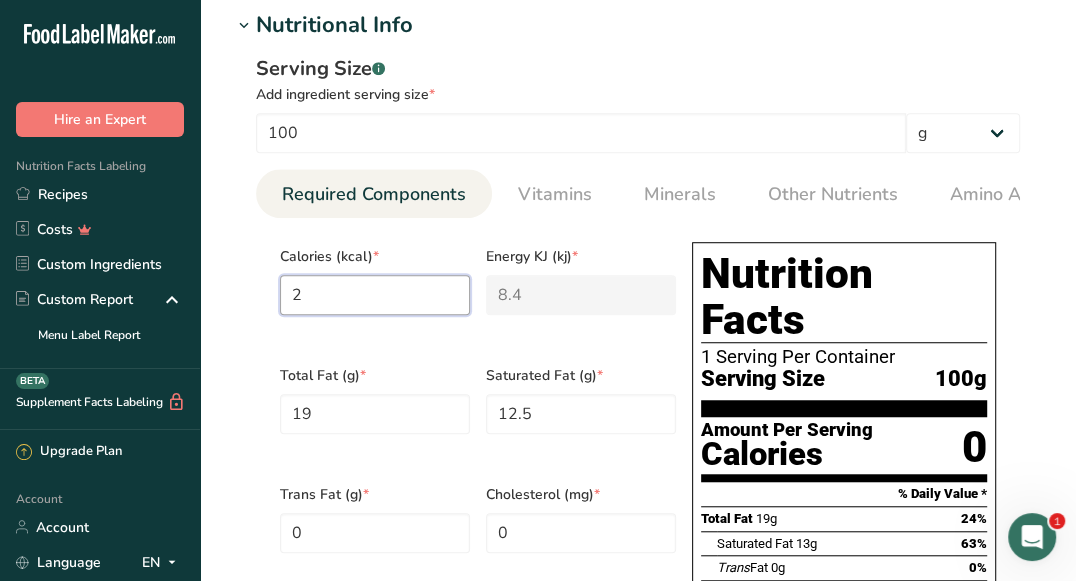 type on "25" 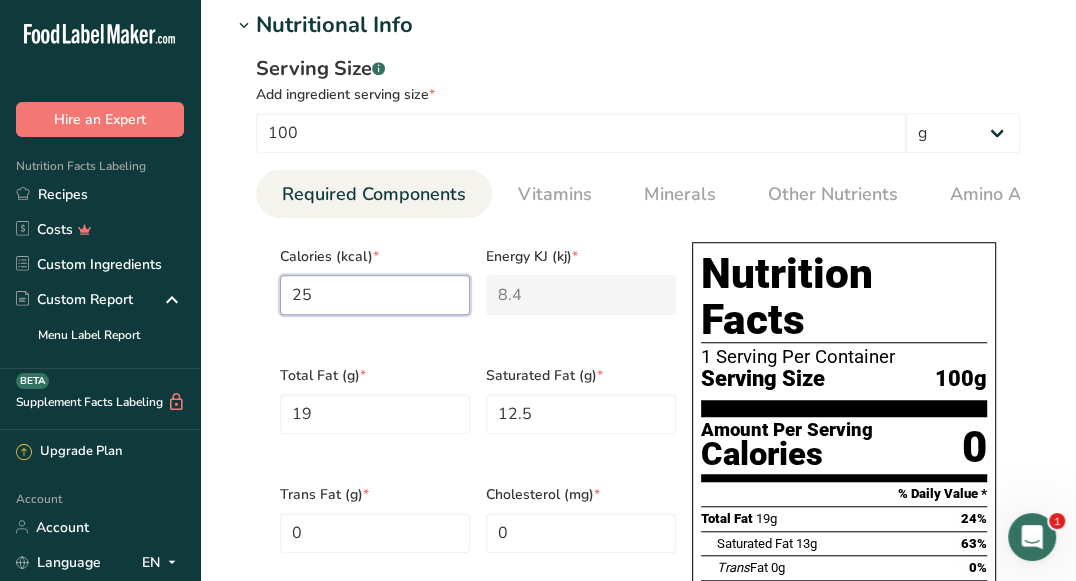 type on "104.6" 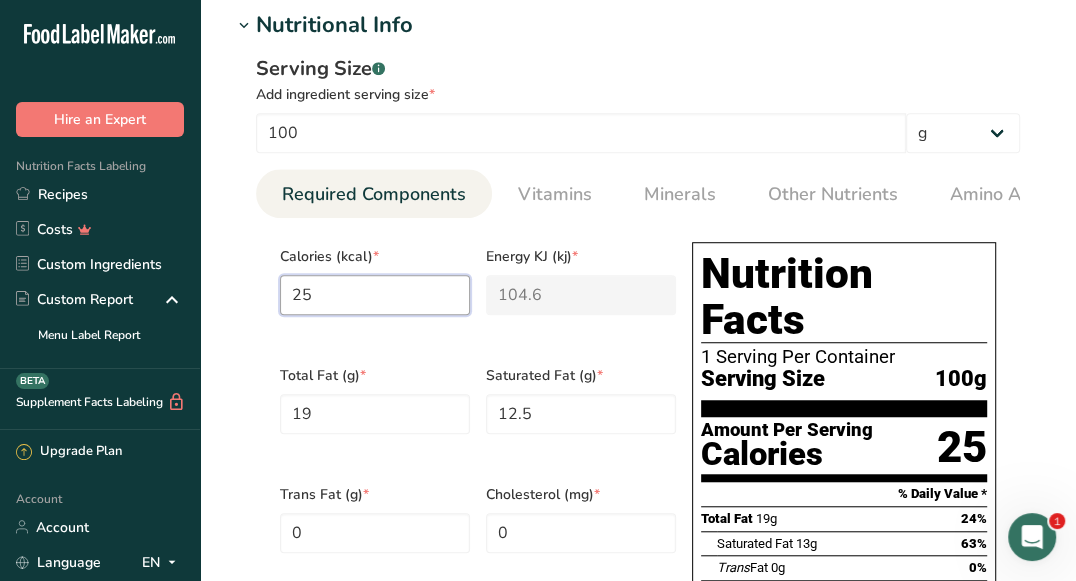 type on "258" 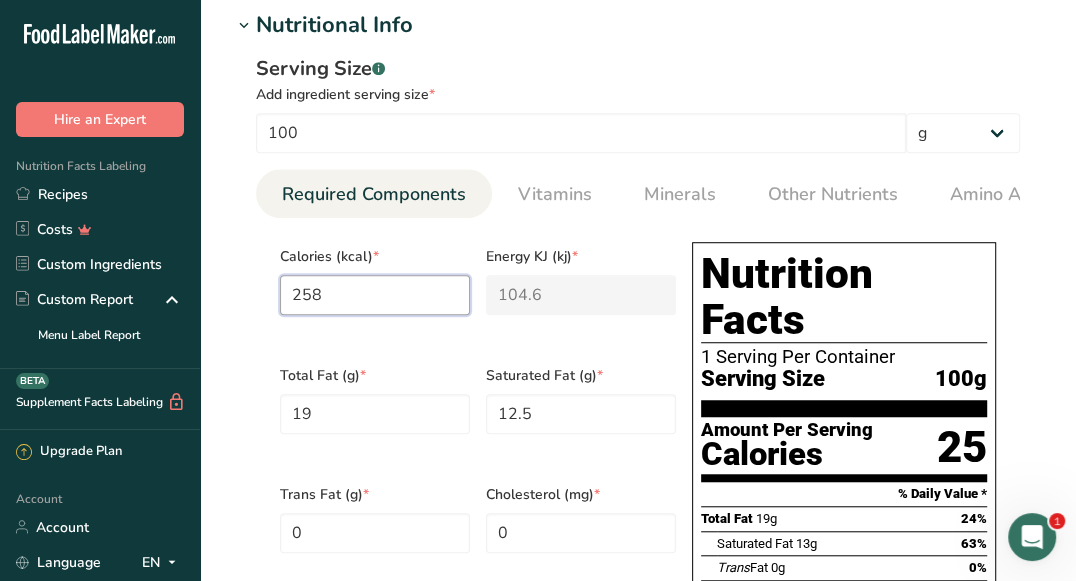 type on "1079.5" 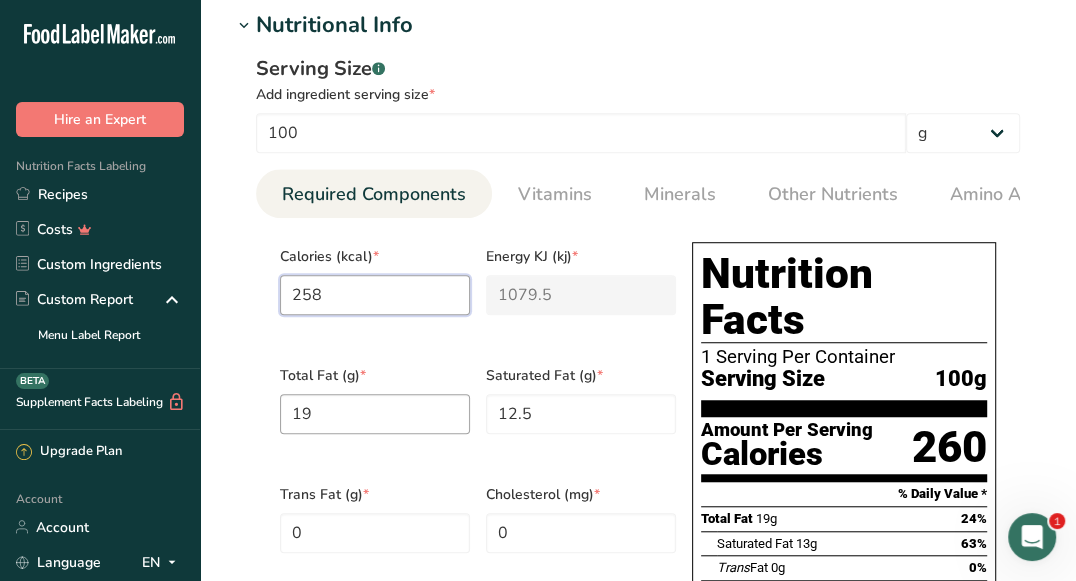 type on "258" 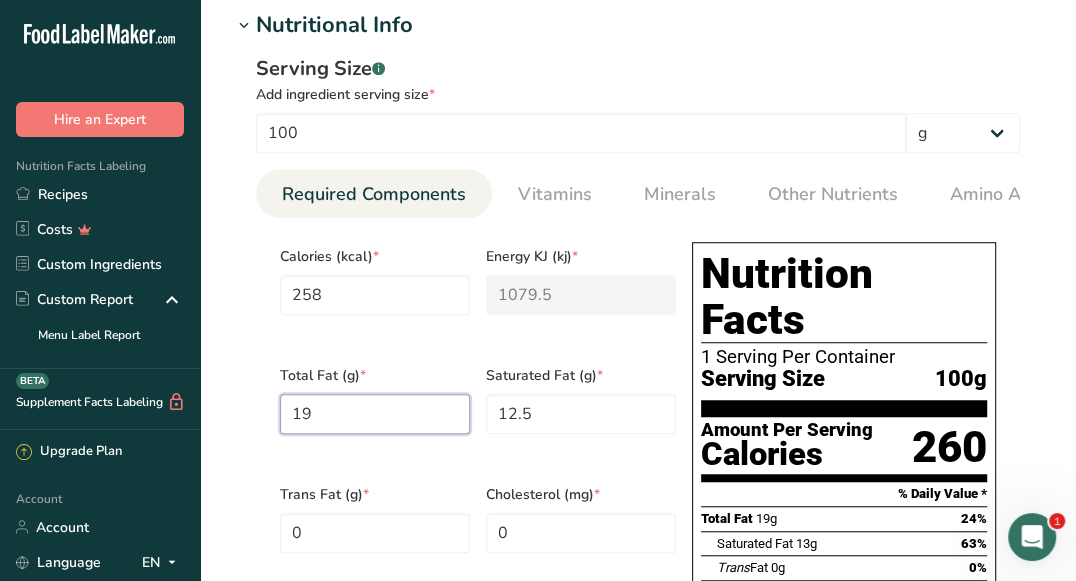 click on "19" at bounding box center [375, 414] 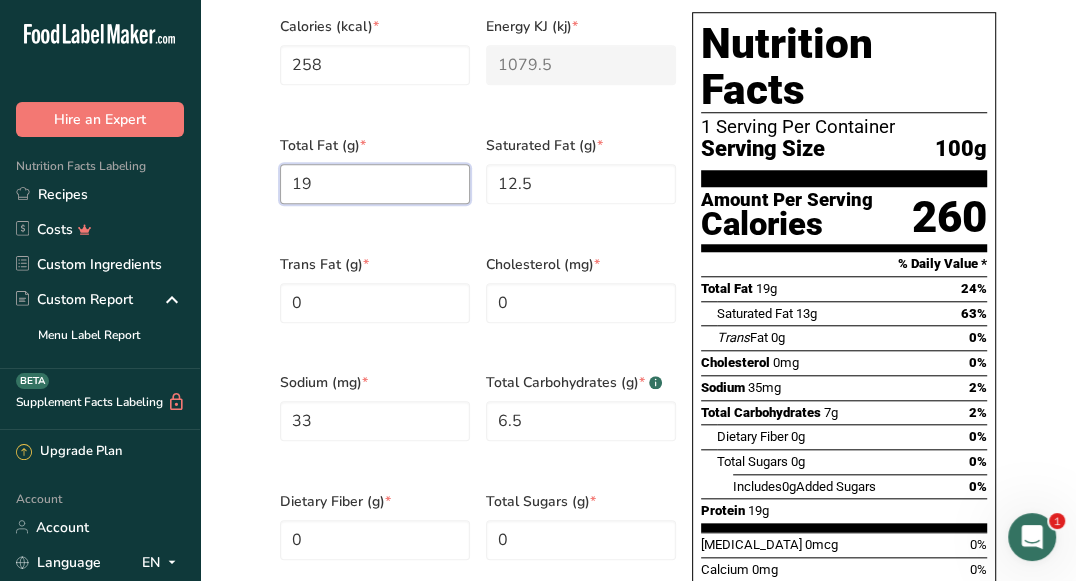 scroll, scrollTop: 983, scrollLeft: 0, axis: vertical 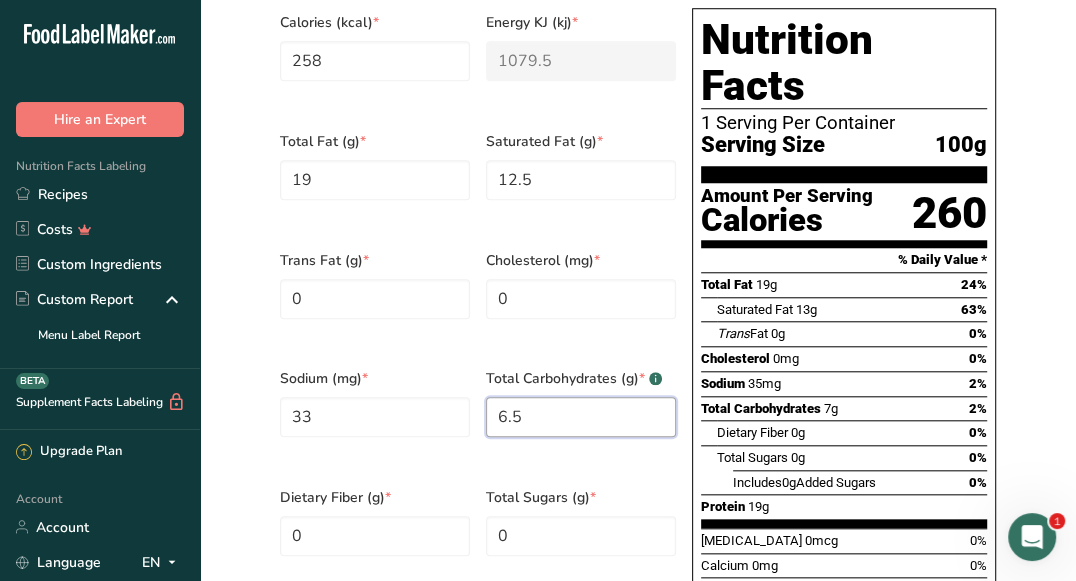click on "6.5" at bounding box center (581, 417) 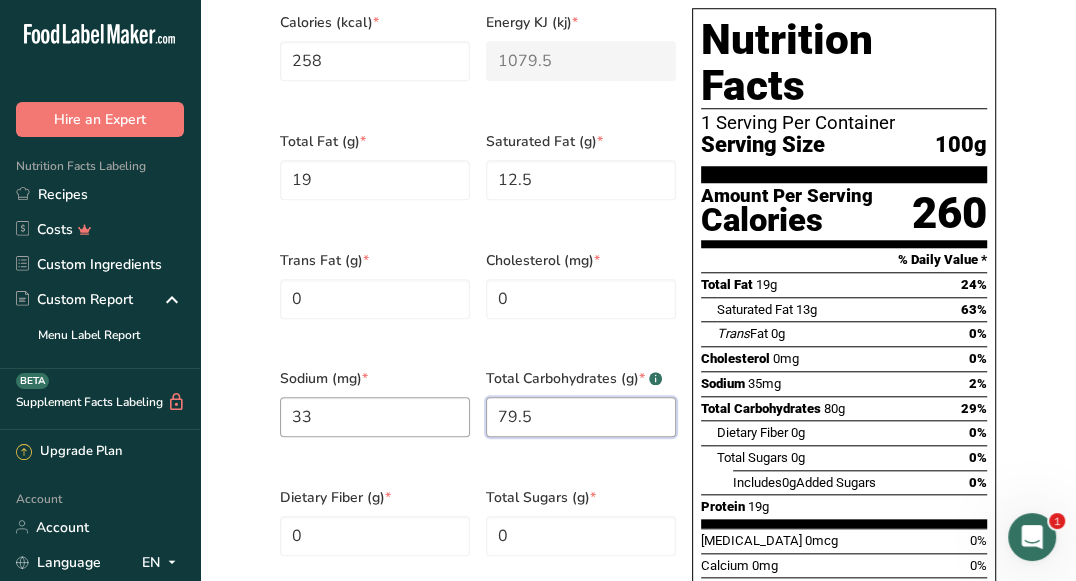 type on "79.5" 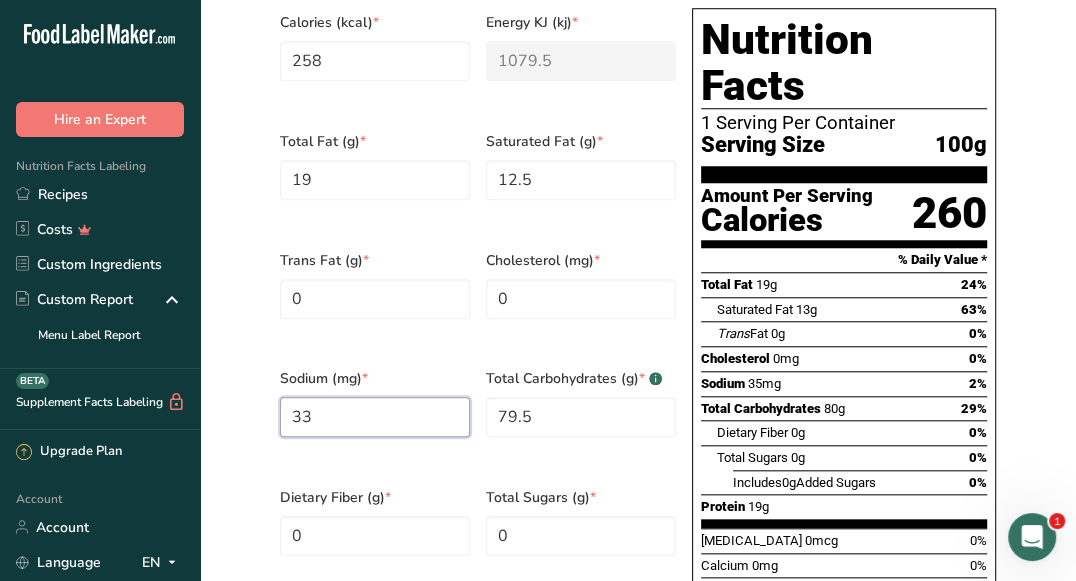 click on "33" at bounding box center [375, 417] 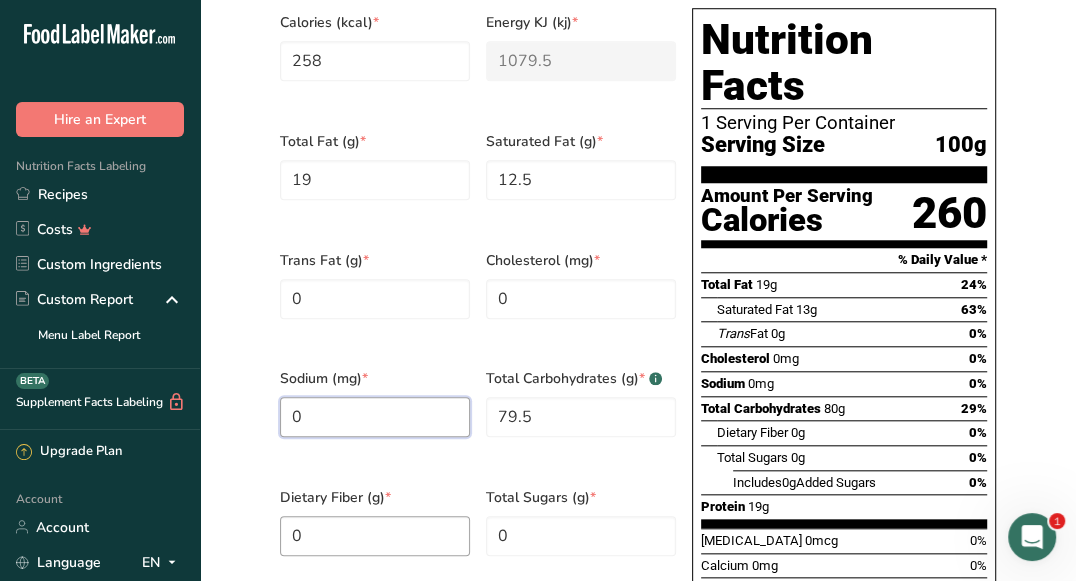 type on "0" 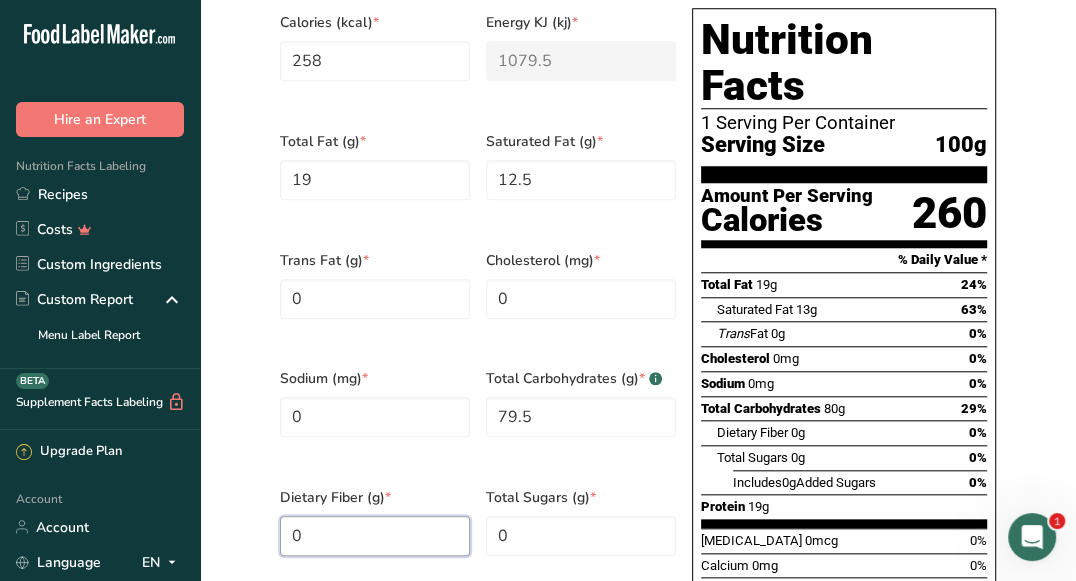 drag, startPoint x: 326, startPoint y: 513, endPoint x: 281, endPoint y: 511, distance: 45.044422 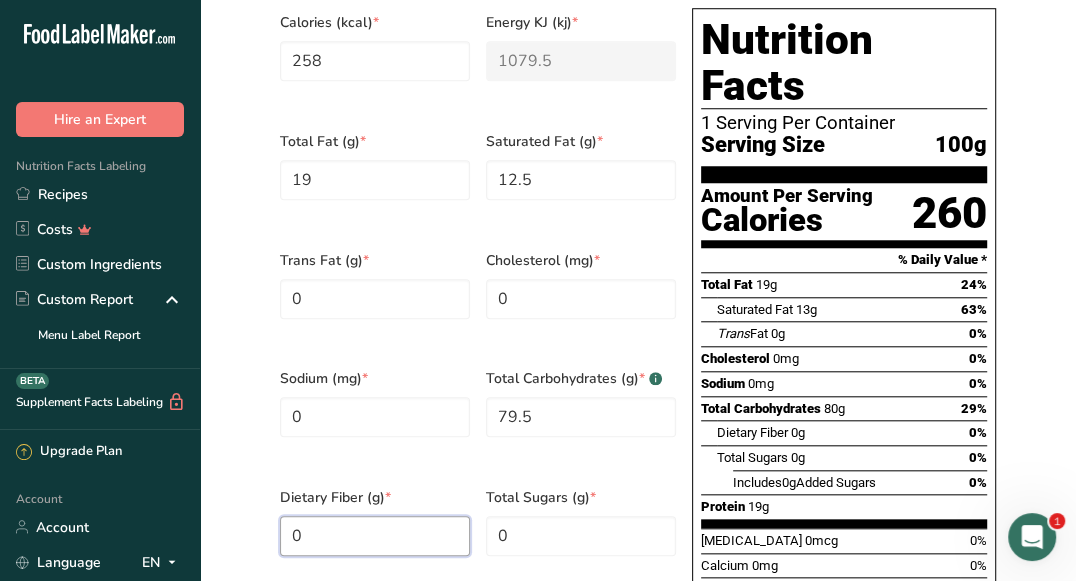 click on "0" at bounding box center (375, 536) 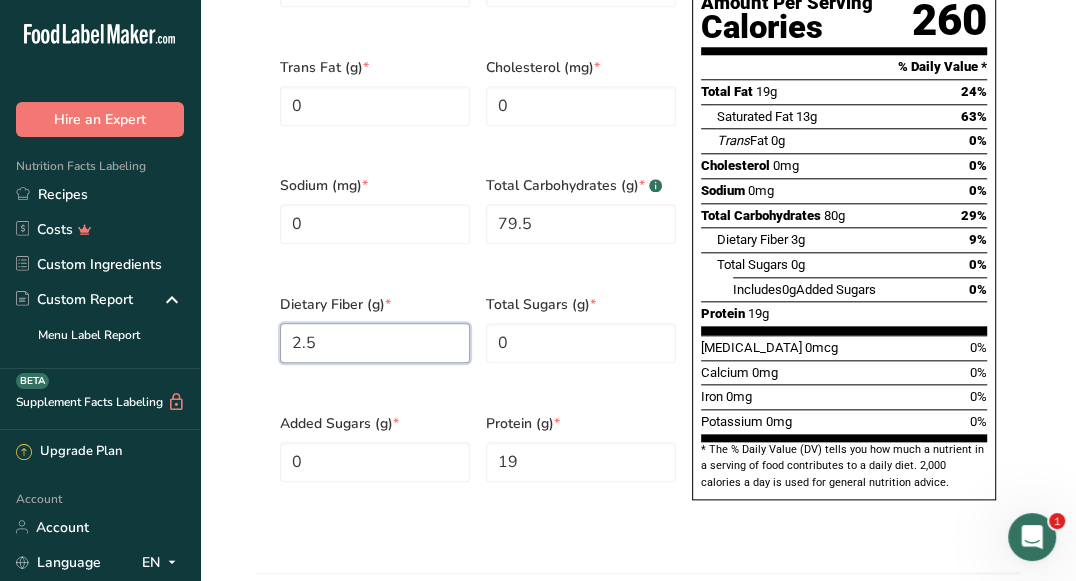 scroll, scrollTop: 1173, scrollLeft: 0, axis: vertical 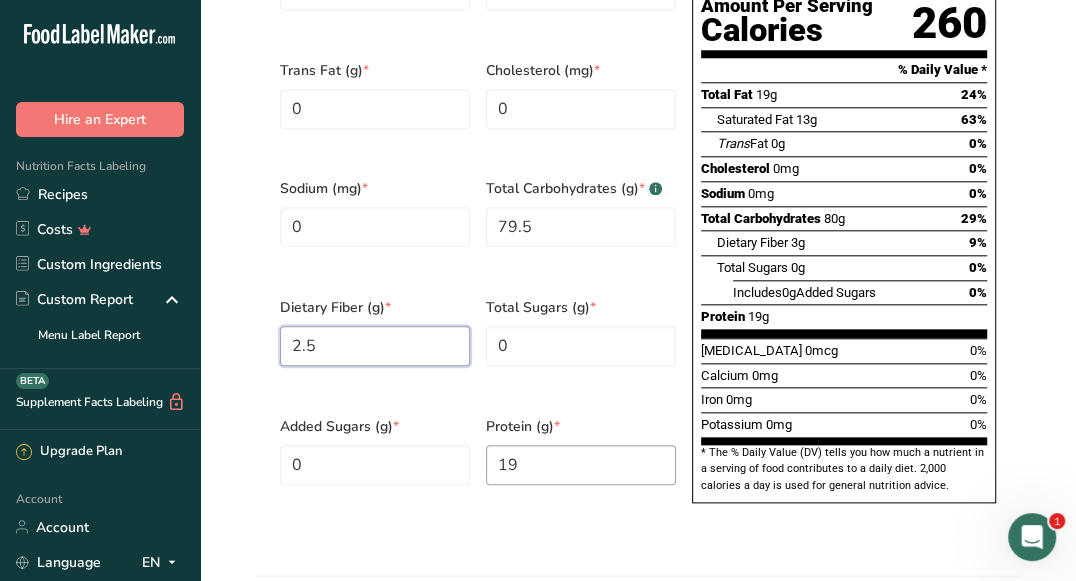 type on "2.5" 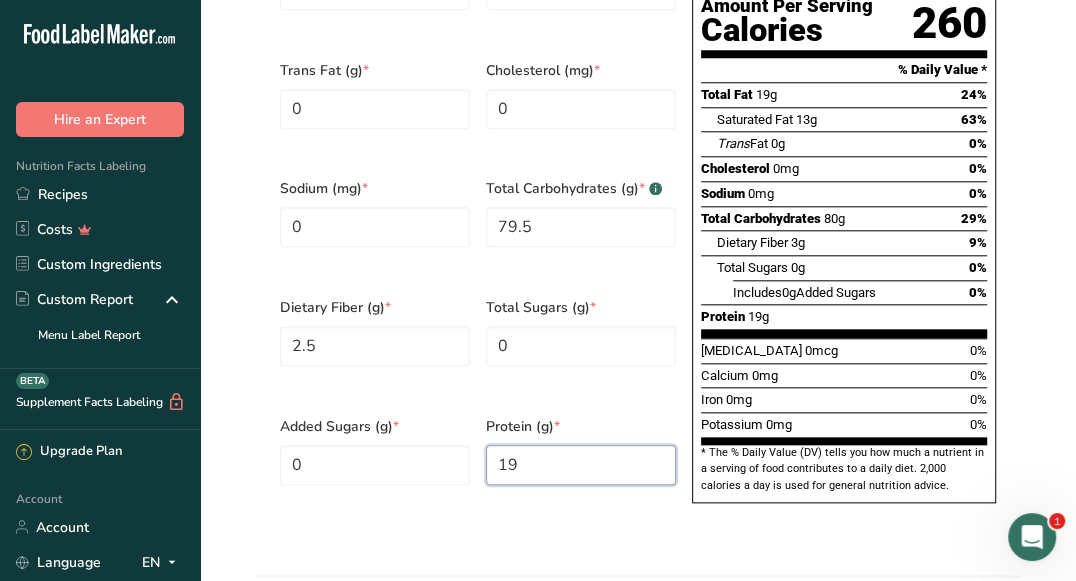 drag, startPoint x: 543, startPoint y: 440, endPoint x: 496, endPoint y: 431, distance: 47.853943 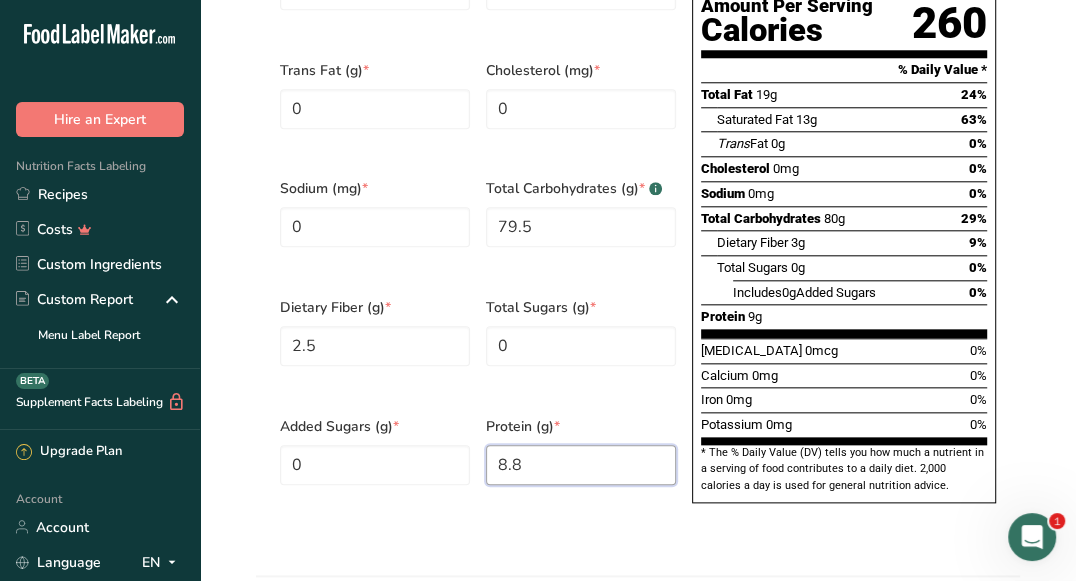 type on "8.8" 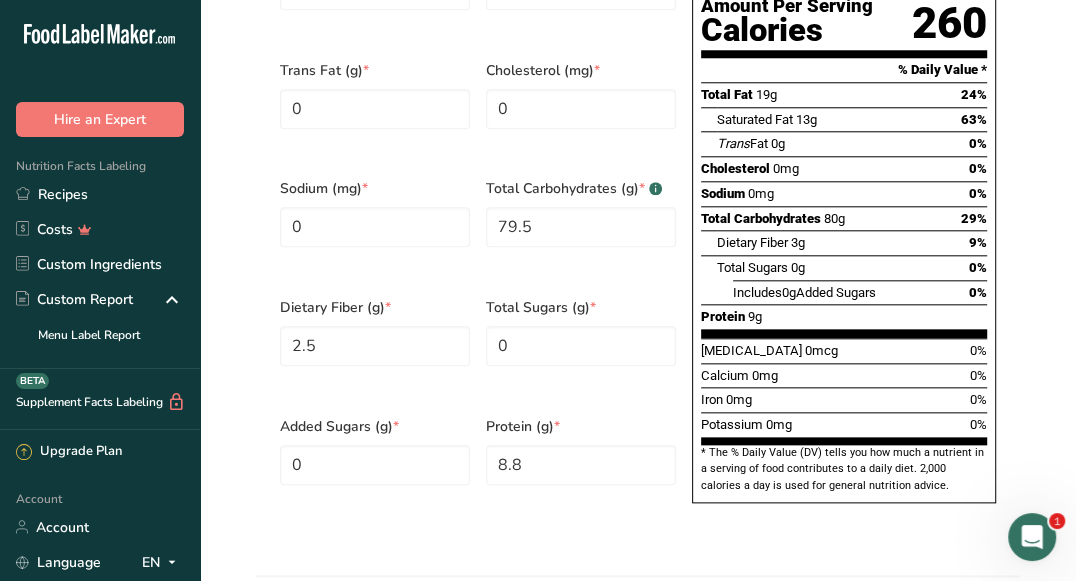click on "Serving Size
.a-a{fill:#347362;}.b-a{fill:#fff;}
Add ingredient serving size *   100
g
kg
mg
mcg
lb
oz
l
mL
fl oz
tbsp
tsp
cup
qt
gallon
Required Components Vitamins Minerals Other Nutrients Amino Acid Profile
Calories
(kcal) *     258
Energy KJ
(kj) *     1079.5
Total Fat
(g) *     19
Saturated Fat
(g) *" at bounding box center [638, 84] 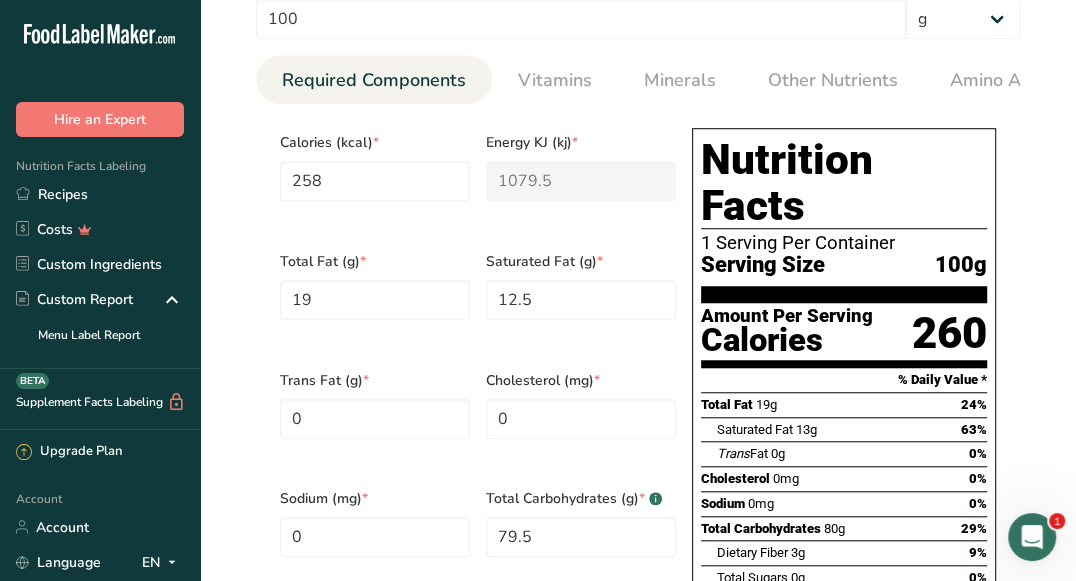 scroll, scrollTop: 860, scrollLeft: 0, axis: vertical 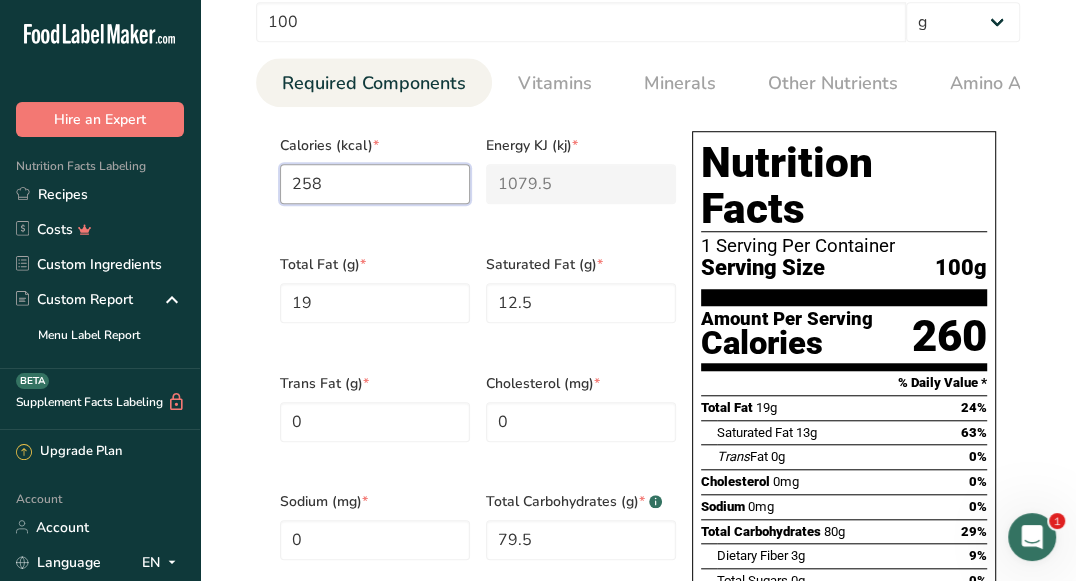click on "258" at bounding box center (375, 184) 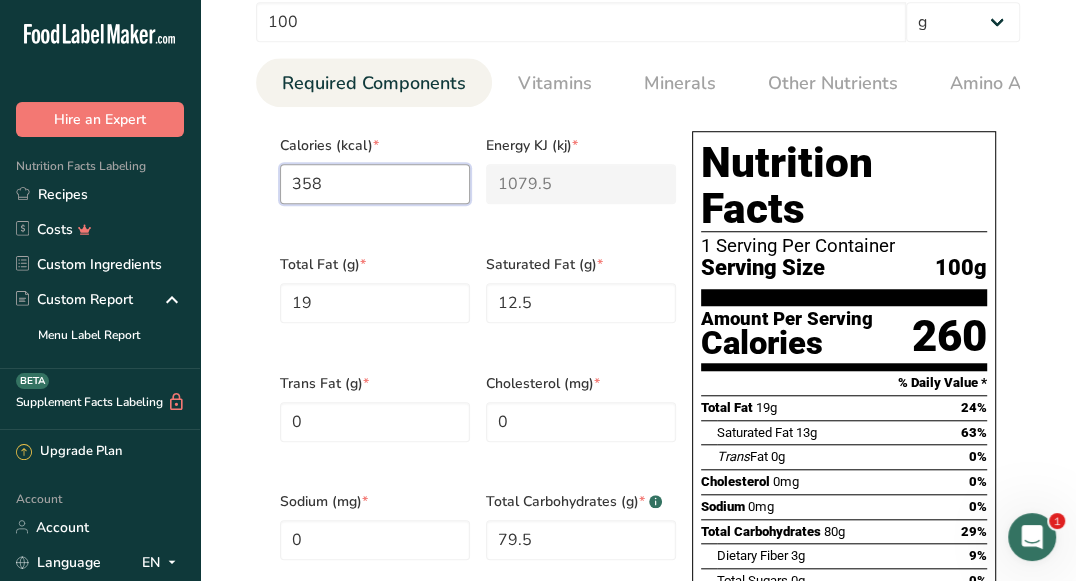 type on "1497.9" 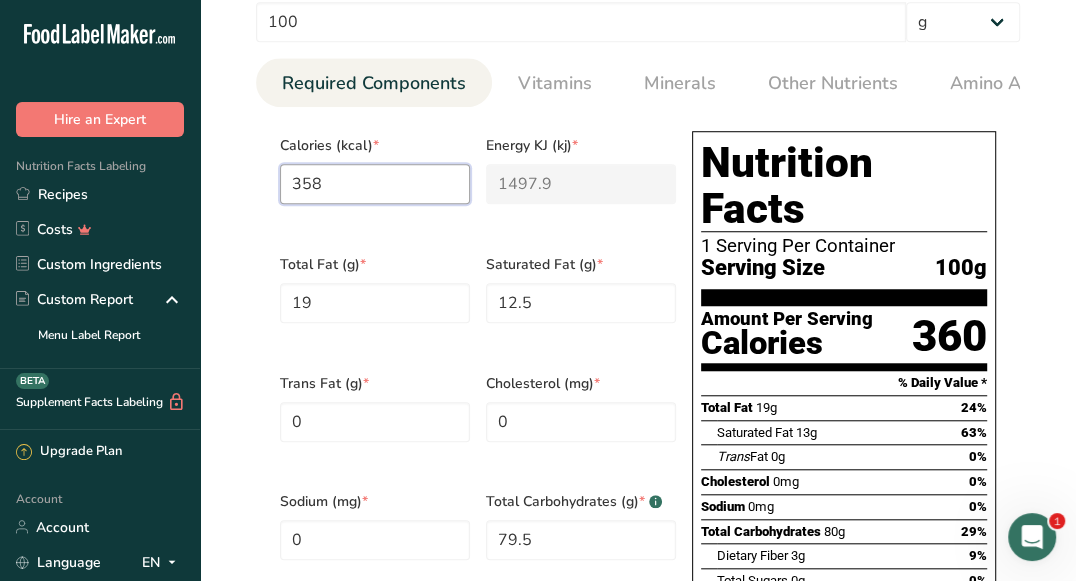 type on "358" 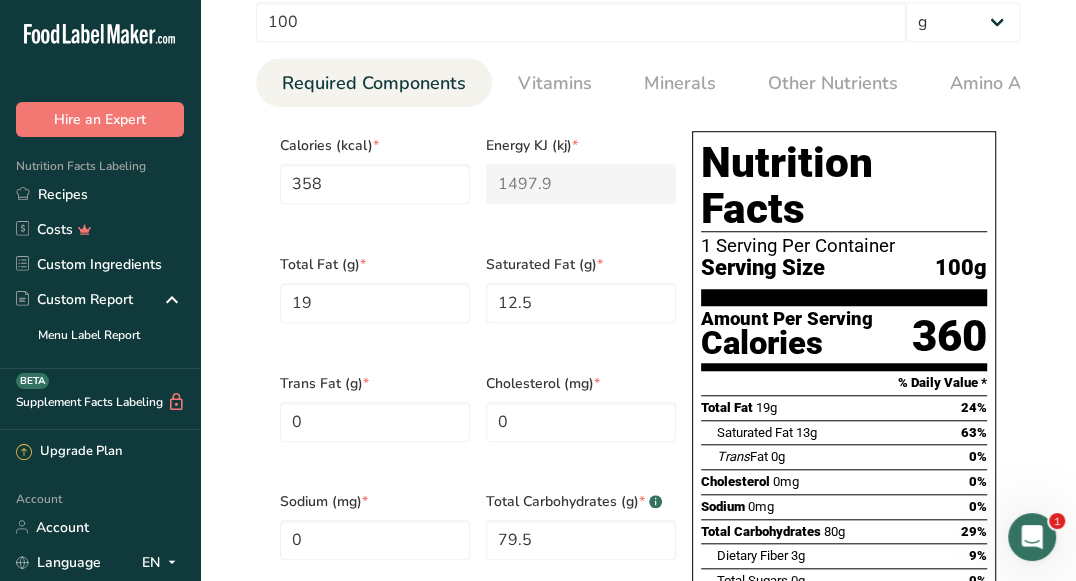 click on "Edit ZCI RICE
Ingredient Spec Sheet
.a-a{fill:#347362;}.b-a{fill:#fff;}
Upload an ingredient spec sheet or an image of a nutrition label, and our AI assistant will automatically fill-in the nutrients.
Drop your files here or click to upload
Maximum file size is 5MB
Ingredient General Info
Ingredient Name *
Translate
ZCI RICE
Ingredient Common Name
.a-a{fill:#347362;}.b-a{fill:#fff;}
Translate
Indian Basmati Rice
Ingredient code
.a-a{fill:#347362;}.b-a{fill:#fff;}
Ingredient Category *
Cereal Grains and Pasta
Standard Categories
Custom Categories" at bounding box center [638, 311] 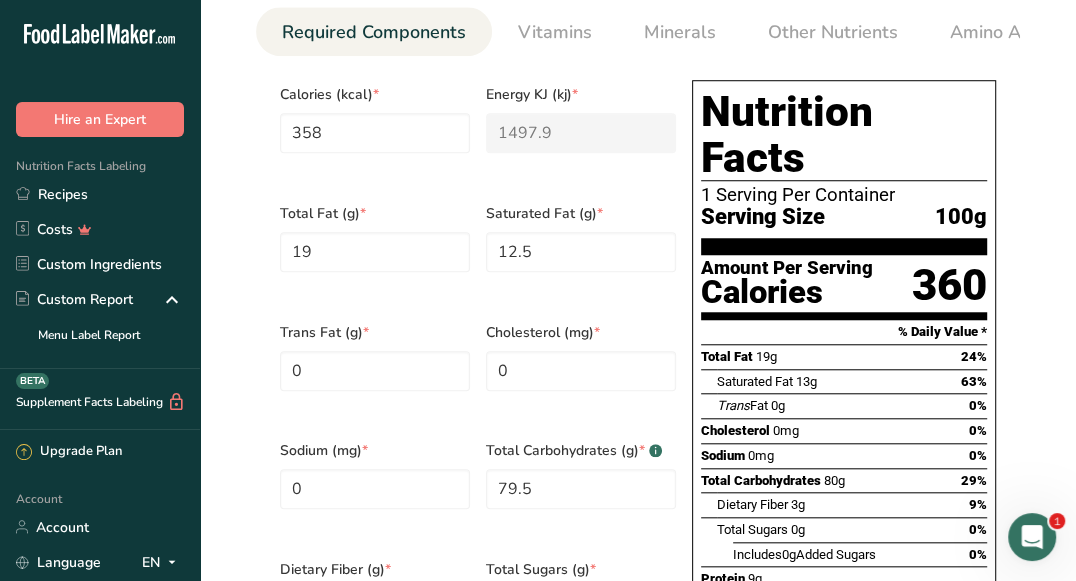 scroll, scrollTop: 913, scrollLeft: 0, axis: vertical 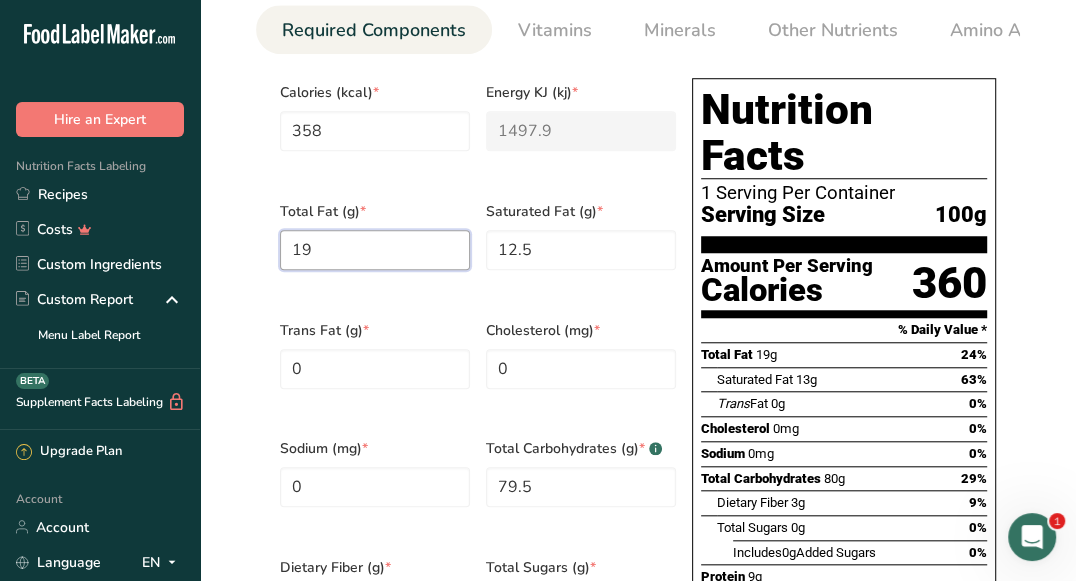 drag, startPoint x: 326, startPoint y: 231, endPoint x: 264, endPoint y: 248, distance: 64.288414 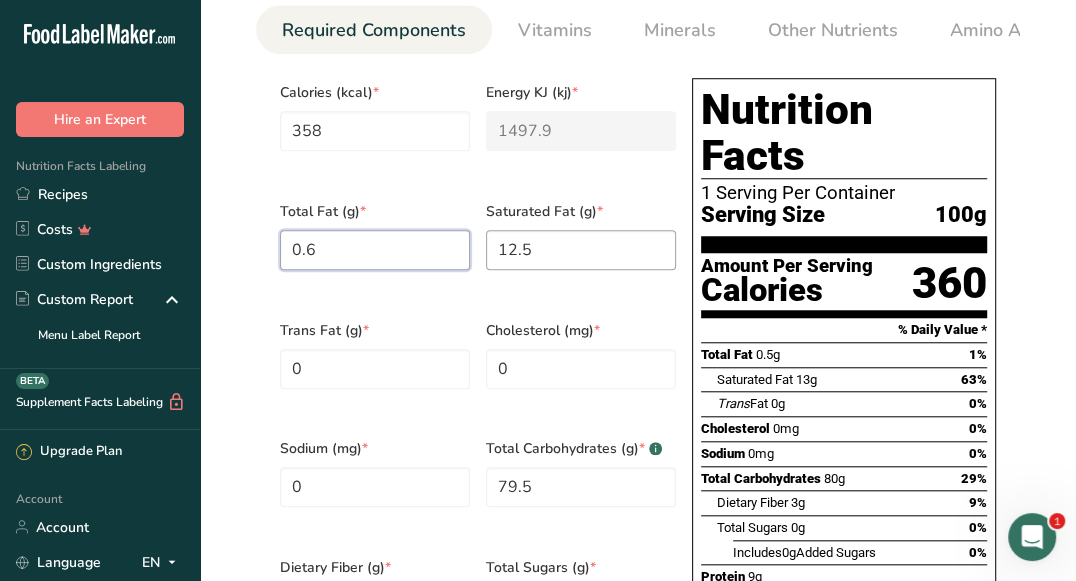 type on "0.6" 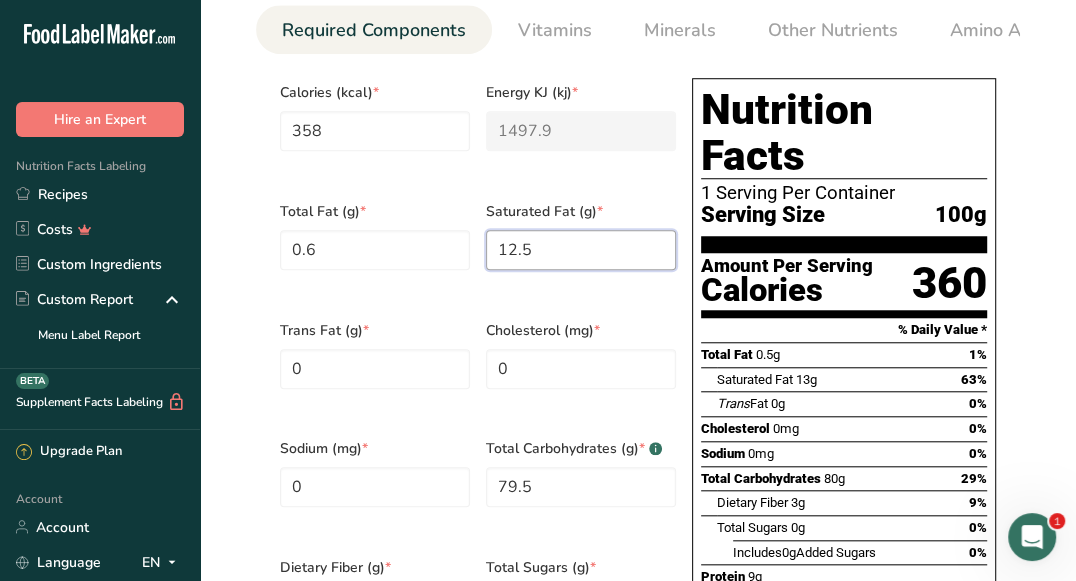 drag, startPoint x: 563, startPoint y: 231, endPoint x: 491, endPoint y: 237, distance: 72.249565 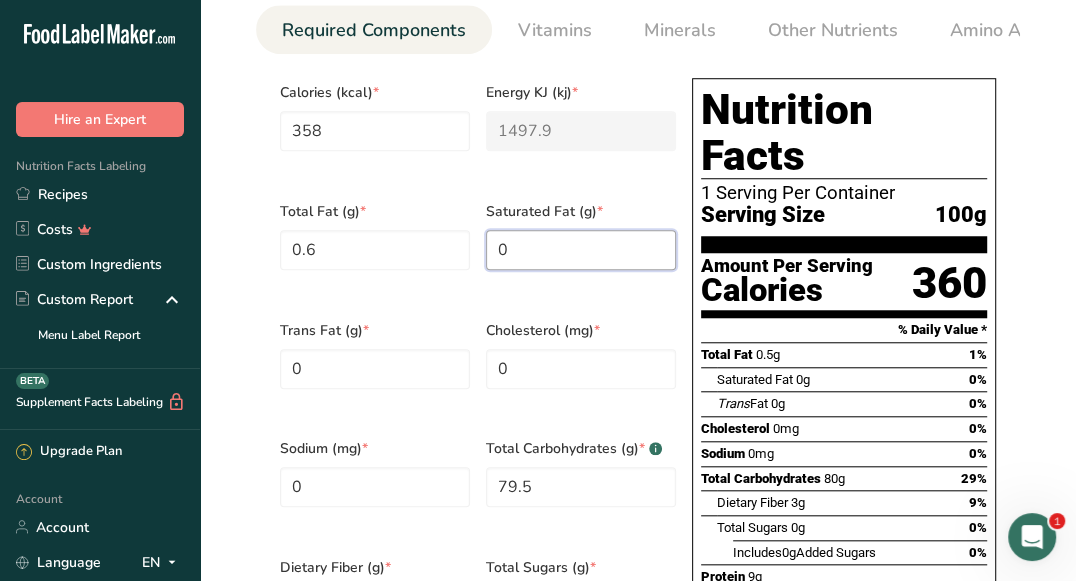 type on "0" 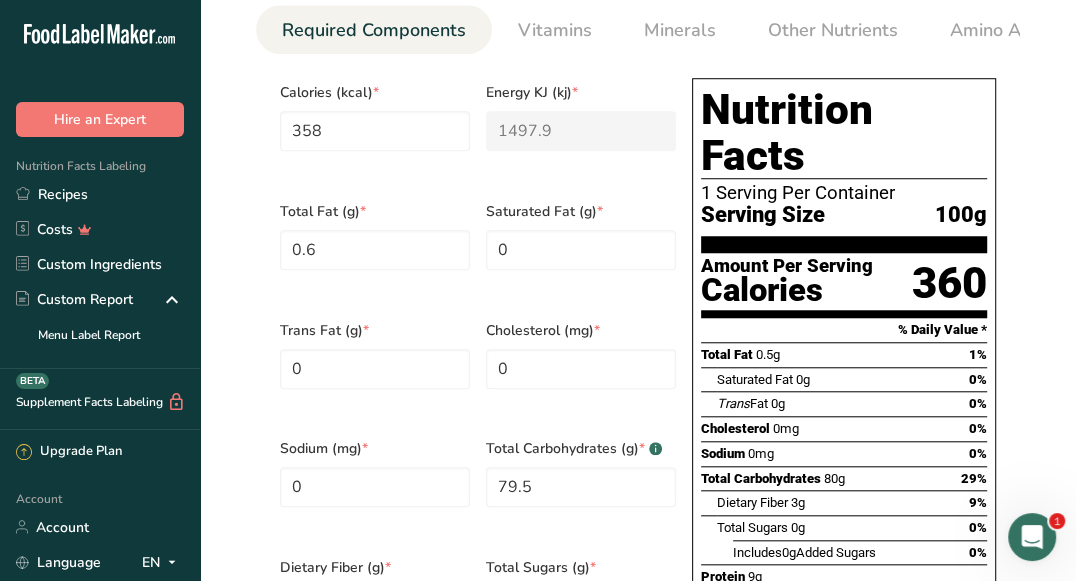 click on "Trans Fat
(g) *" at bounding box center [375, 330] 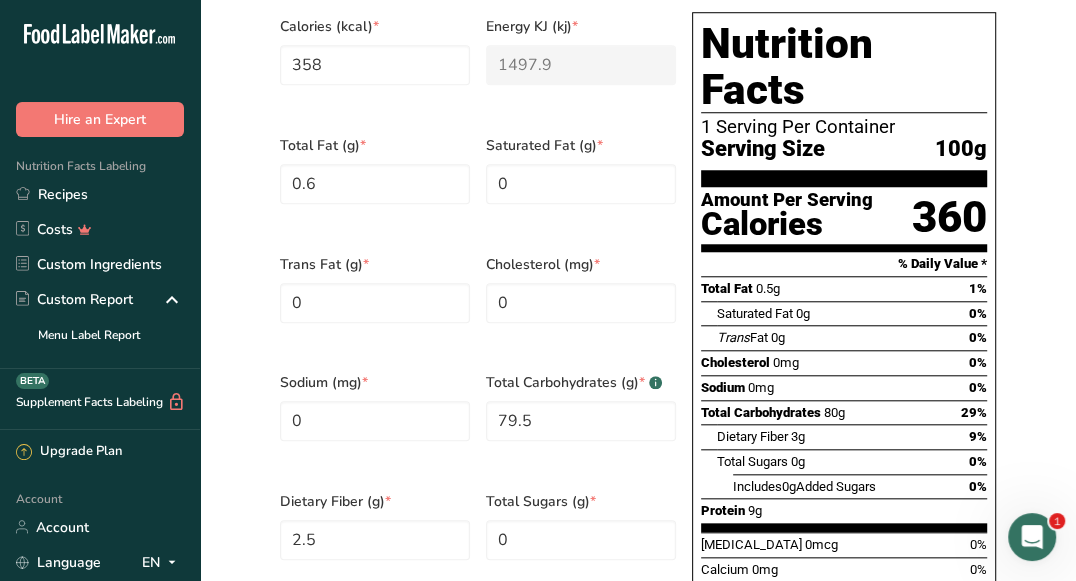 scroll, scrollTop: 985, scrollLeft: 0, axis: vertical 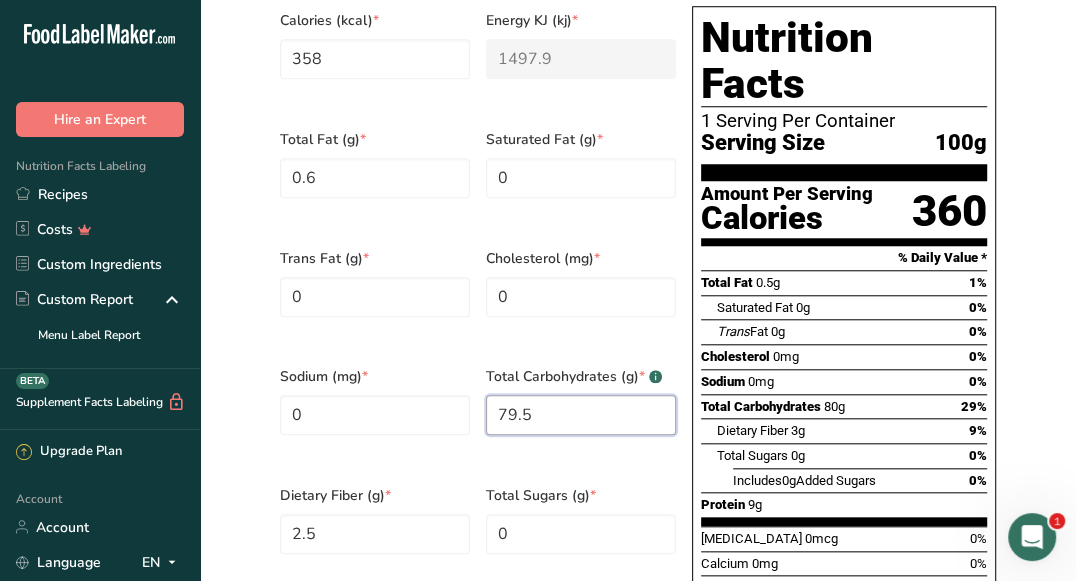 click on "79.5" at bounding box center (581, 415) 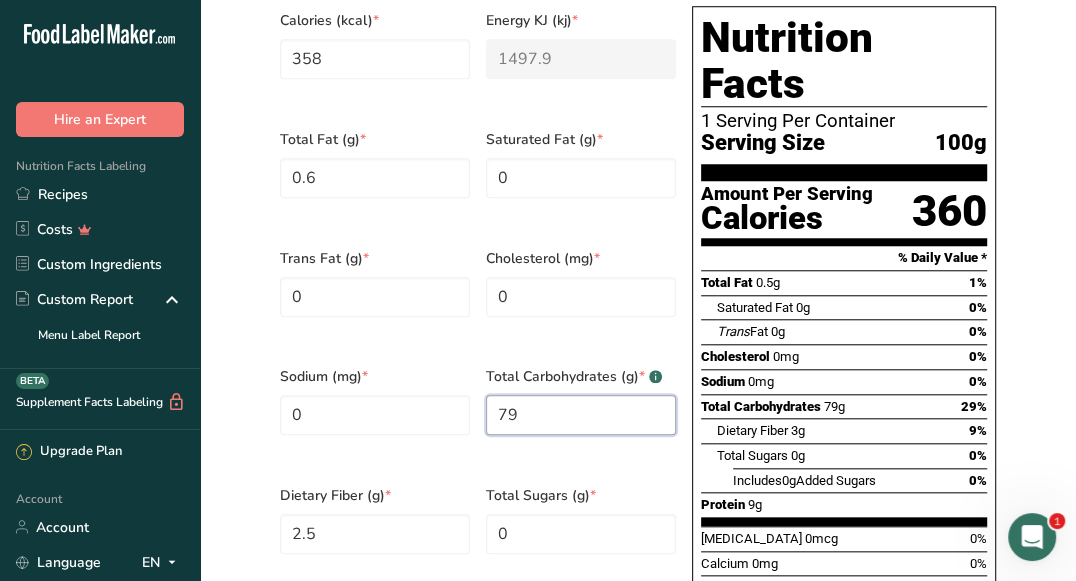 type on "79" 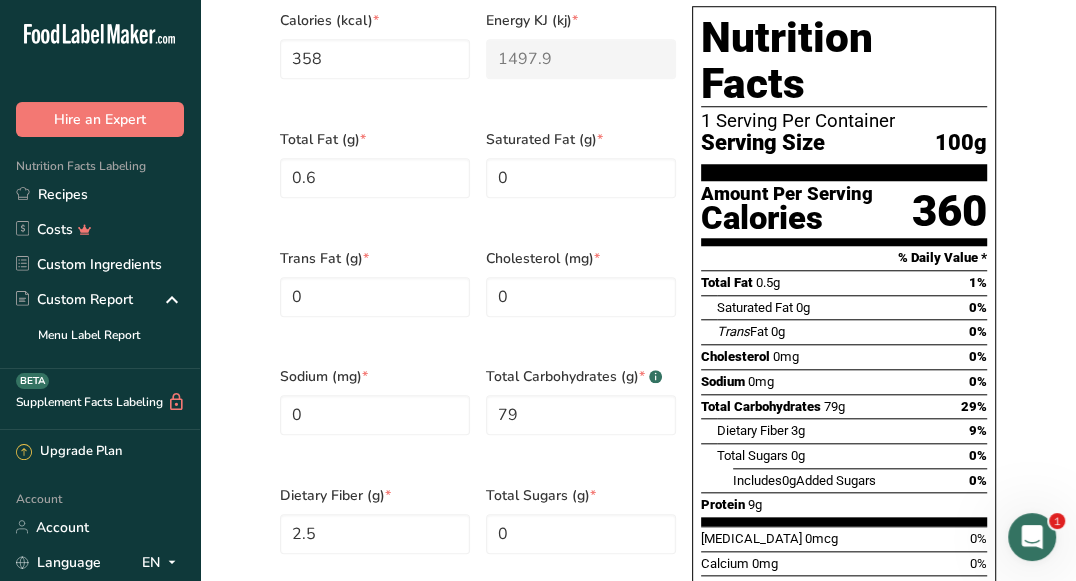 click on "Dietary Fiber
(g) *     2.5" at bounding box center (375, 532) 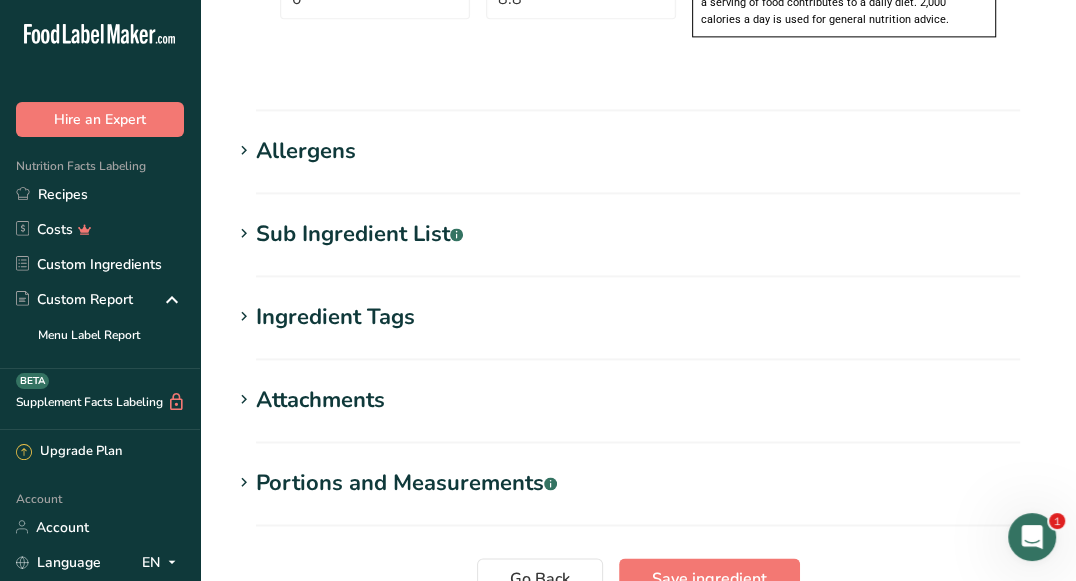 scroll, scrollTop: 1785, scrollLeft: 0, axis: vertical 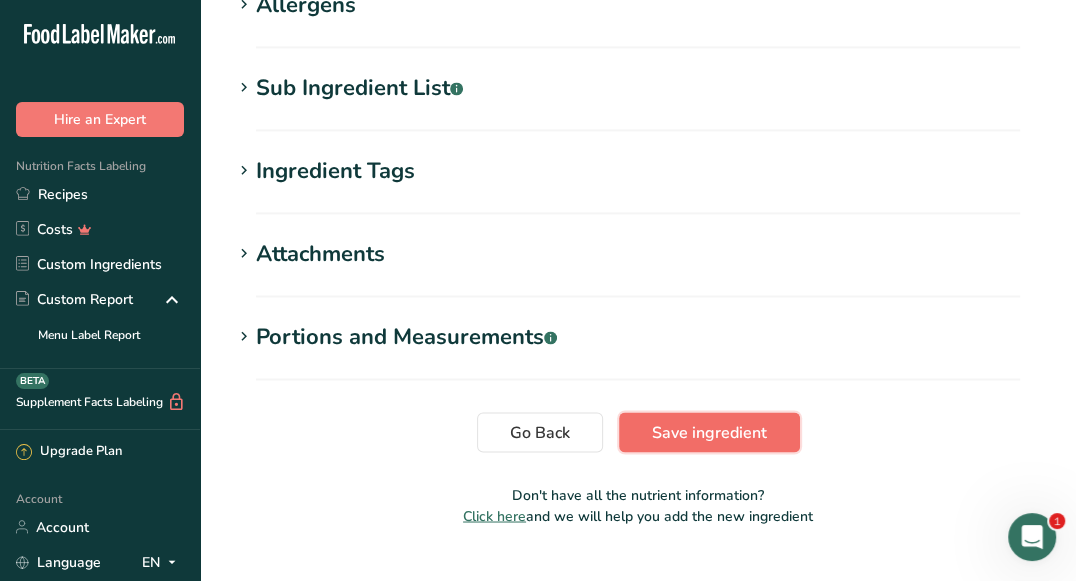click on "Save ingredient" at bounding box center [709, 432] 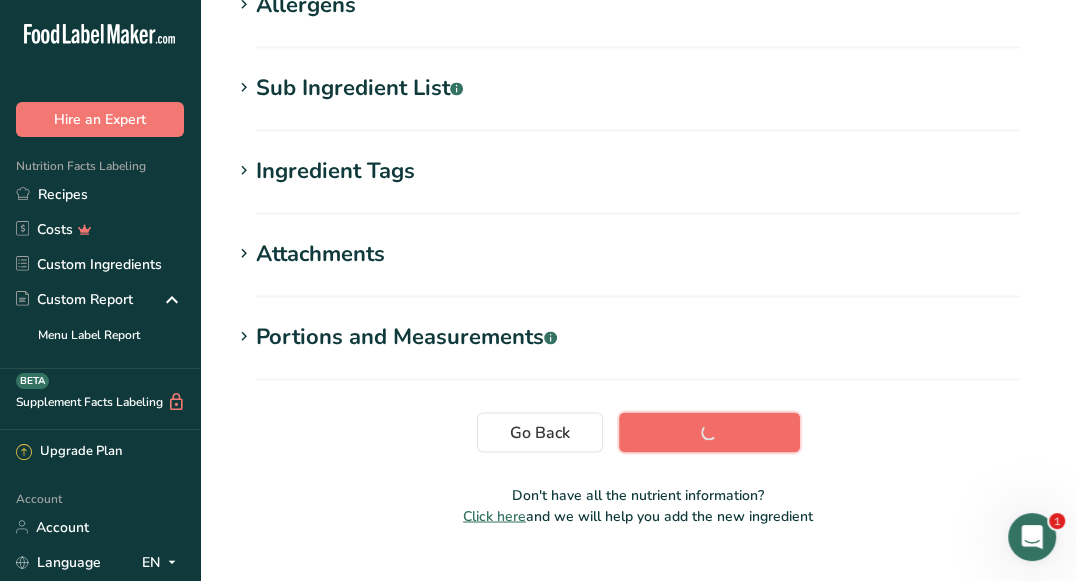 scroll, scrollTop: 393, scrollLeft: 0, axis: vertical 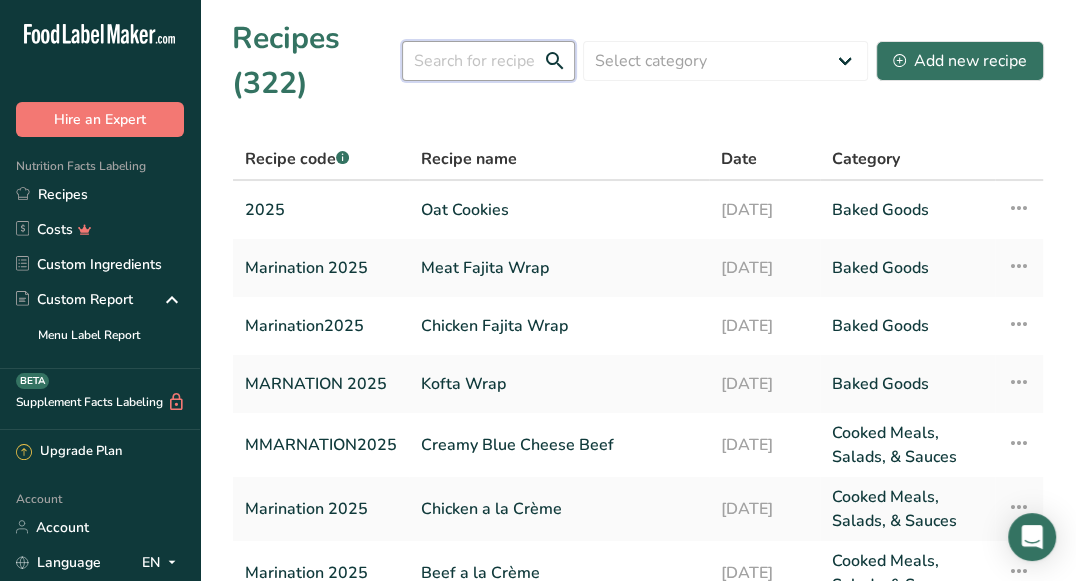 click at bounding box center [488, 61] 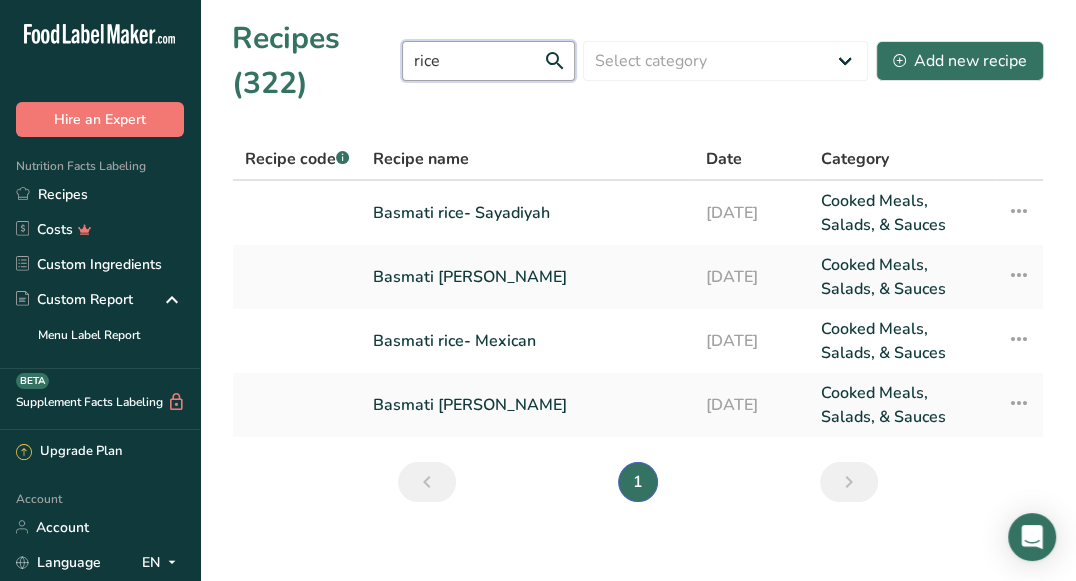 type on "rice" 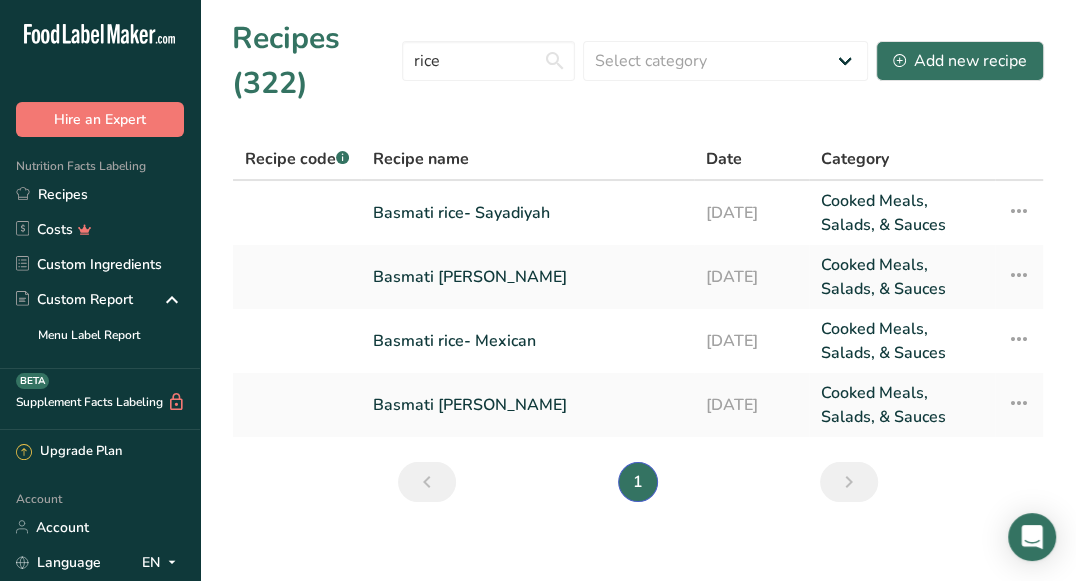 drag, startPoint x: 496, startPoint y: 331, endPoint x: 546, endPoint y: 113, distance: 223.66046 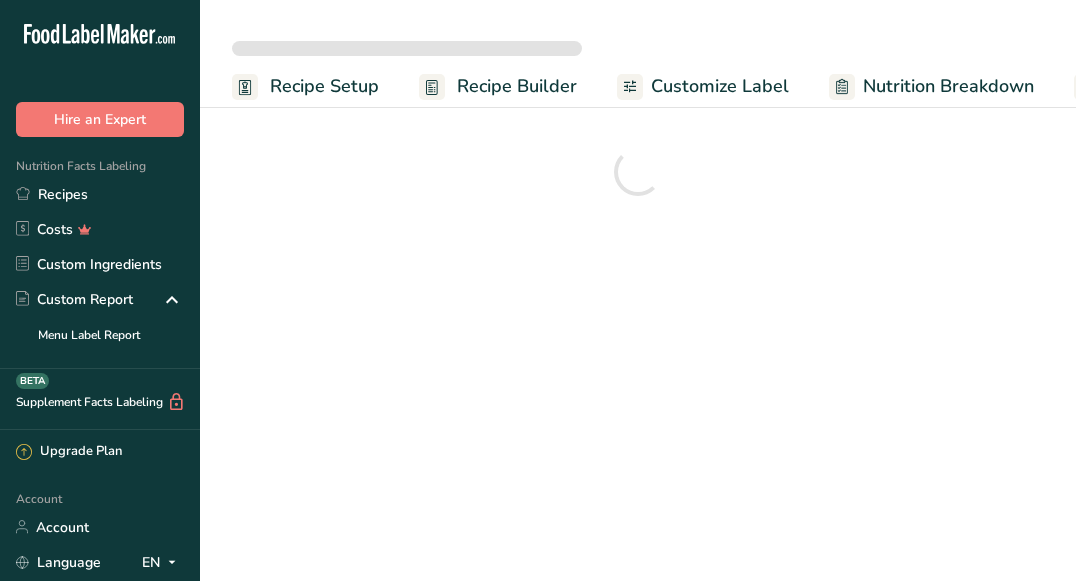 scroll, scrollTop: 0, scrollLeft: 0, axis: both 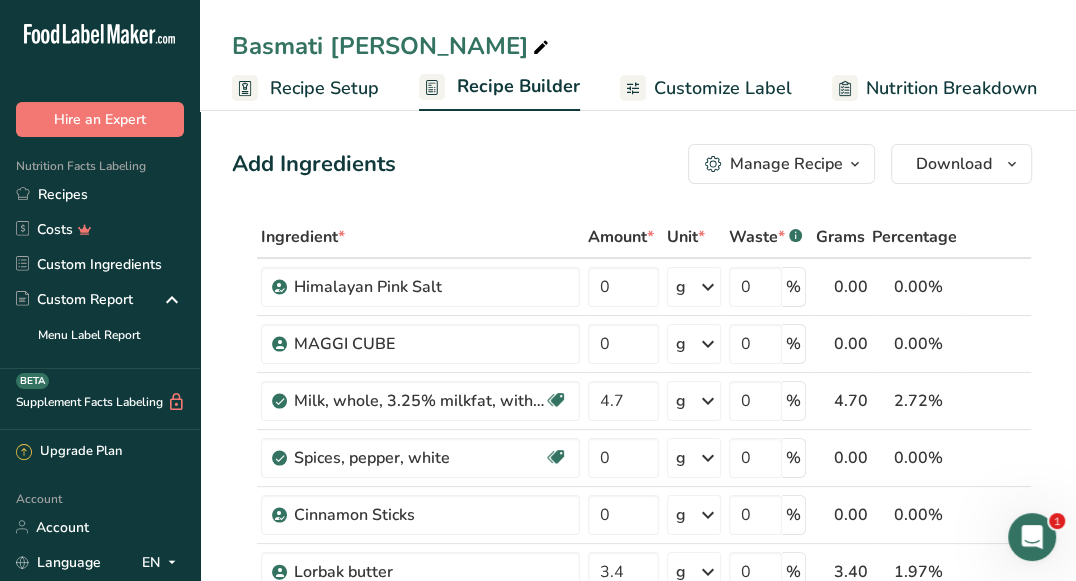 click on "Add Ingredients
Manage Recipe         Delete Recipe           Duplicate Recipe             Scale Recipe             Save as Sub-Recipe   .a-a{fill:#347362;}.b-a{fill:#fff;}                               Nutrition Breakdown                 Recipe Card
NEW
[MEDICAL_DATA] Pattern Report           Activity History
Download
Choose your preferred label style
Standard FDA label
Standard FDA label
The most common format for nutrition facts labels in compliance with the FDA's typeface, style and requirements
Tabular FDA label
A label format compliant with the FDA regulations presented in a tabular (horizontal) display.
Linear FDA label
A simple linear display for small sized packages.
Simplified FDA label" at bounding box center (638, 1501) 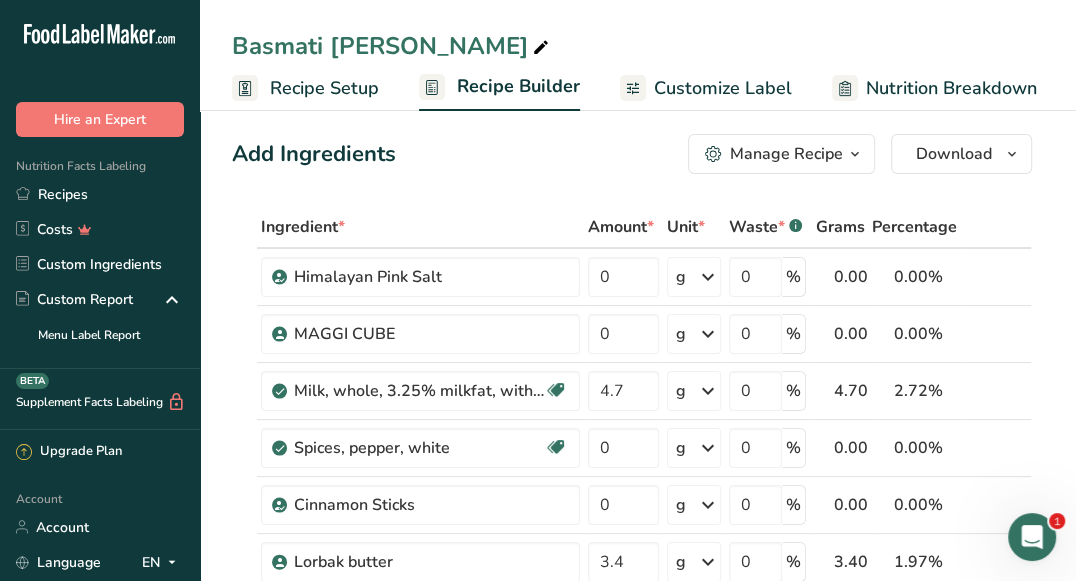 scroll, scrollTop: 42, scrollLeft: 0, axis: vertical 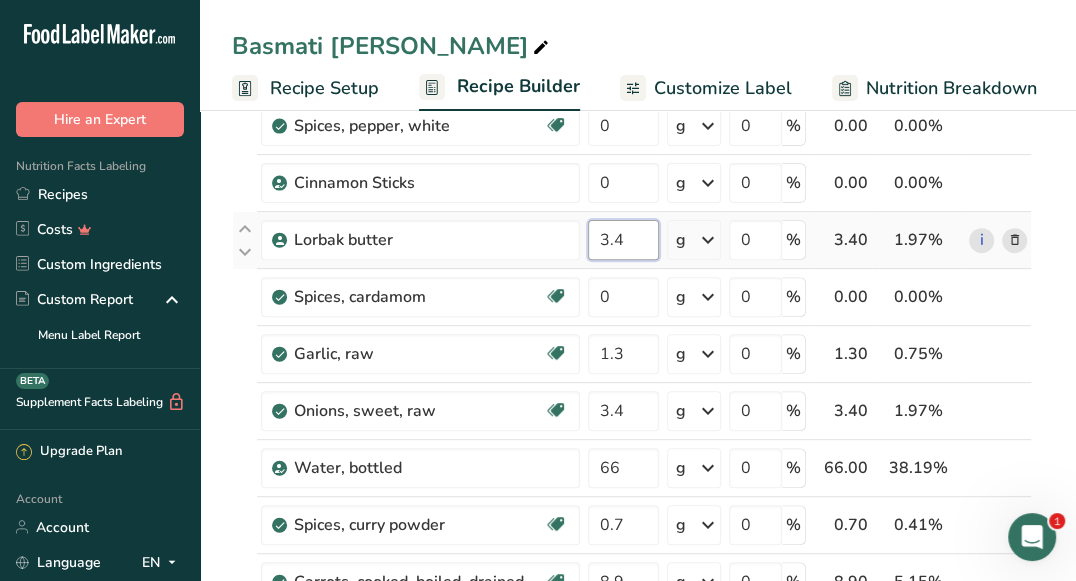 click on "3.4" at bounding box center [623, 240] 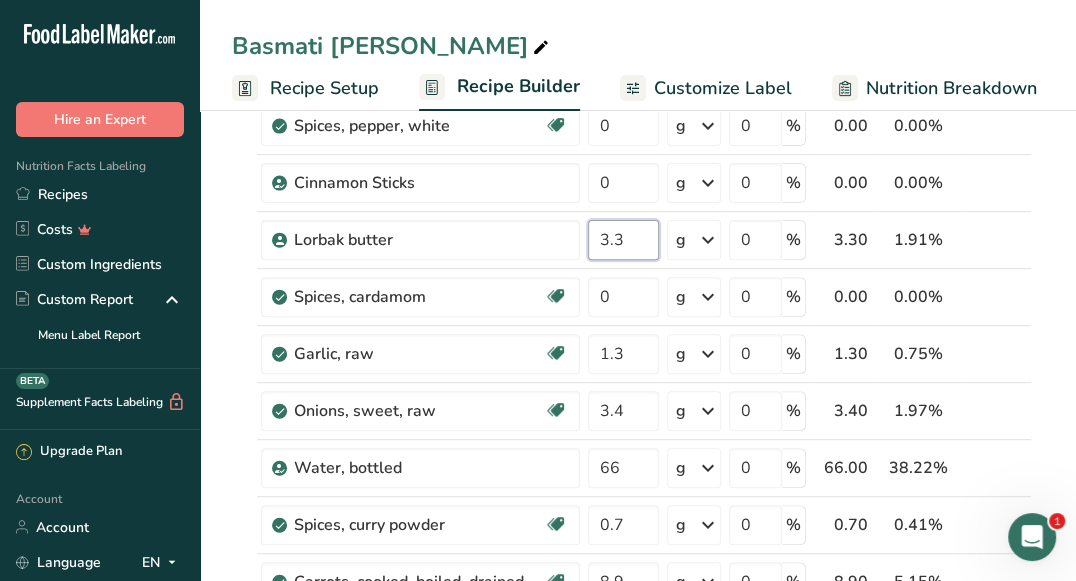 type on "3.3" 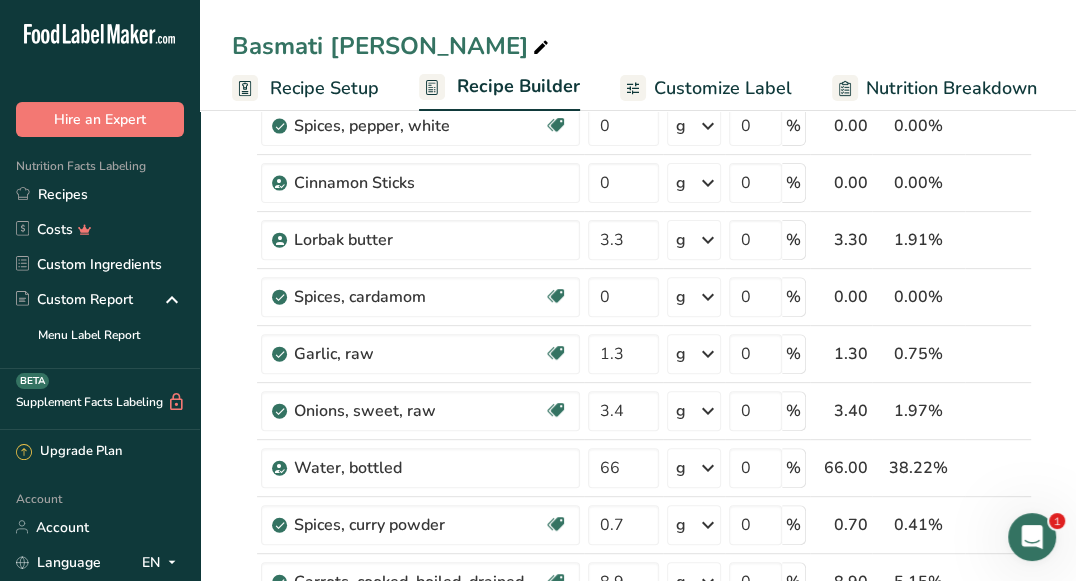 click on "Add Ingredients
Manage Recipe         Delete Recipe           Duplicate Recipe             Scale Recipe             Save as Sub-Recipe   .a-a{fill:#347362;}.b-a{fill:#fff;}                               Nutrition Breakdown                 Recipe Card
NEW
Amino Acids Pattern Report           Activity History
Download
Choose your preferred label style
Standard FDA label
Standard FDA label
The most common format for nutrition facts labels in compliance with the FDA's typeface, style and requirements
Tabular FDA label
A label format compliant with the FDA regulations presented in a tabular (horizontal) display.
Linear FDA label
A simple linear display for small sized packages.
Simplified FDA label" at bounding box center [638, 1169] 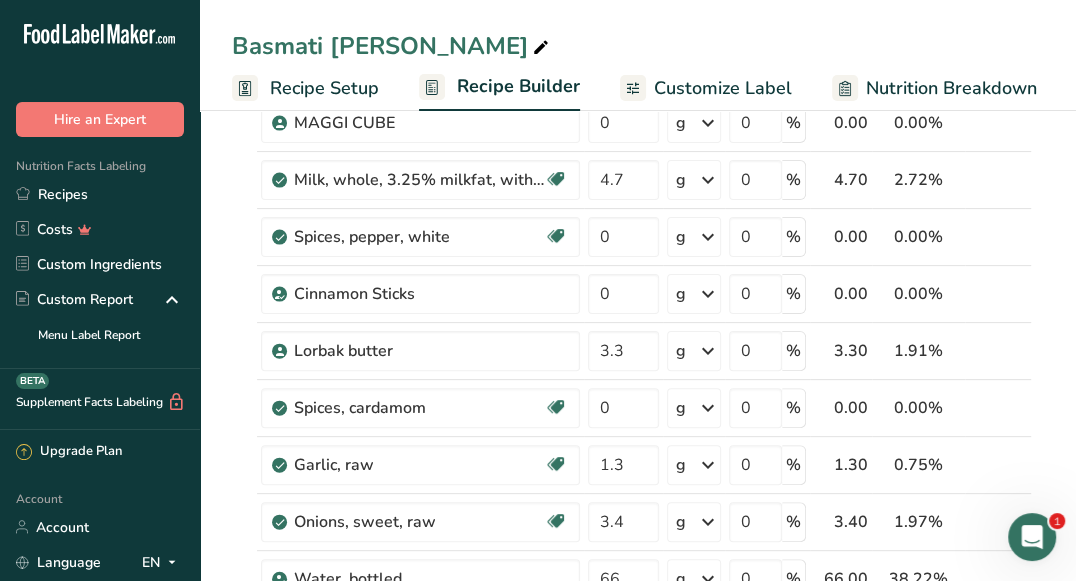 scroll, scrollTop: 218, scrollLeft: 0, axis: vertical 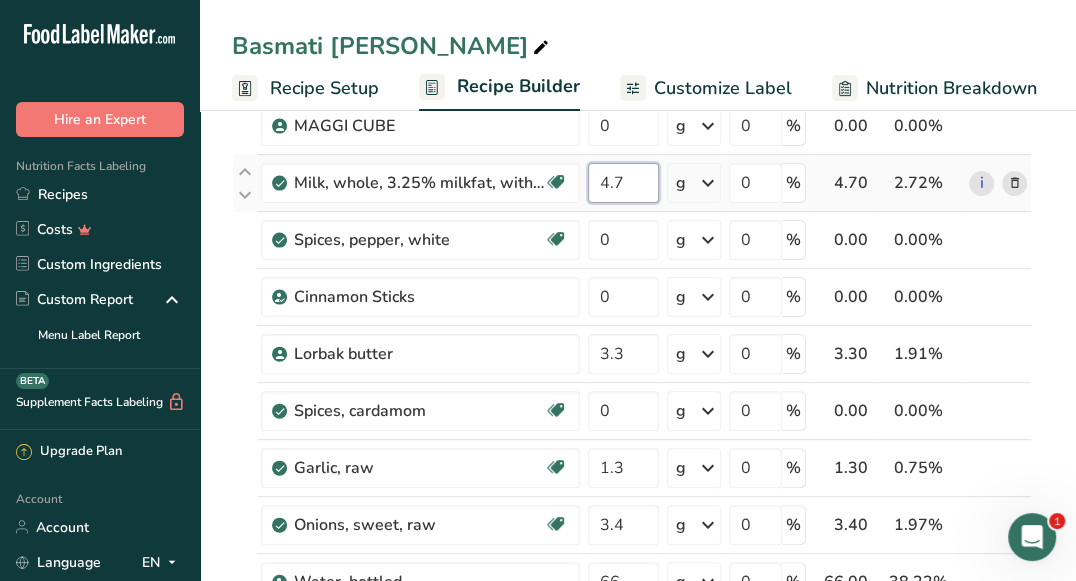 drag, startPoint x: 636, startPoint y: 179, endPoint x: 591, endPoint y: 179, distance: 45 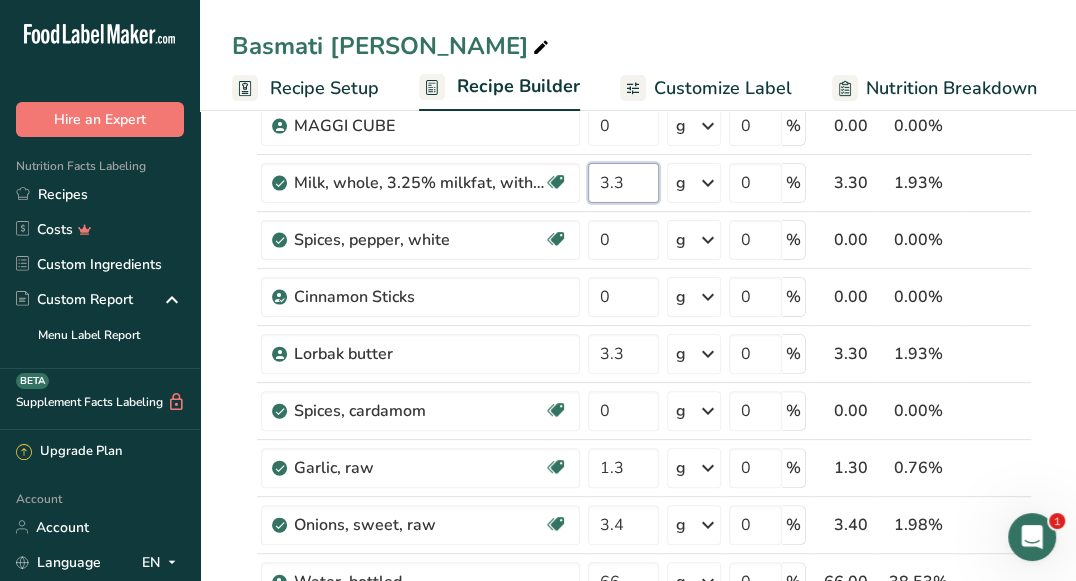 type on "3.3" 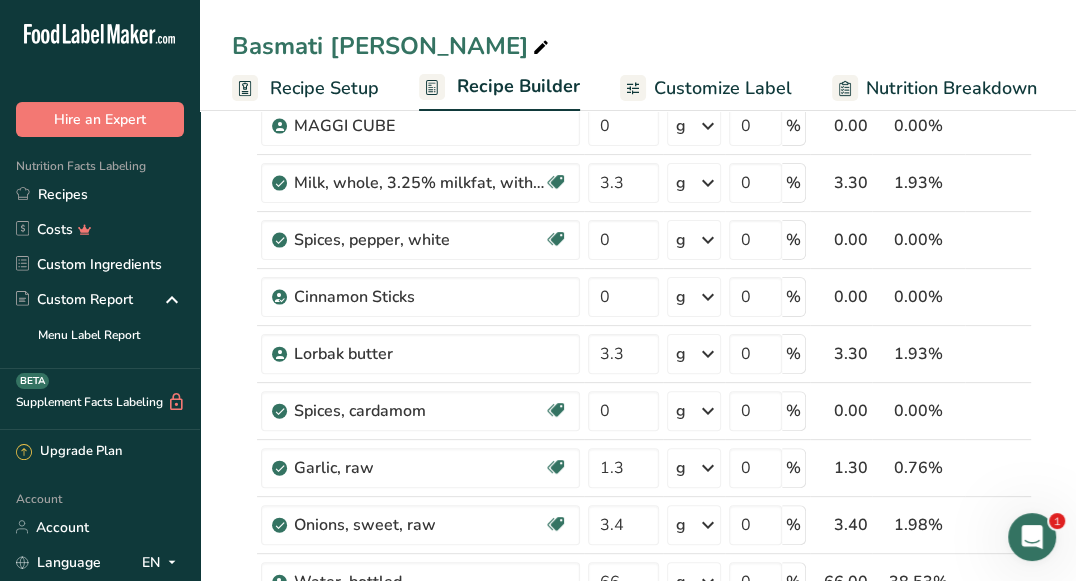 click on "Add Ingredients
Manage Recipe         Delete Recipe           Duplicate Recipe             Scale Recipe             Save as Sub-Recipe   .a-a{fill:#347362;}.b-a{fill:#fff;}                               Nutrition Breakdown                 Recipe Card
NEW
Amino Acids Pattern Report           Activity History
Download
Choose your preferred label style
Standard FDA label
Standard FDA label
The most common format for nutrition facts labels in compliance with the FDA's typeface, style and requirements
Tabular FDA label
A label format compliant with the FDA regulations presented in a tabular (horizontal) display.
Linear FDA label
A simple linear display for small sized packages.
Simplified FDA label" at bounding box center [638, 1283] 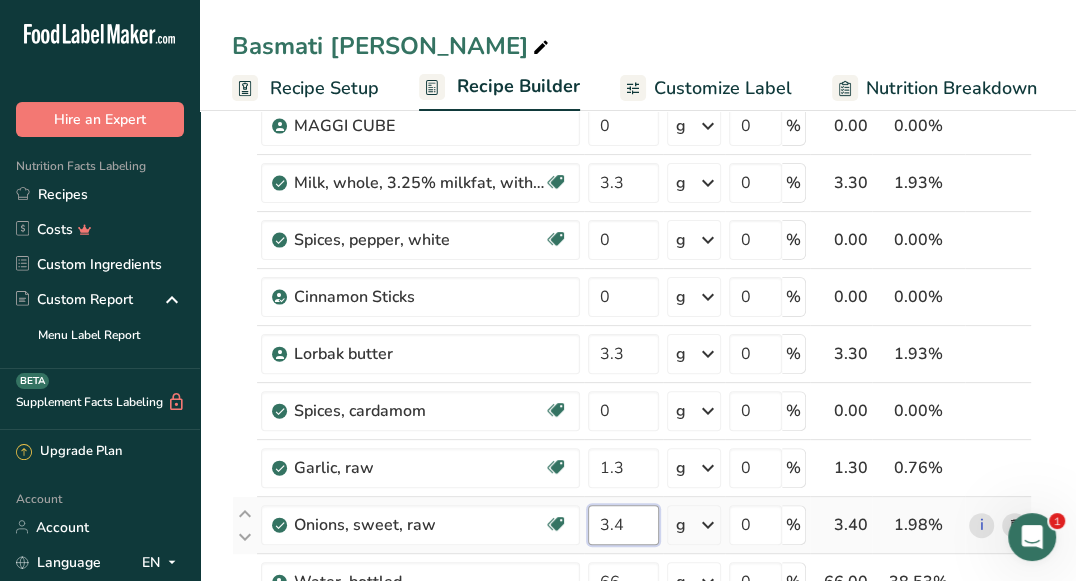 drag, startPoint x: 635, startPoint y: 511, endPoint x: 591, endPoint y: 516, distance: 44.28318 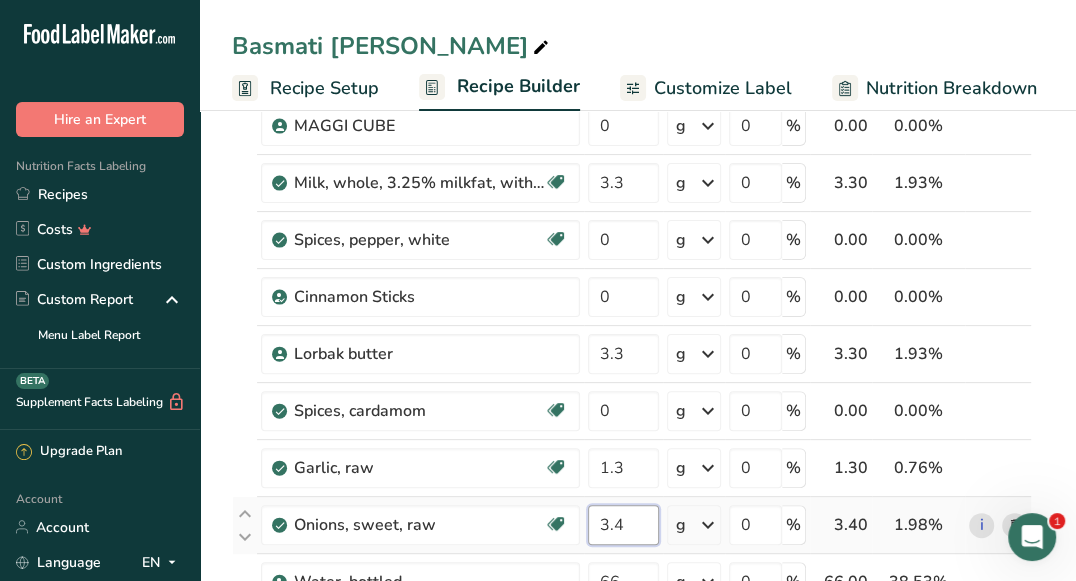 click on "3.4" at bounding box center [623, 525] 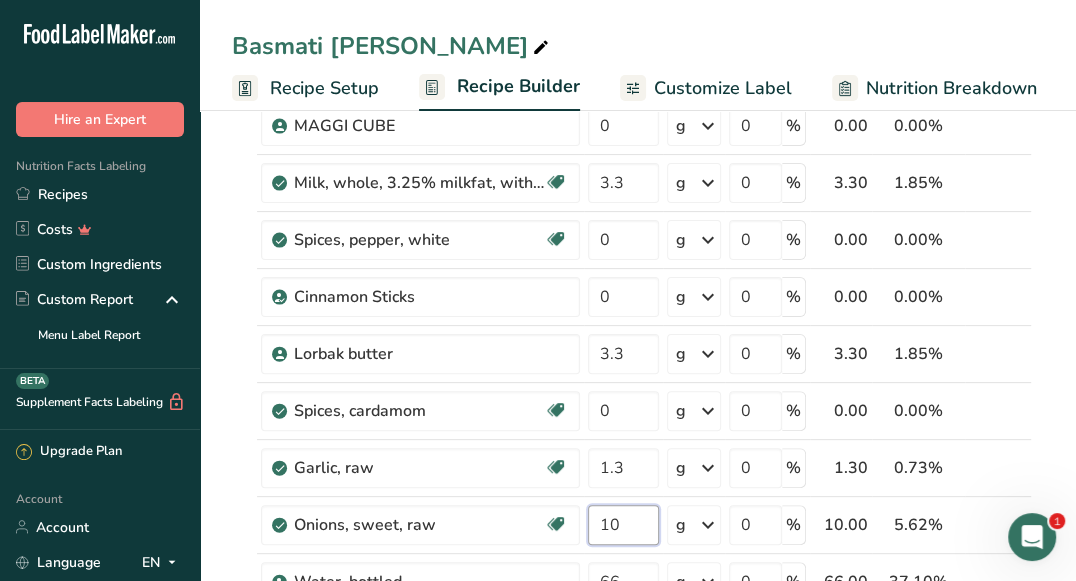 type on "10" 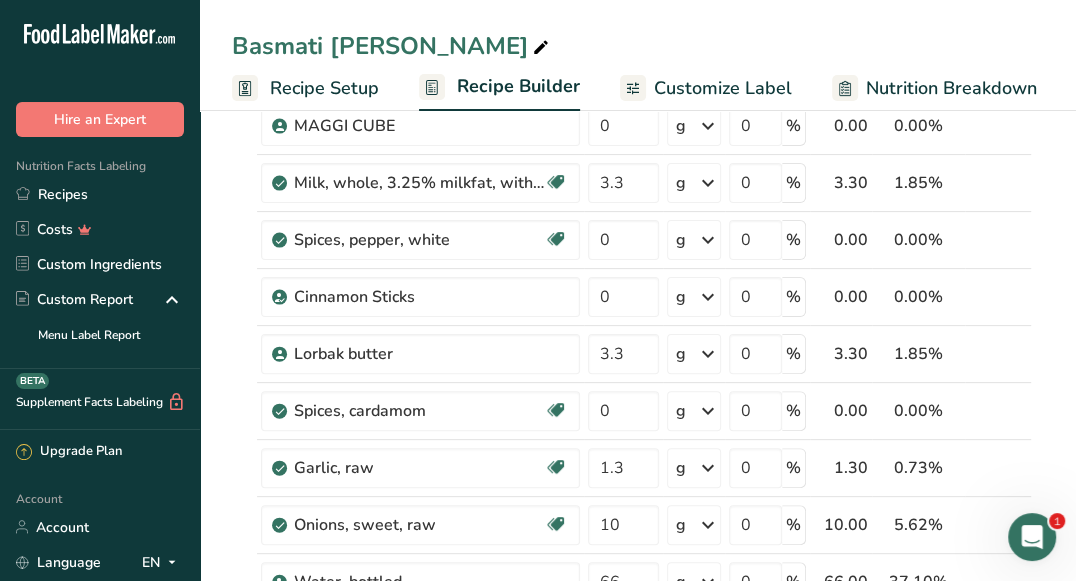 click on "Basmati rice - Curry
Recipe Setup                       Recipe Builder   Customize Label               Nutrition Breakdown               Notes & Attachments                 Recipe Costing
Add Ingredients
Manage Recipe         Delete Recipe           Duplicate Recipe             Scale Recipe             Save as Sub-Recipe   .a-a{fill:#347362;}.b-a{fill:#fff;}                               Nutrition Breakdown                 Recipe Card
NEW
Amino Acids Pattern Report           Activity History
Download
Choose your preferred label style
Standard FDA label
Standard FDA label
The most common format for nutrition facts labels in compliance with the FDA's typeface, style and requirements
Tabular FDA label
Linear FDA label" at bounding box center [638, 1283] 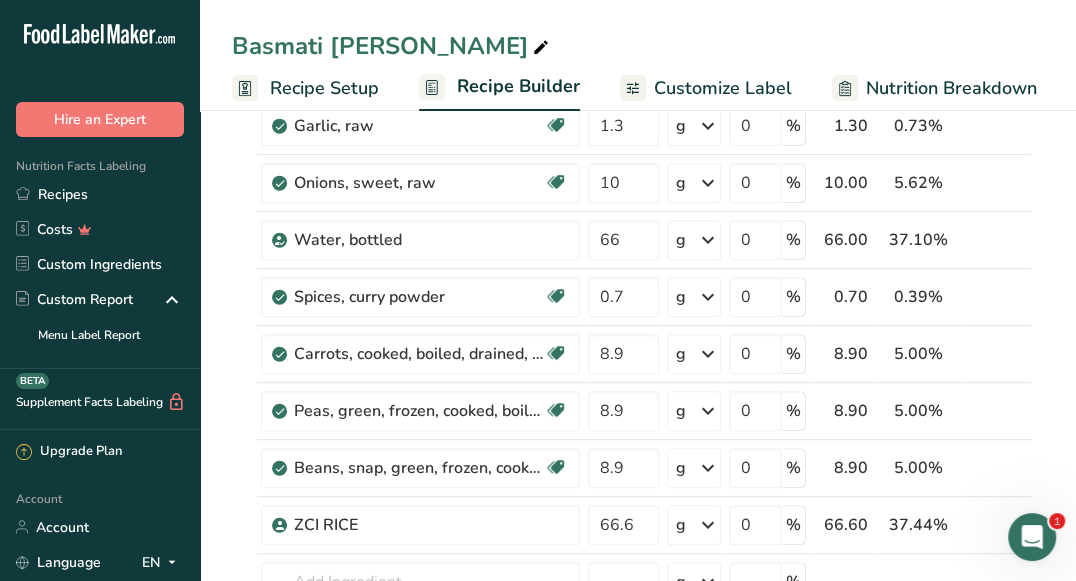 scroll, scrollTop: 639, scrollLeft: 0, axis: vertical 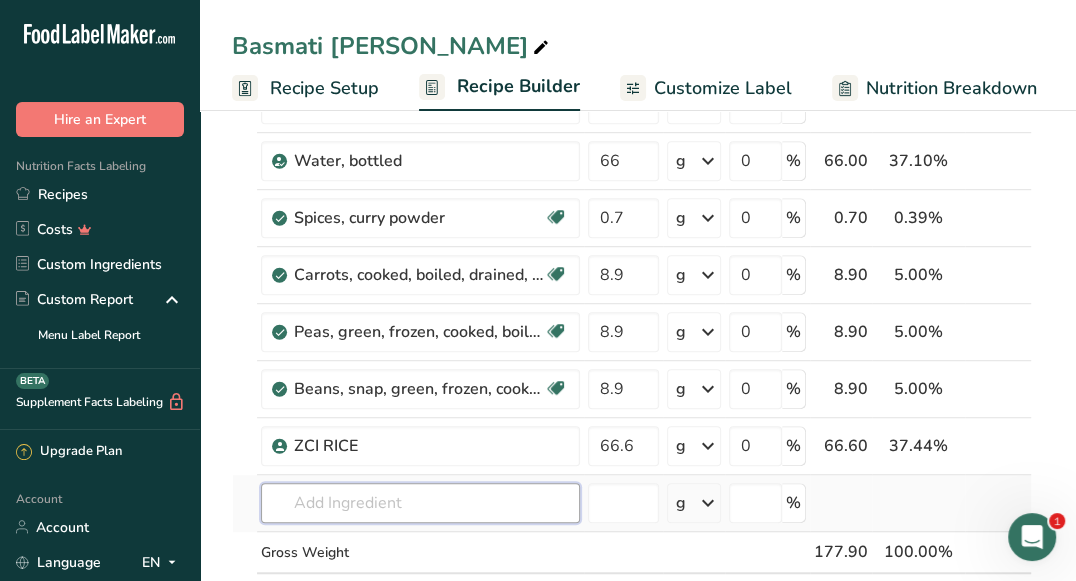 click at bounding box center [420, 503] 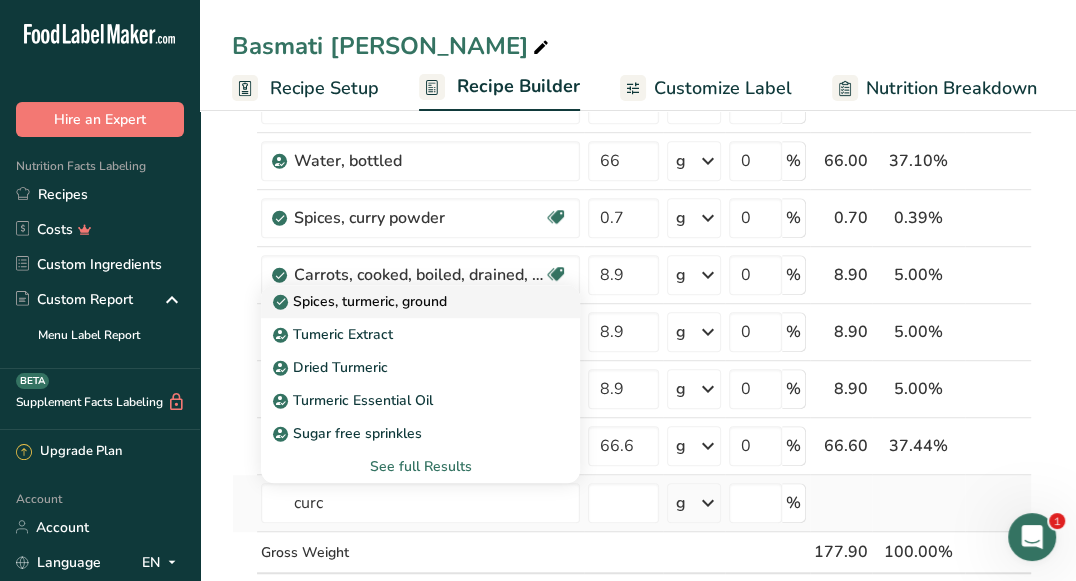 click on "Spices, turmeric, ground" at bounding box center [420, 301] 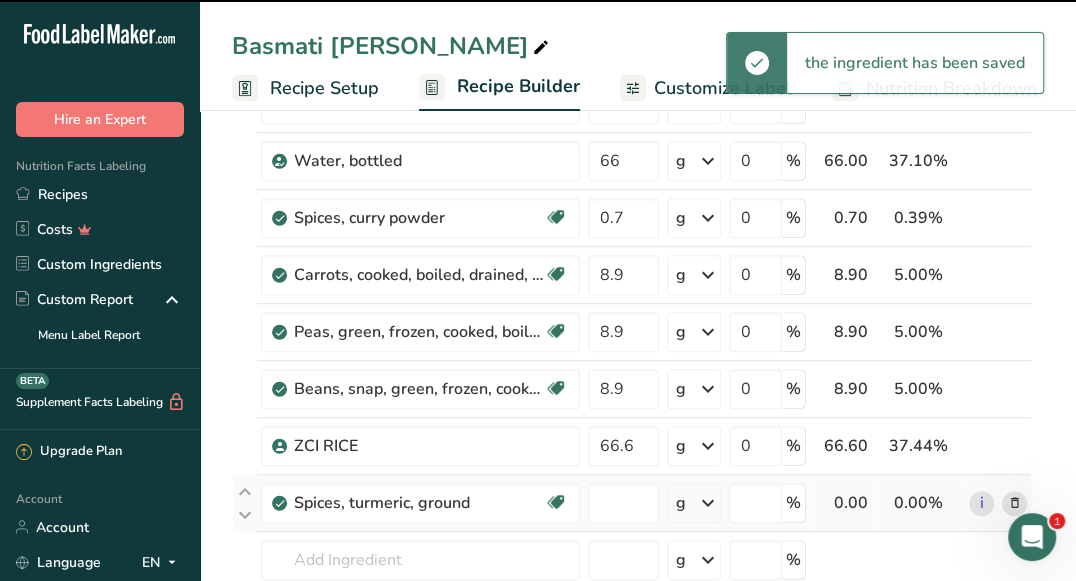 type on "0" 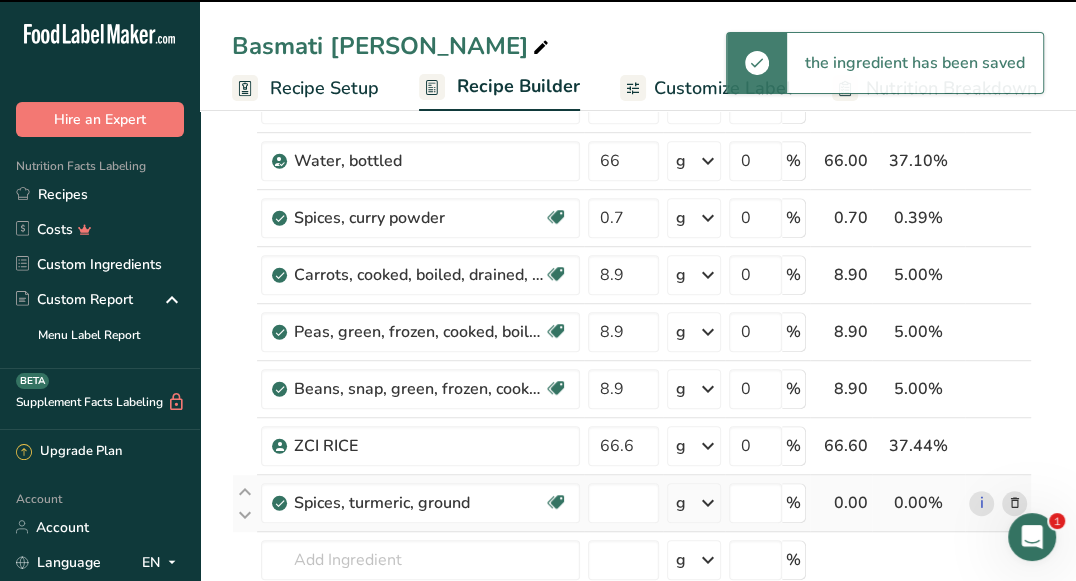 type on "0" 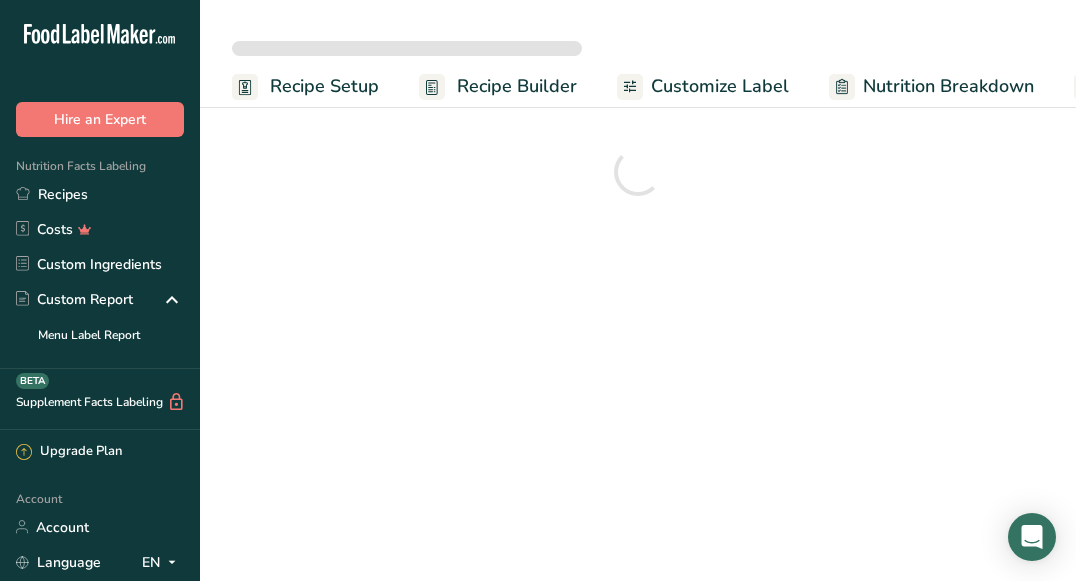 scroll, scrollTop: 0, scrollLeft: 0, axis: both 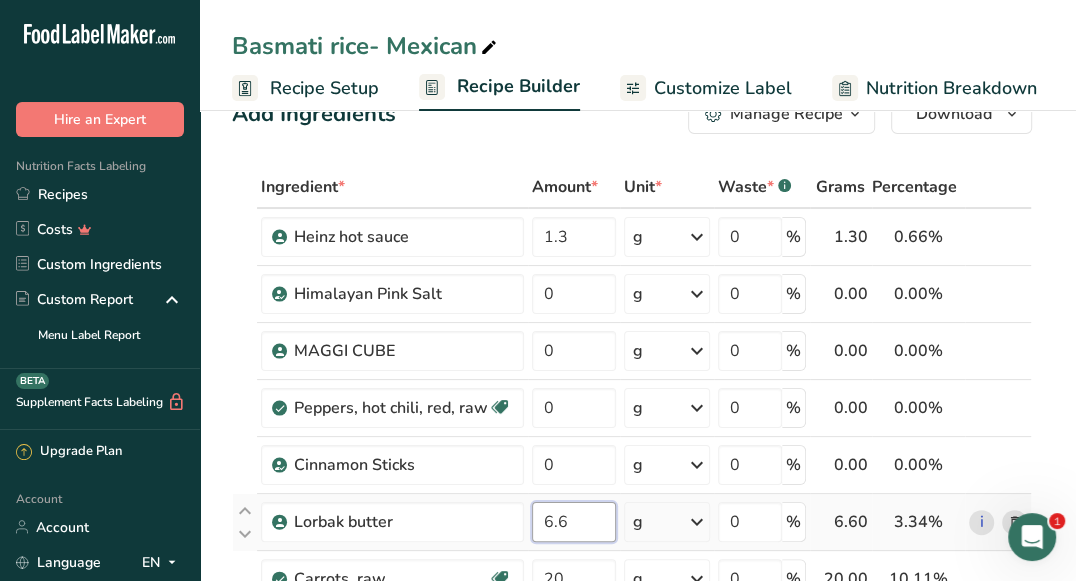 drag, startPoint x: 572, startPoint y: 508, endPoint x: 537, endPoint y: 505, distance: 35.128338 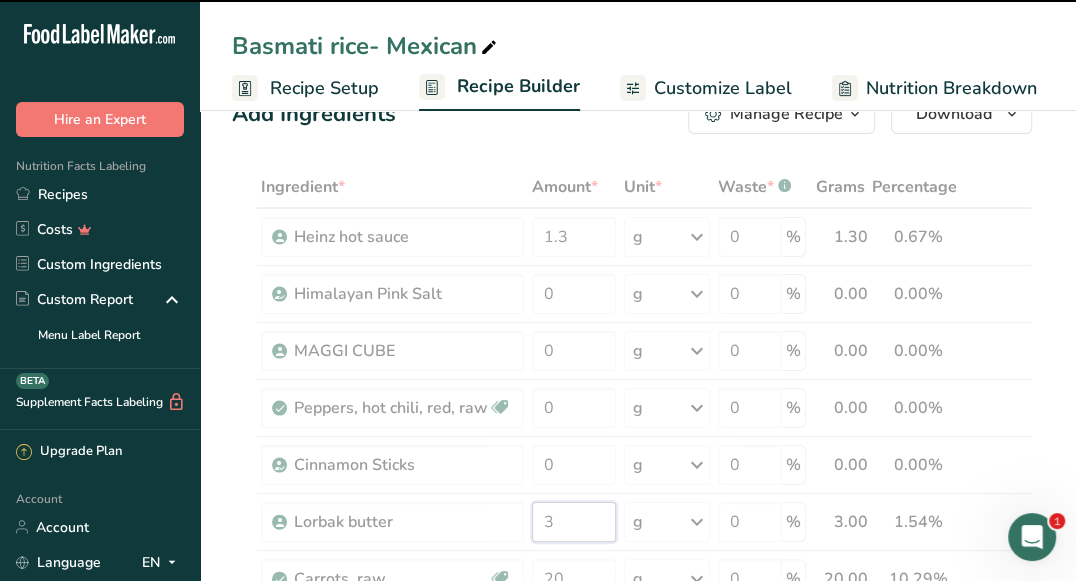 click on "3" at bounding box center [574, 522] 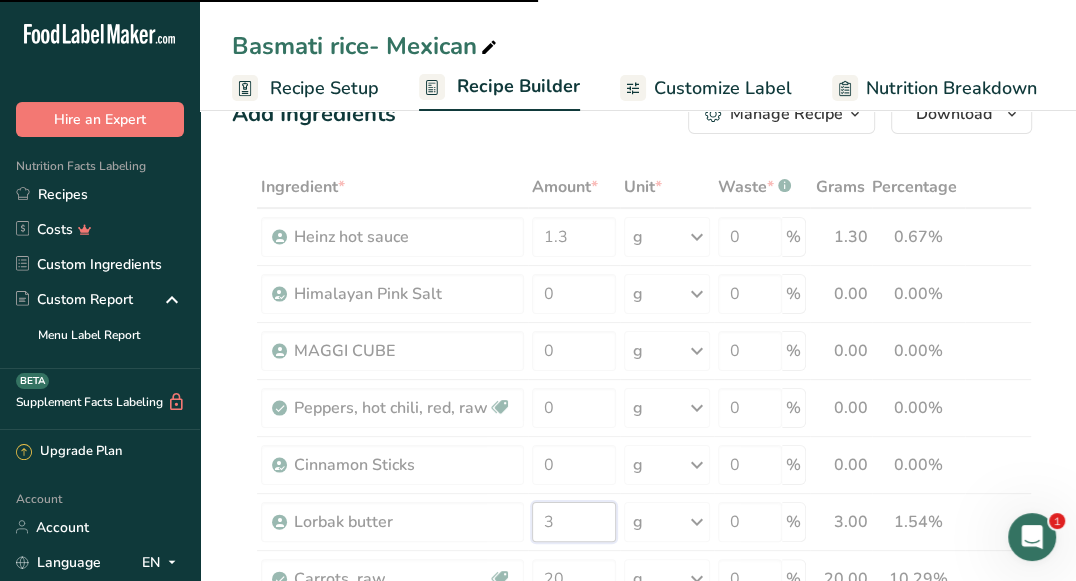 click on "3" at bounding box center [574, 522] 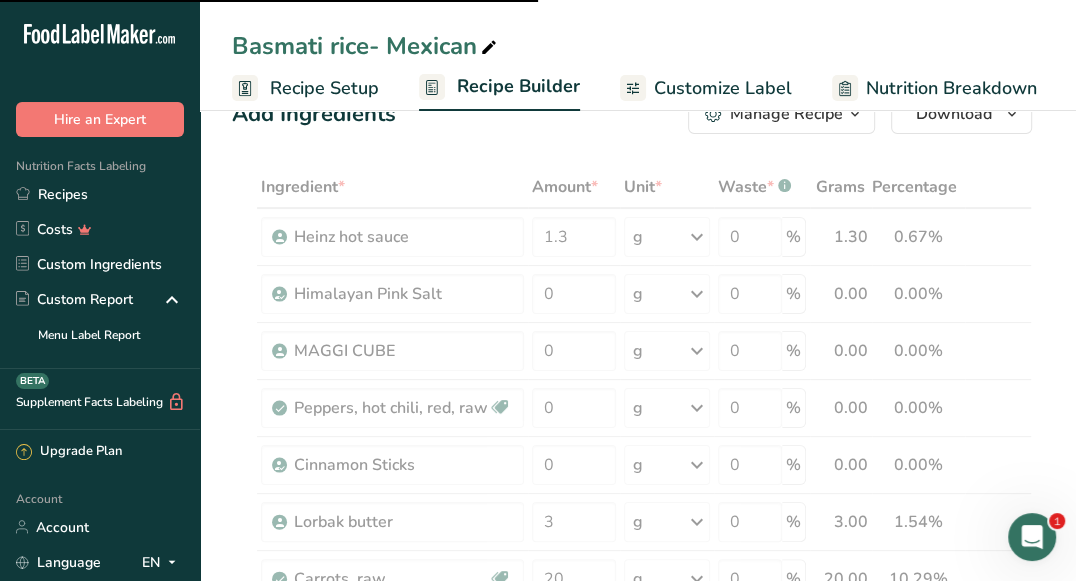 click on "Ingredient *
Amount *
Unit *
Waste *   .a-a{fill:#347362;}.b-a{fill:#fff;}          Grams
Percentage
Heinz hot sauce
1.3
g
Weight Units
g
kg
mg
See more
Volume Units
l
mL
fl oz
See more
0
%
1.30
0.67%
i
Himalayan Pink Salt
0
g
Portions
1 Teaspoon
Weight Units
g
kg
mg
See more
Volume Units
l
lb/ft3
g/cm3
Confirm
mL" at bounding box center [632, 677] 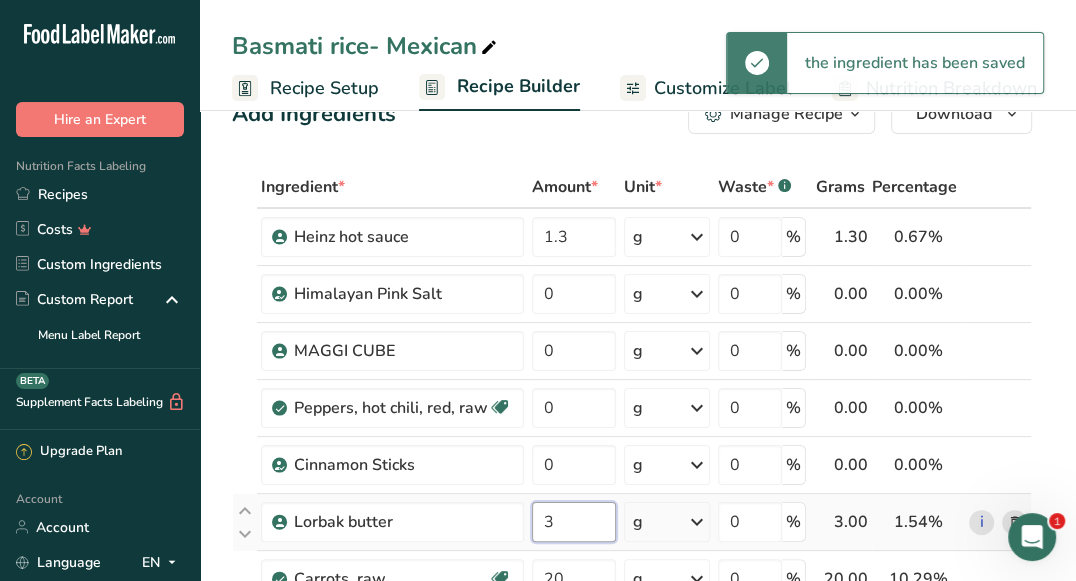 click on "3" at bounding box center [574, 522] 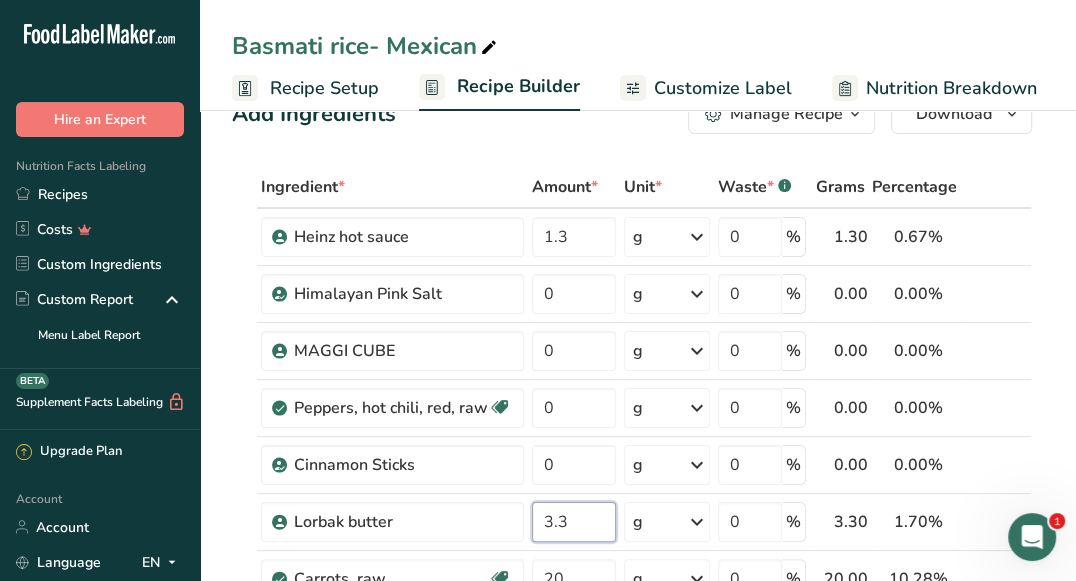 type on "3.3" 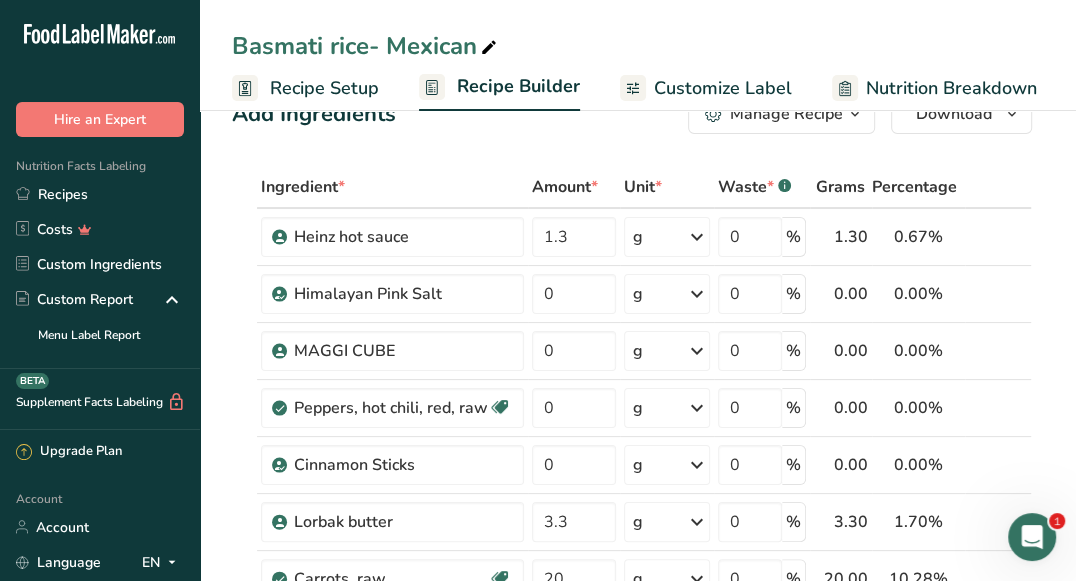 click on "Add Ingredients
Manage Recipe         Delete Recipe           Duplicate Recipe             Scale Recipe             Save as Sub-Recipe   .a-a{fill:#347362;}.b-a{fill:#fff;}                               Nutrition Breakdown                 Recipe Card
NEW
Amino Acids Pattern Report           Activity History
Download
Choose your preferred label style
Standard FDA label
Standard FDA label
The most common format for nutrition facts labels in compliance with the FDA's typeface, style and requirements
Tabular FDA label
A label format compliant with the FDA regulations presented in a tabular (horizontal) display.
Linear FDA label
A simple linear display for small sized packages.
Simplified FDA label" at bounding box center [638, 1412] 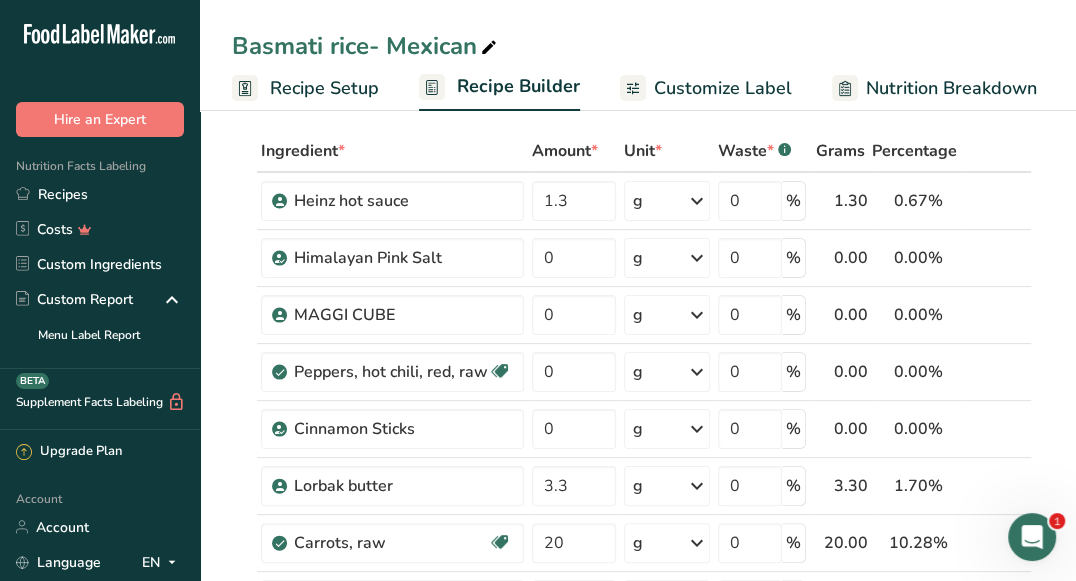 scroll, scrollTop: 83, scrollLeft: 0, axis: vertical 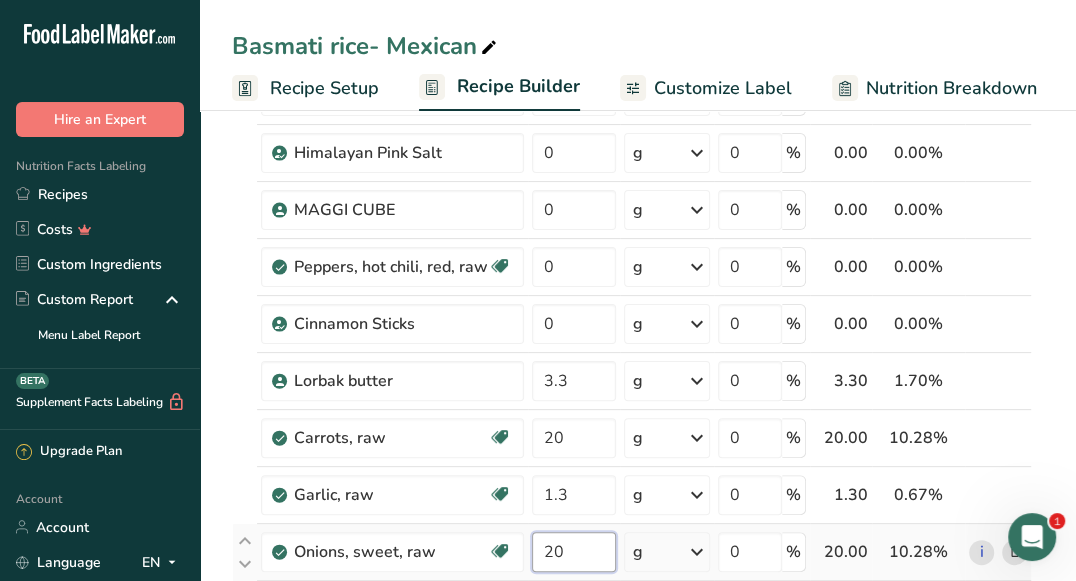 drag, startPoint x: 576, startPoint y: 539, endPoint x: 541, endPoint y: 539, distance: 35 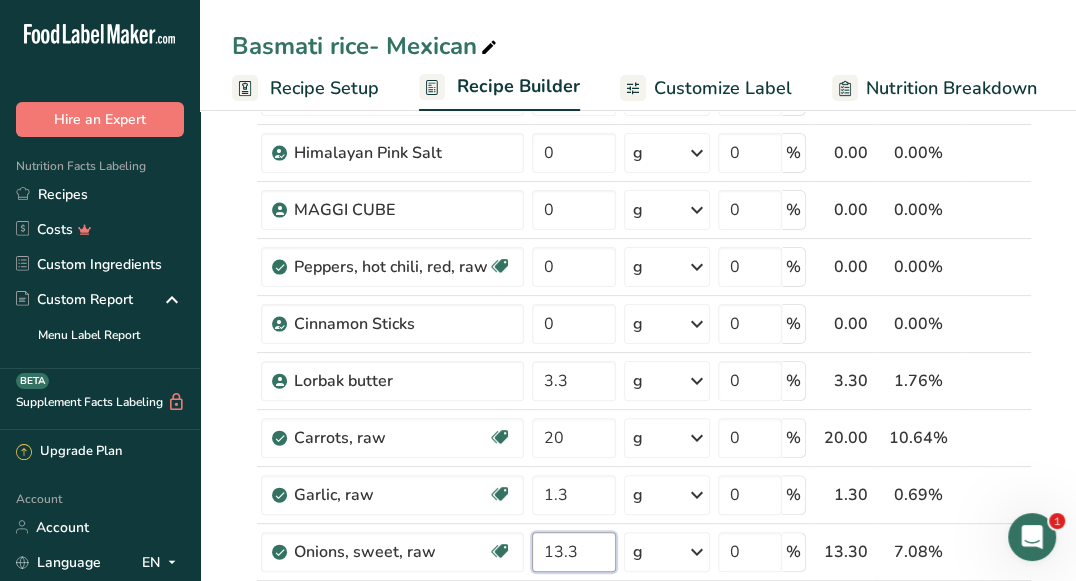 type on "13.3" 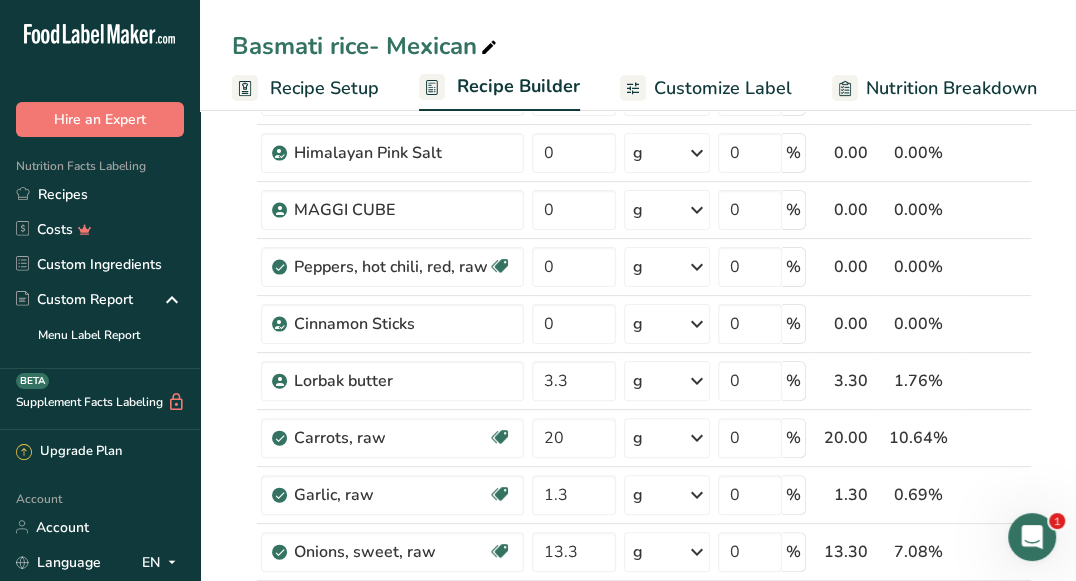 click on "Basmati rice- Mexican" at bounding box center (638, 46) 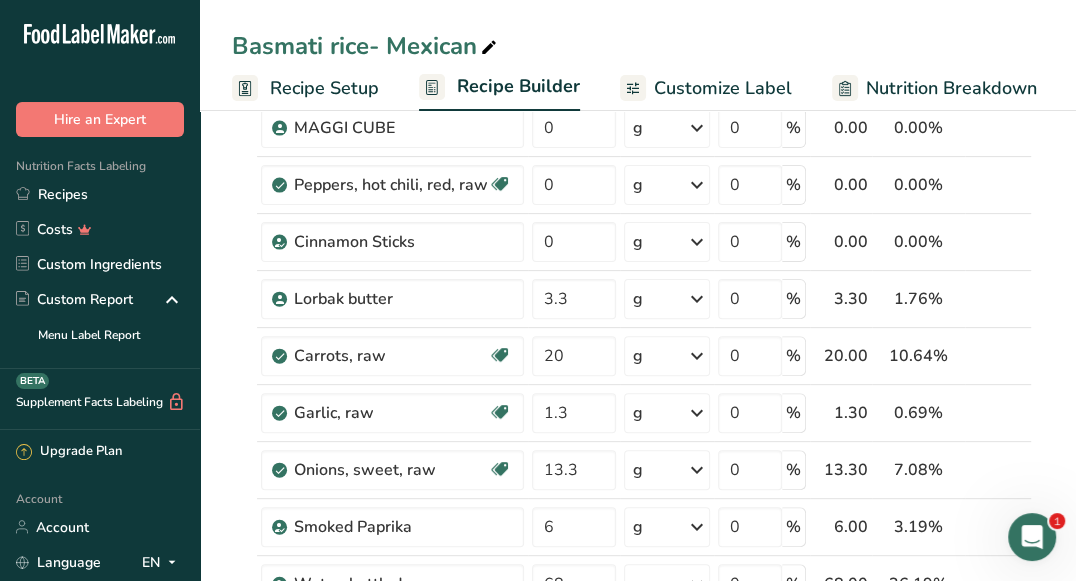 scroll, scrollTop: 260, scrollLeft: 0, axis: vertical 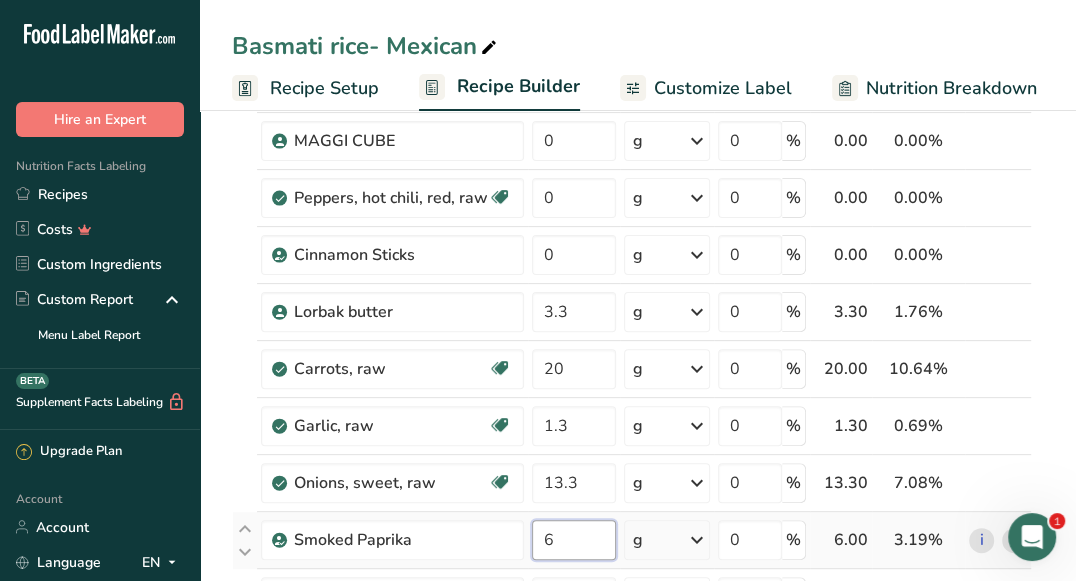 click on "6" at bounding box center (574, 540) 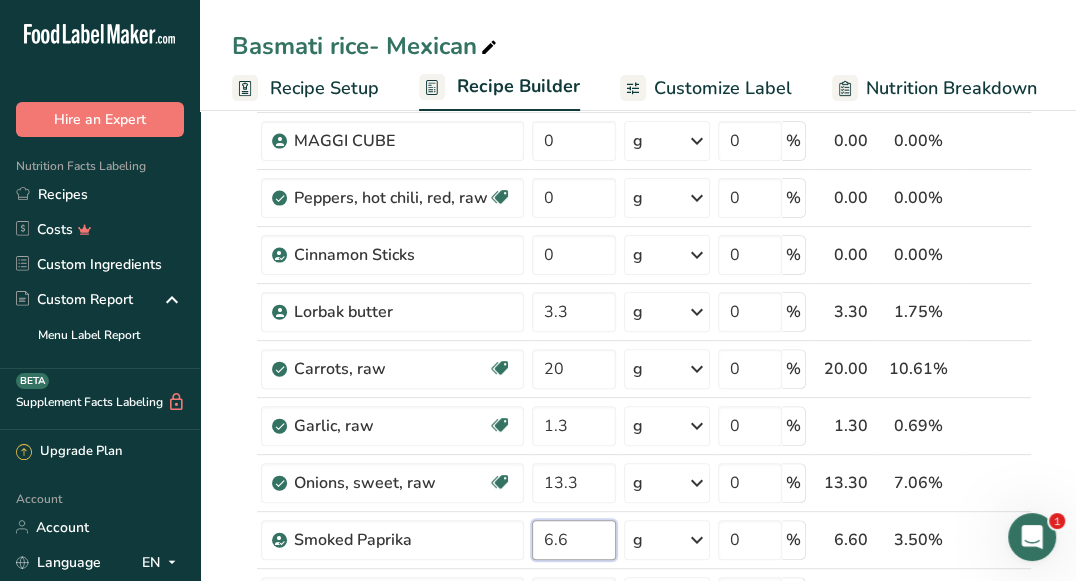 type on "6.6" 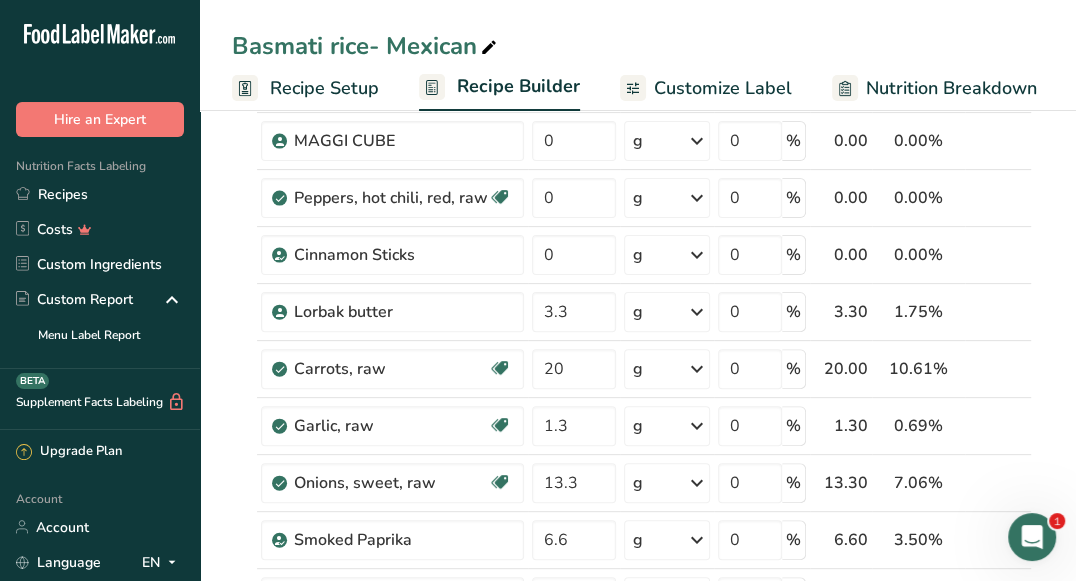 click on "Add Ingredients
Manage Recipe         Delete Recipe           Duplicate Recipe             Scale Recipe             Save as Sub-Recipe   .a-a{fill:#347362;}.b-a{fill:#fff;}                               Nutrition Breakdown                 Recipe Card
NEW
Amino Acids Pattern Report           Activity History
Download
Choose your preferred label style
Standard FDA label
Standard FDA label
The most common format for nutrition facts labels in compliance with the FDA's typeface, style and requirements
Tabular FDA label
A label format compliant with the FDA regulations presented in a tabular (horizontal) display.
Linear FDA label
A simple linear display for small sized packages.
Simplified FDA label" at bounding box center [638, 1202] 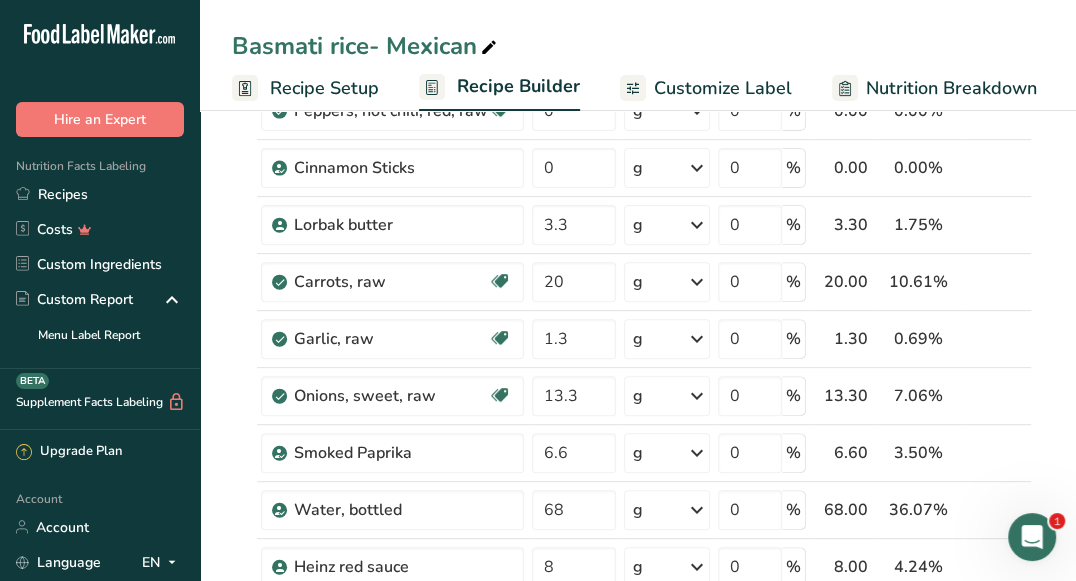 scroll, scrollTop: 338, scrollLeft: 0, axis: vertical 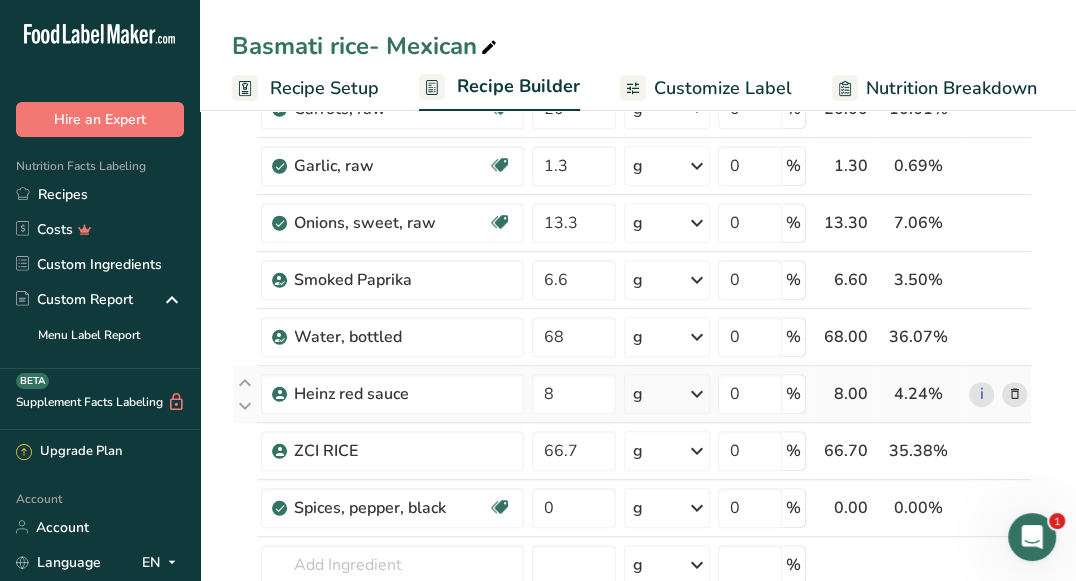 click at bounding box center (1014, 394) 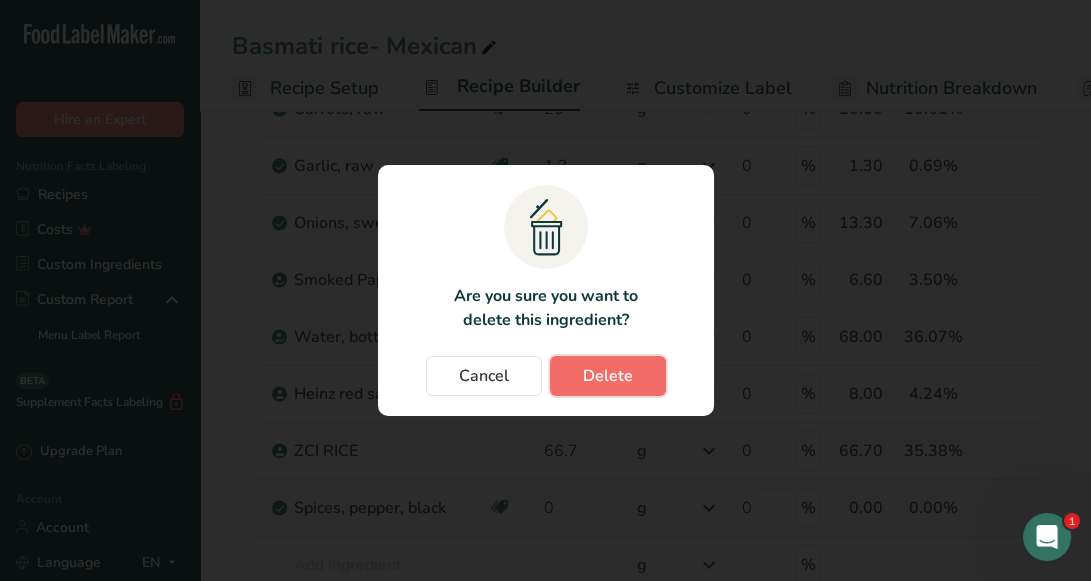 click on "Delete" at bounding box center (608, 376) 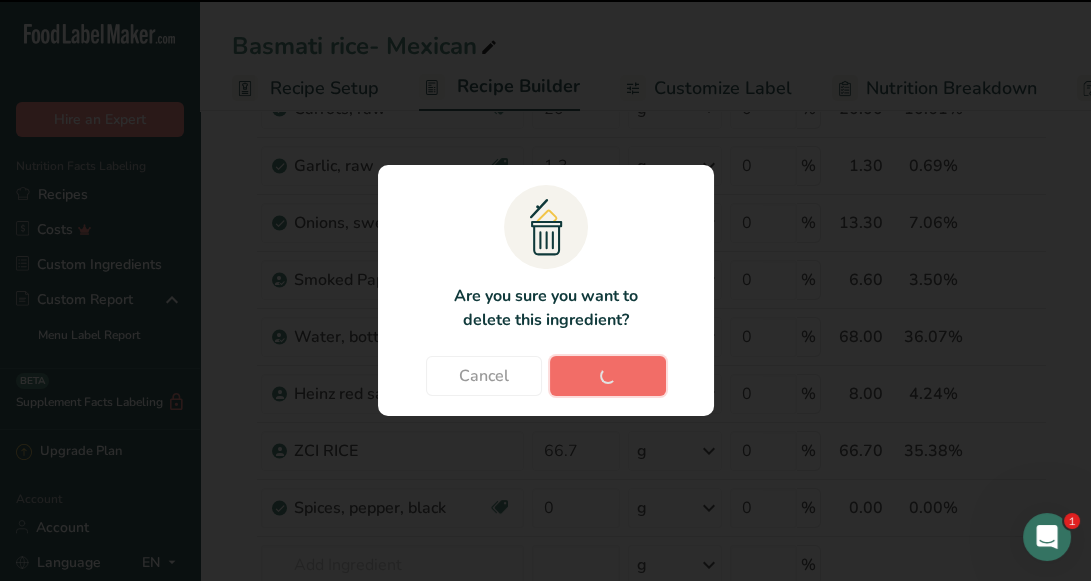 type on "66.7" 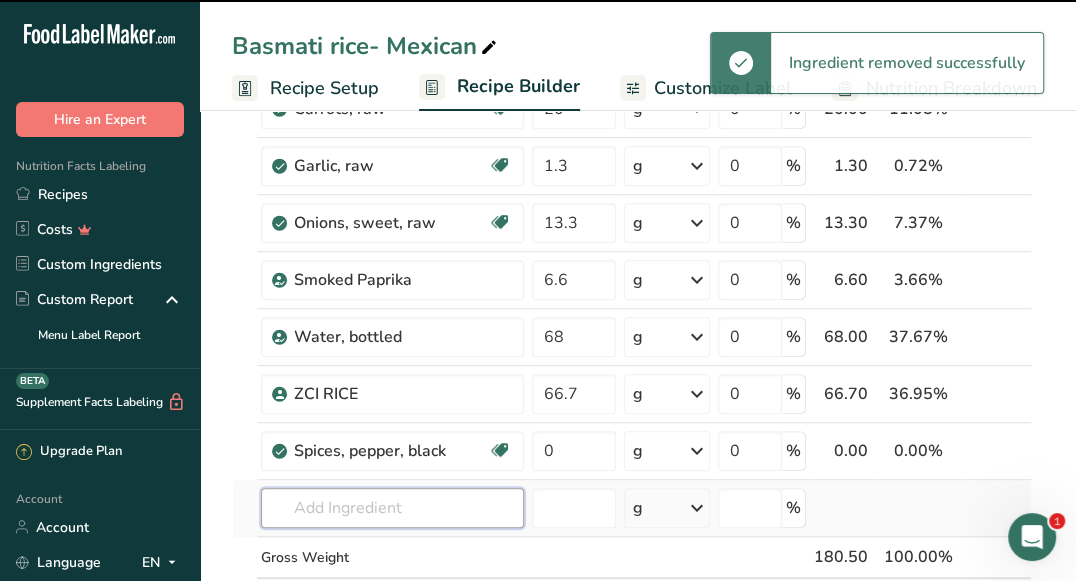 click at bounding box center [392, 508] 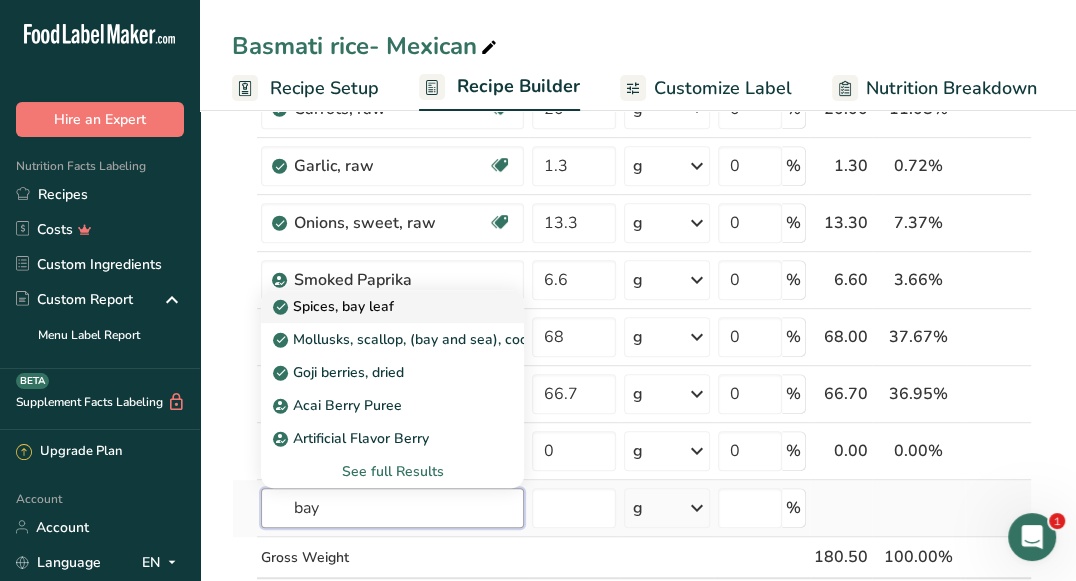 type on "bay" 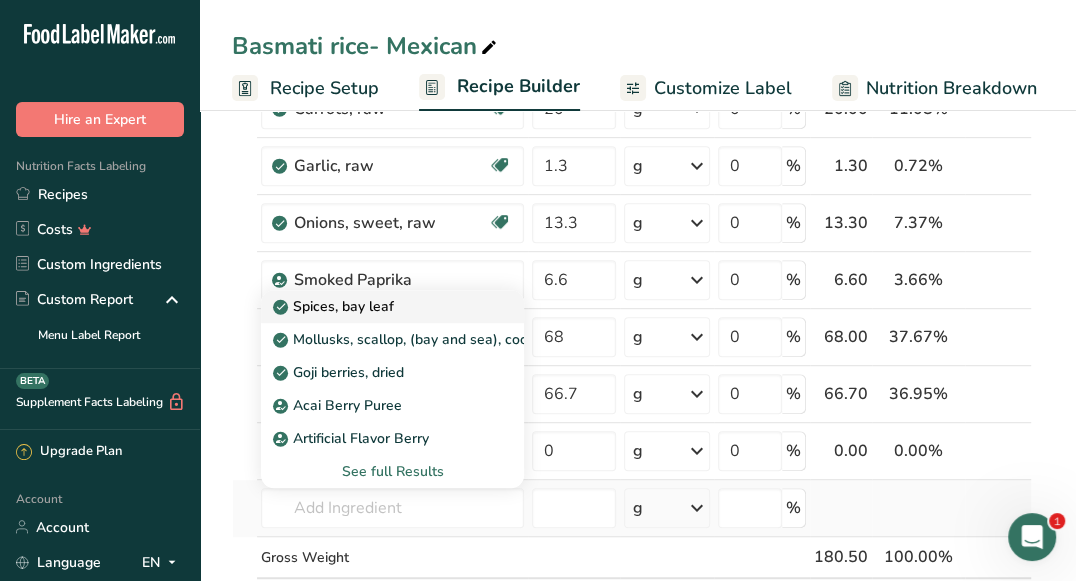 click on "Spices, bay leaf" at bounding box center (335, 306) 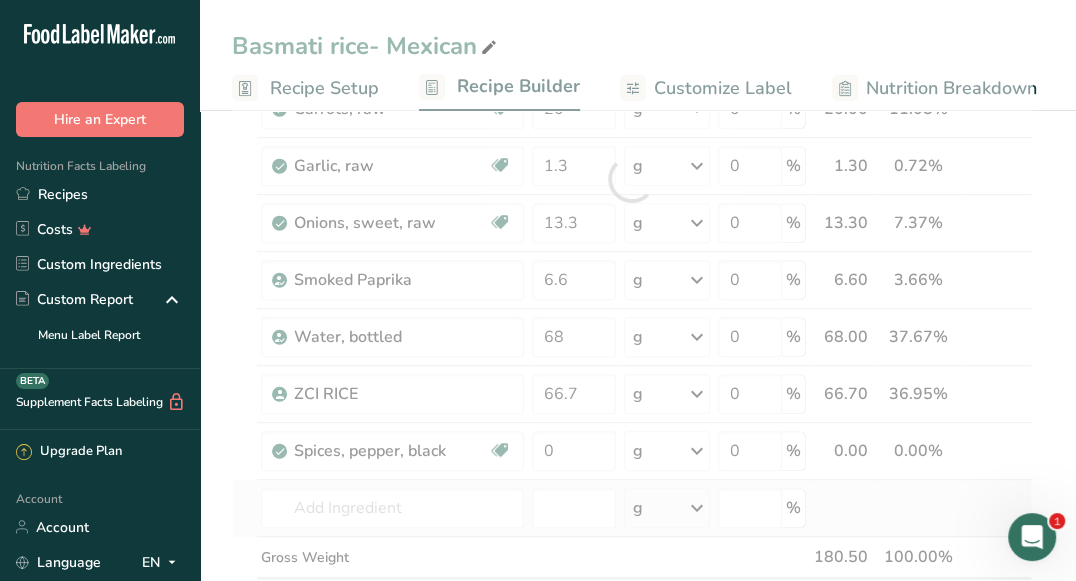 type on "Spices, bay leaf" 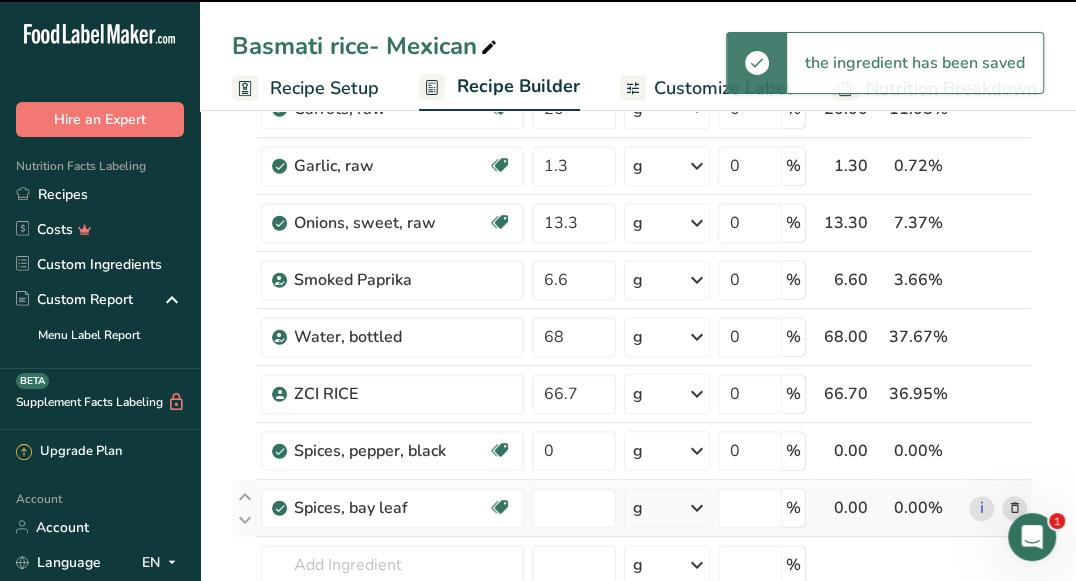 type on "0" 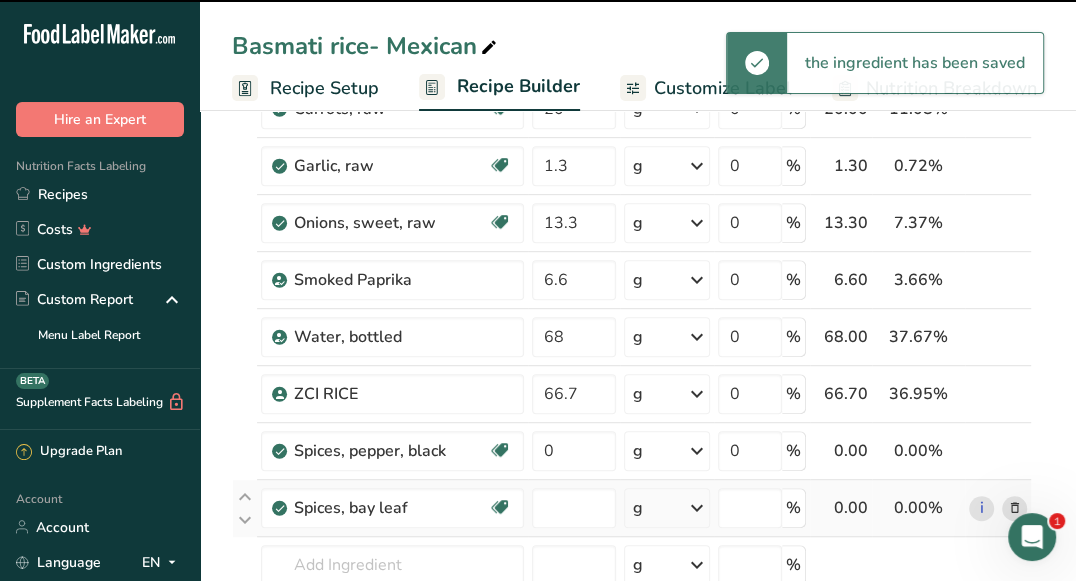 type on "0" 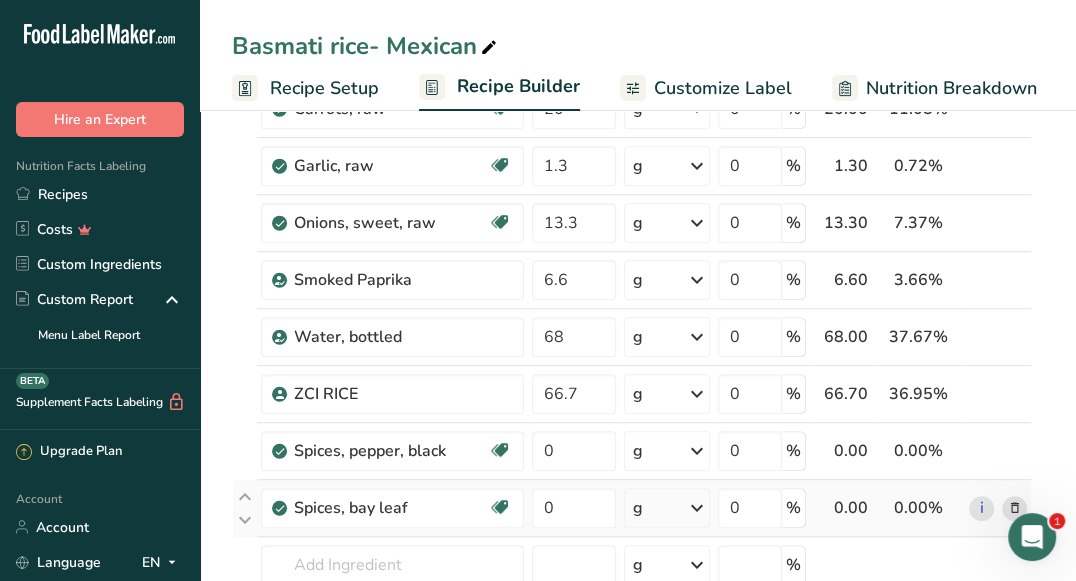 scroll, scrollTop: 1029, scrollLeft: 0, axis: vertical 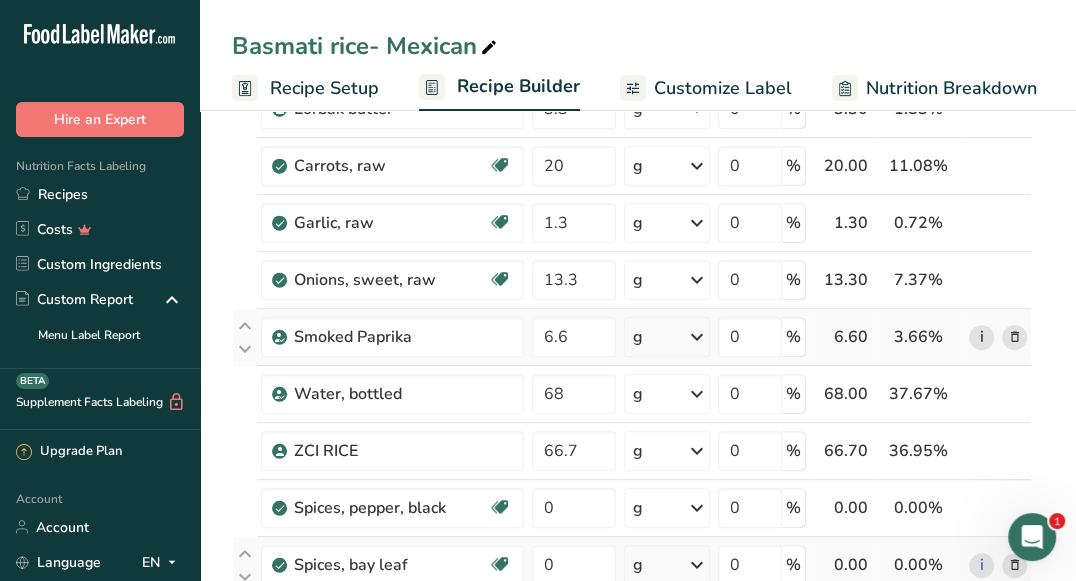 click on "i" at bounding box center [981, 337] 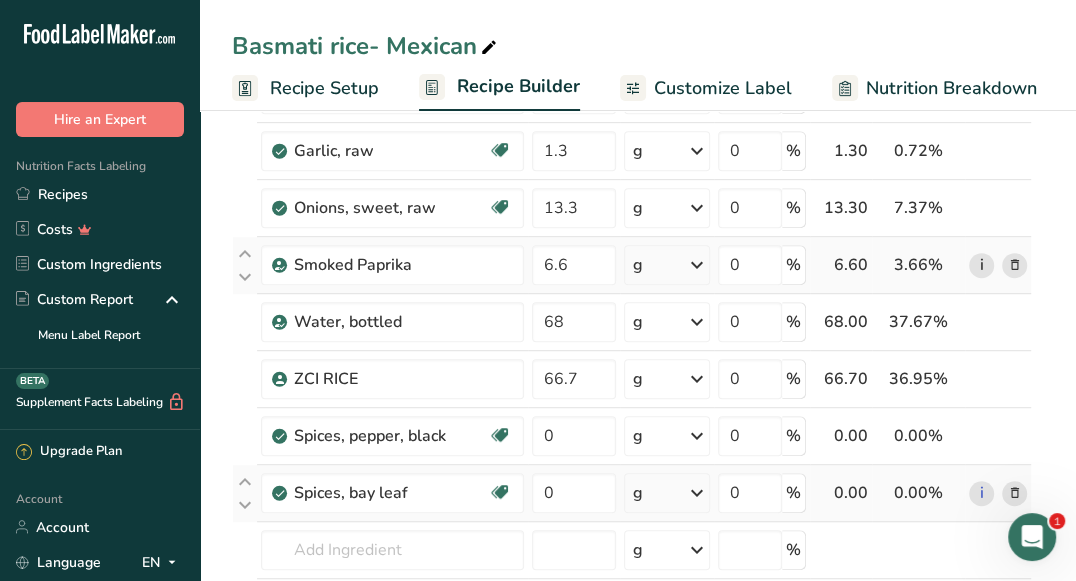 scroll, scrollTop: 533, scrollLeft: 0, axis: vertical 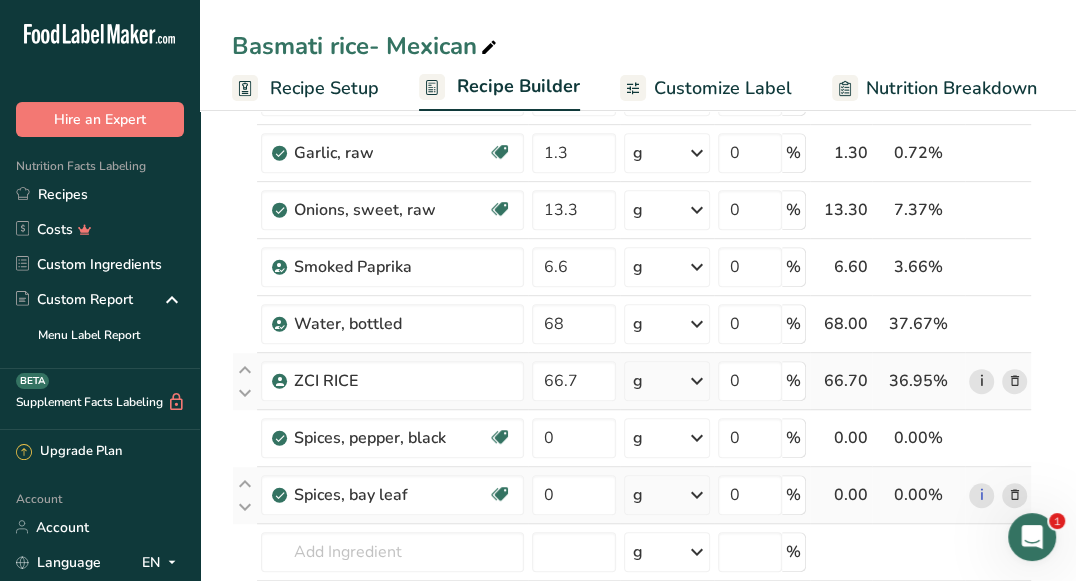 click on "i" at bounding box center (981, 381) 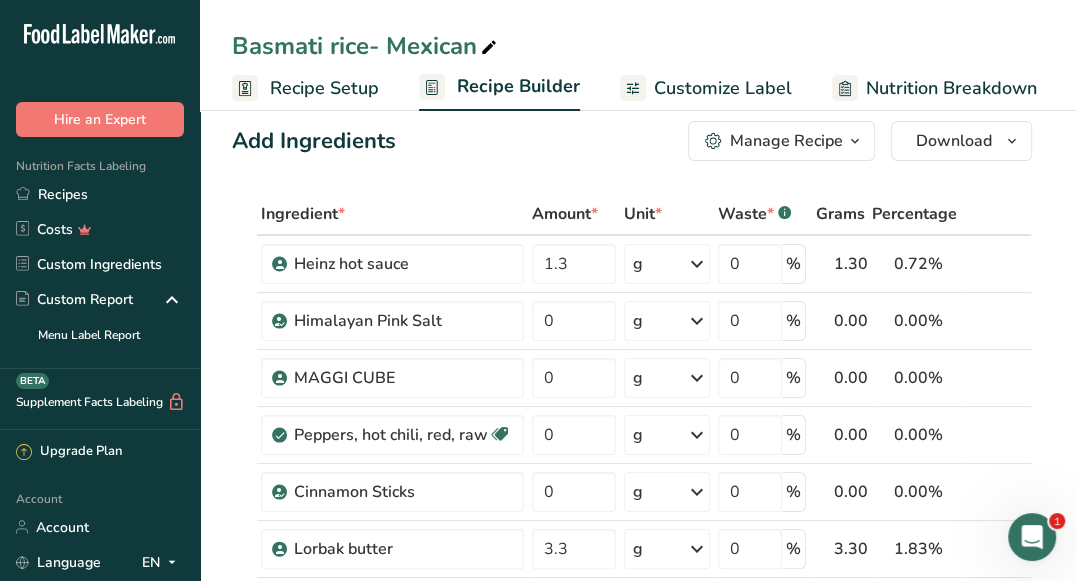 scroll, scrollTop: 130, scrollLeft: 0, axis: vertical 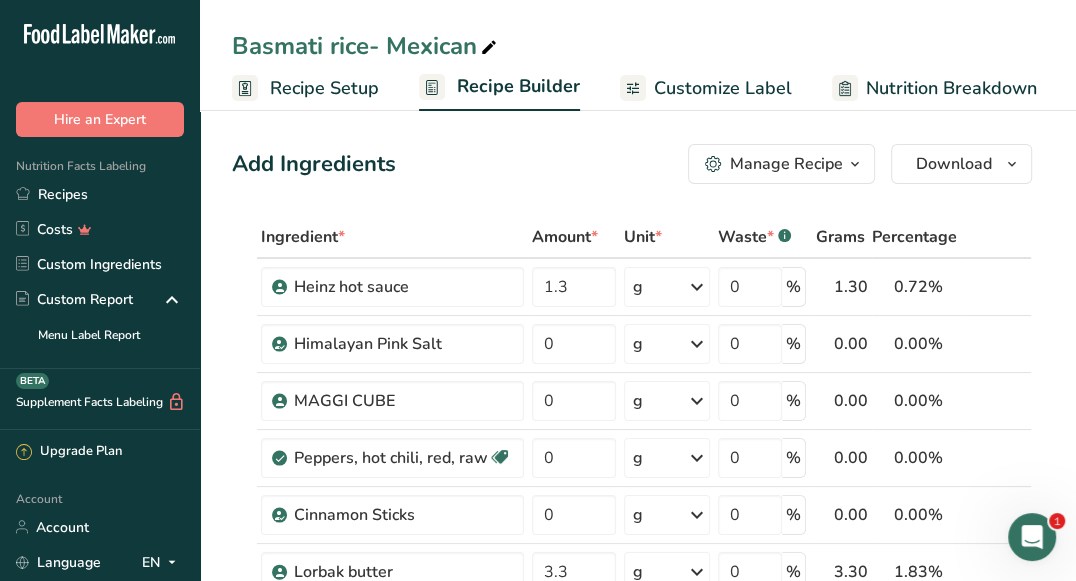 click at bounding box center [633, 88] 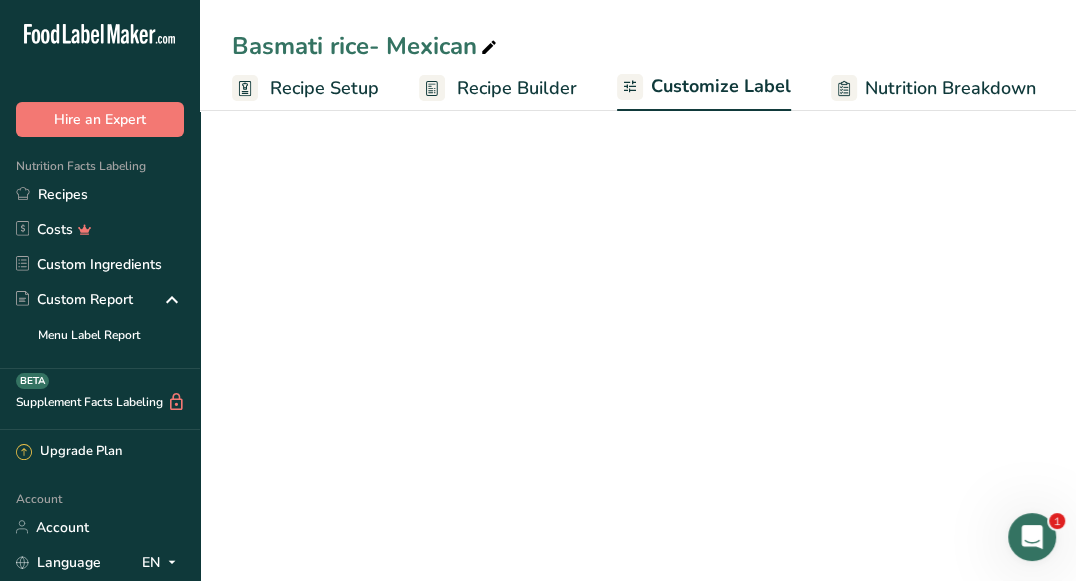 scroll, scrollTop: 0, scrollLeft: 390, axis: horizontal 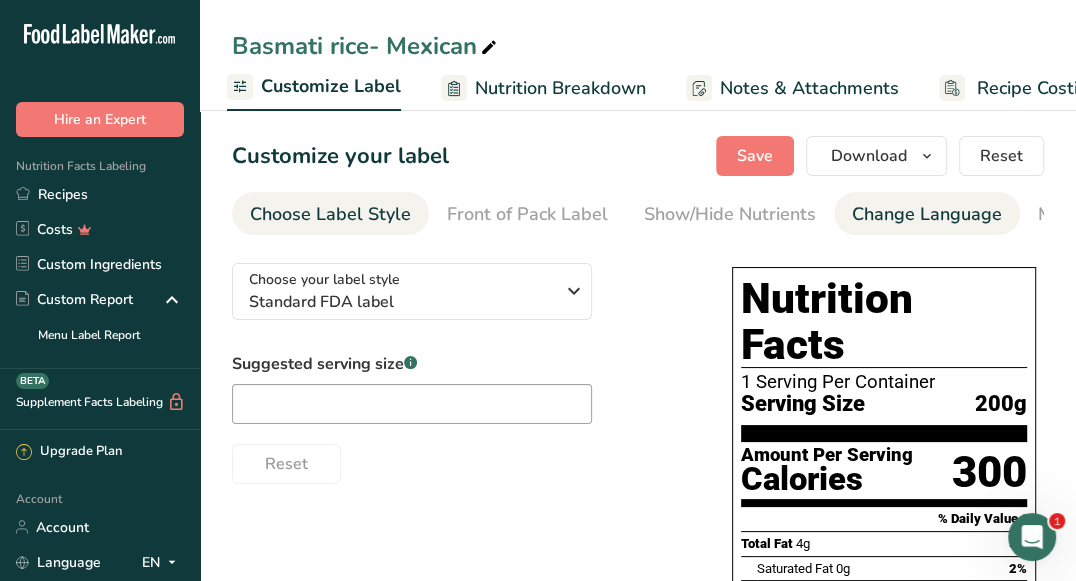 click on "Change Language" at bounding box center [927, 214] 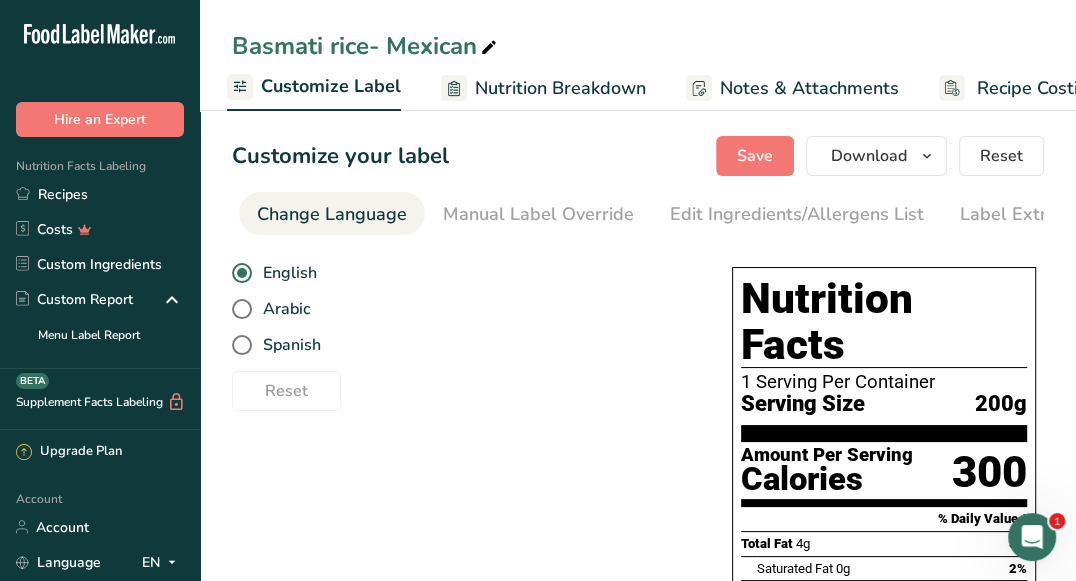 click on "Label Extra Info" at bounding box center (1026, 214) 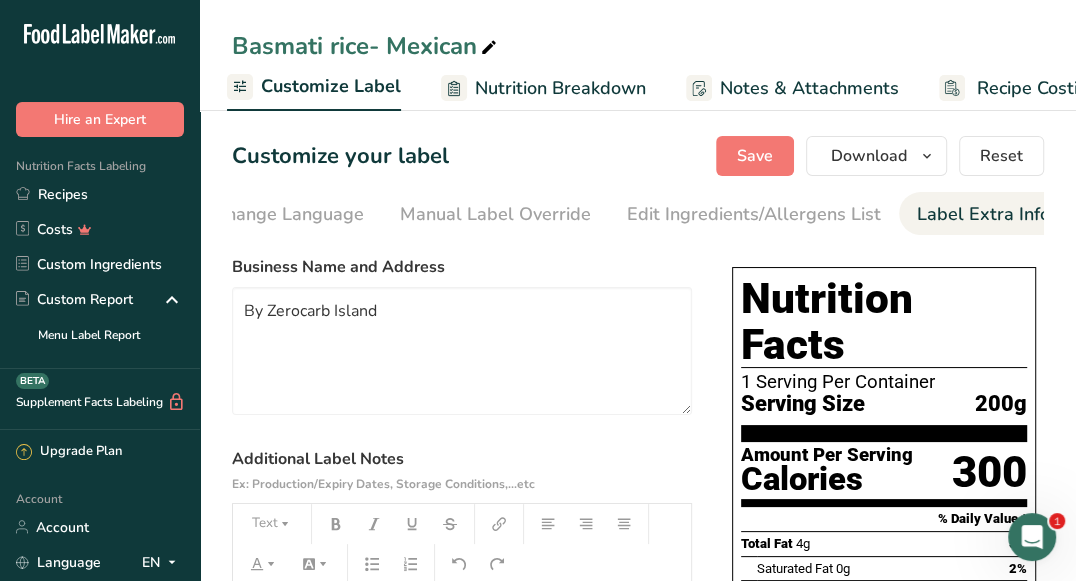scroll, scrollTop: 0, scrollLeft: 641, axis: horizontal 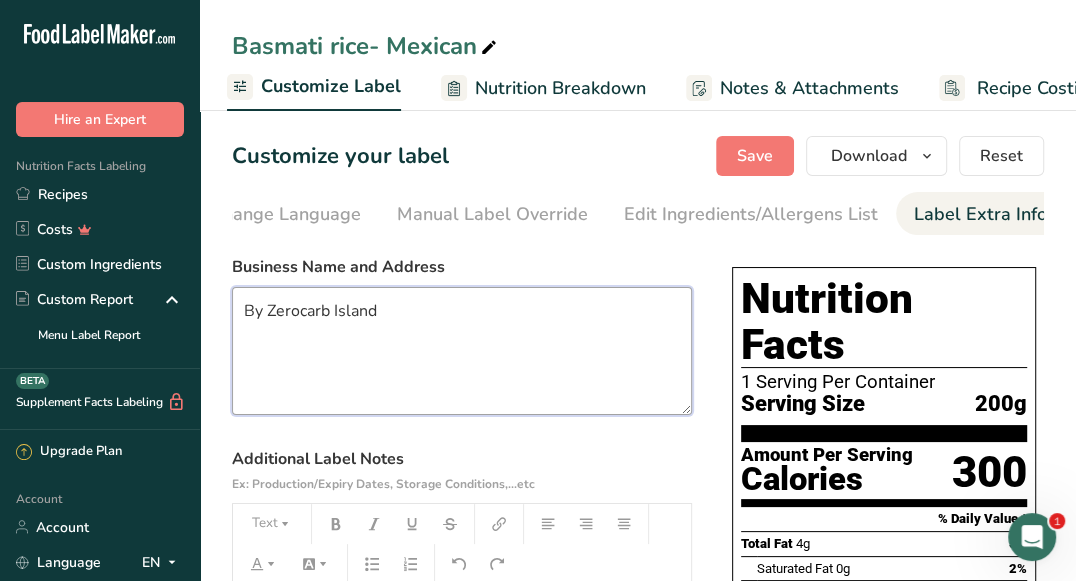 drag, startPoint x: 378, startPoint y: 326, endPoint x: 229, endPoint y: 297, distance: 151.79591 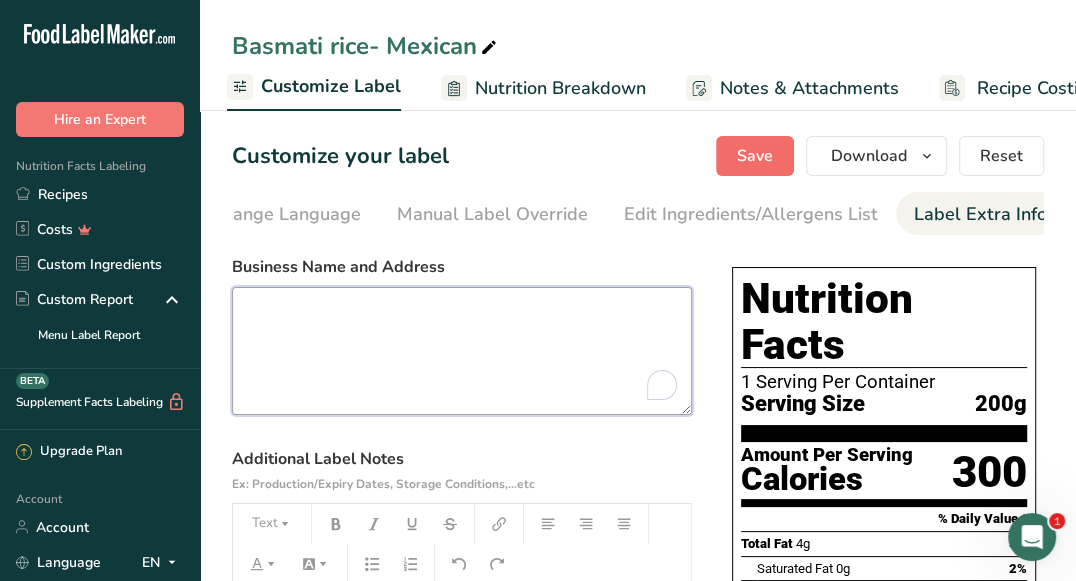 type 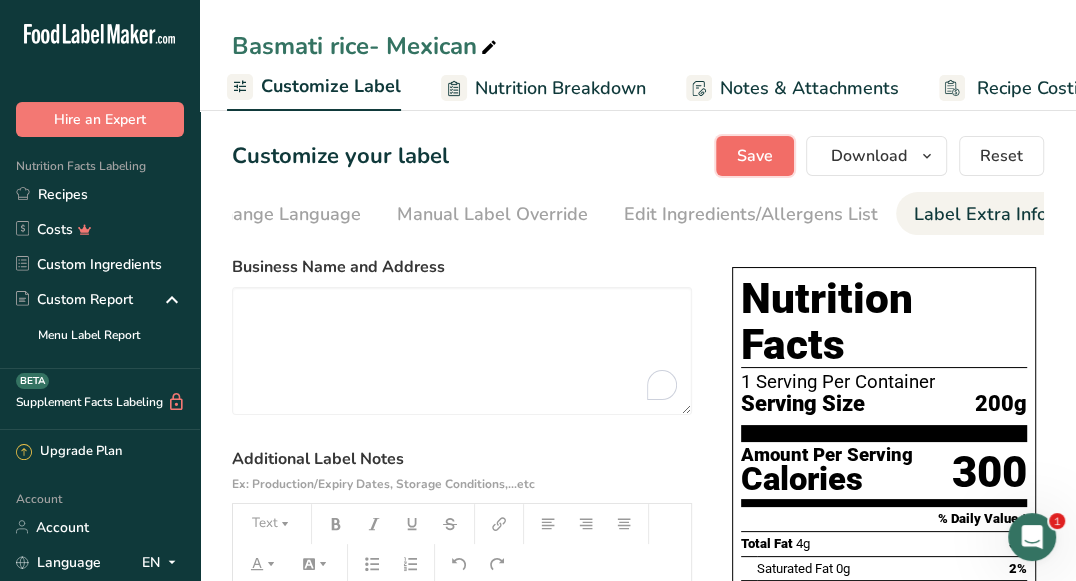 click on "Save" at bounding box center (755, 156) 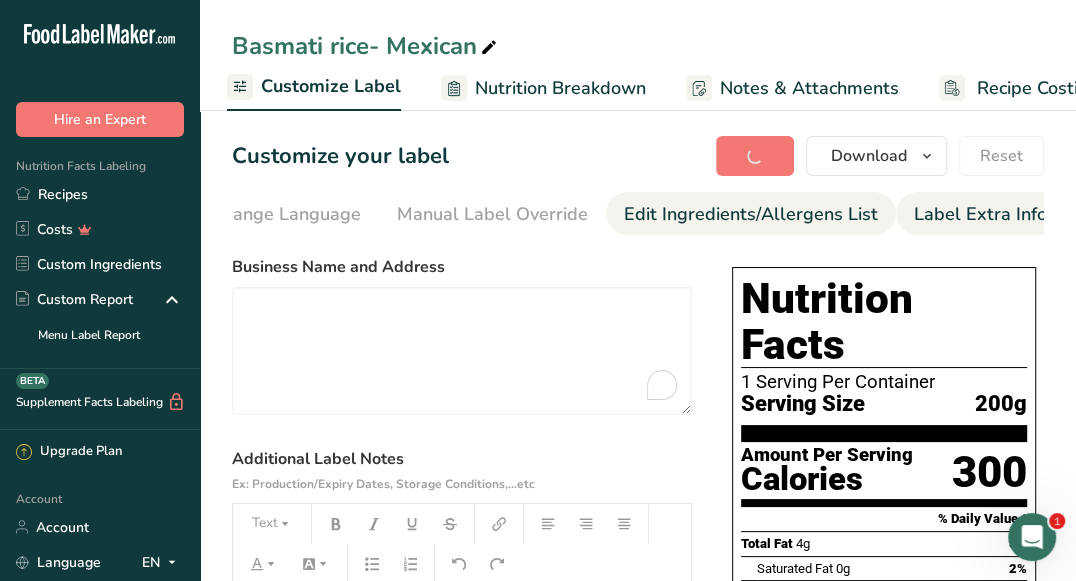 click on "Edit Ingredients/Allergens List" at bounding box center (751, 214) 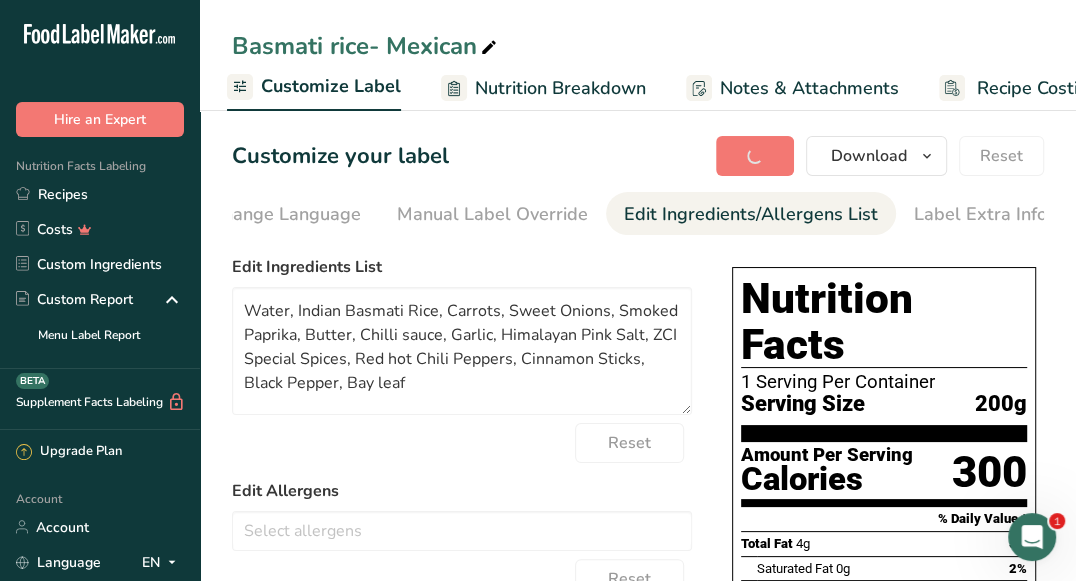 click on "Edit Ingredients/Allergens List" at bounding box center (751, 214) 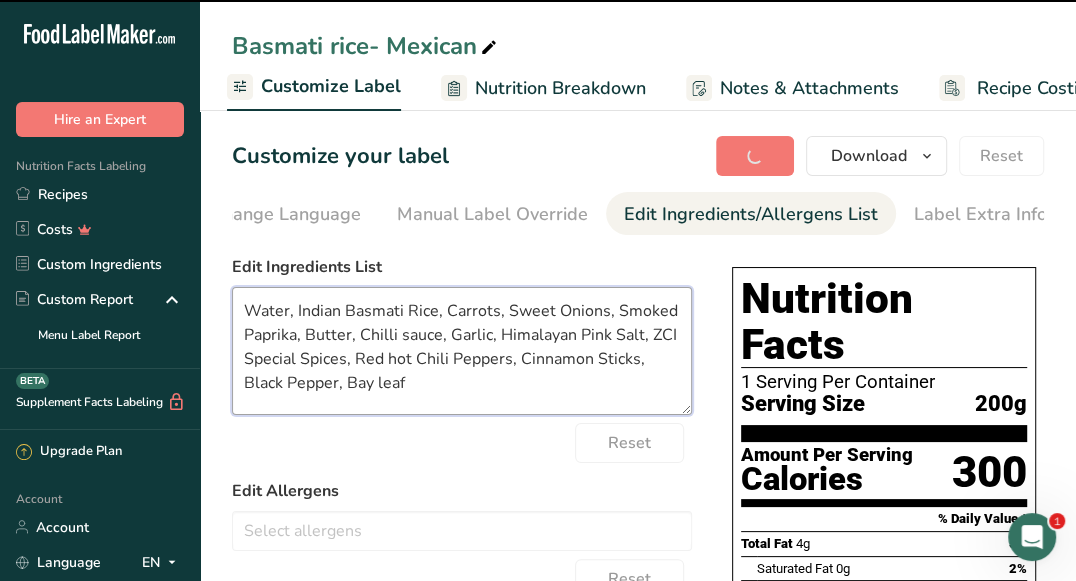 click on "Water, Indian Basmati Rice, Carrots, Sweet Onions, Smoked Paprika, Butter, Chilli sauce, Garlic, Himalayan Pink Salt, ZCI Special Spices, Red hot Chili Peppers, Cinnamon Sticks, Black Pepper, Bay leaf" at bounding box center [462, 351] 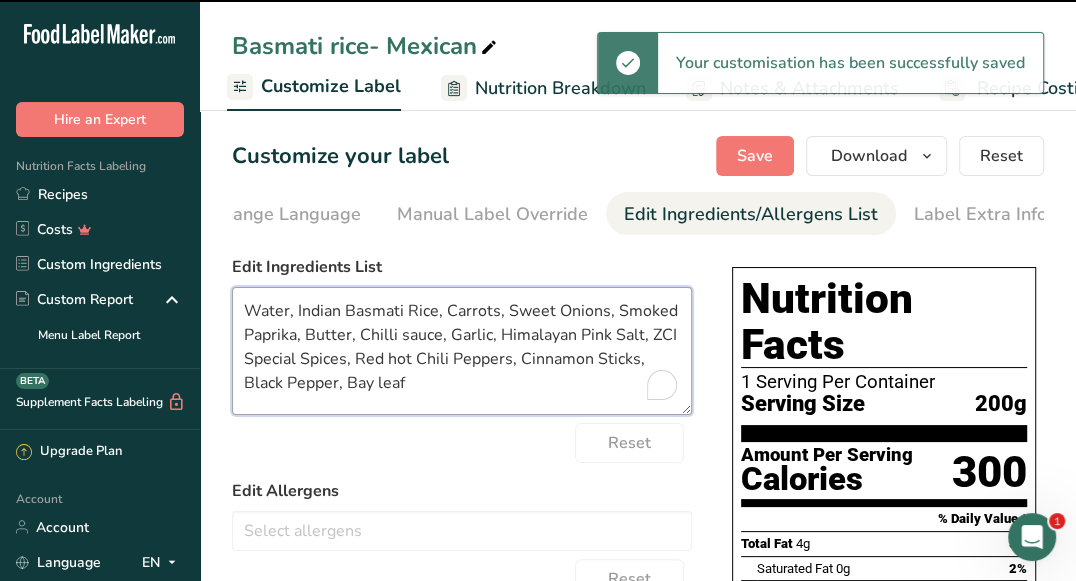 click on "Water, Indian Basmati Rice, Carrots, Sweet Onions, Smoked Paprika, Butter, Chilli sauce, Garlic, Himalayan Pink Salt, ZCI Special Spices, Red hot Chili Peppers, Cinnamon Sticks, Black Pepper, Bay leaf" at bounding box center (462, 351) 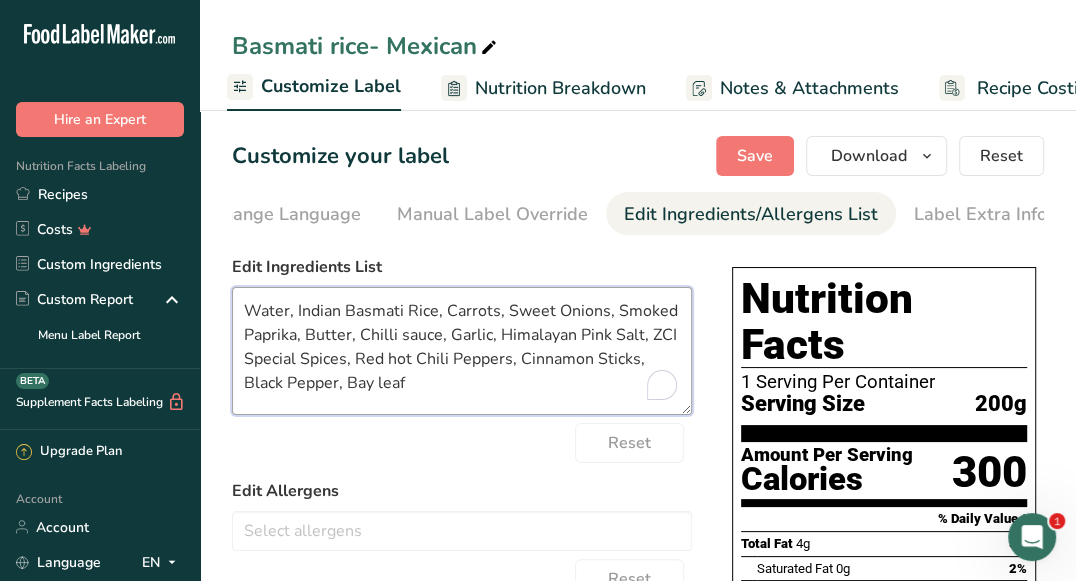 drag, startPoint x: 343, startPoint y: 317, endPoint x: 296, endPoint y: 311, distance: 47.38143 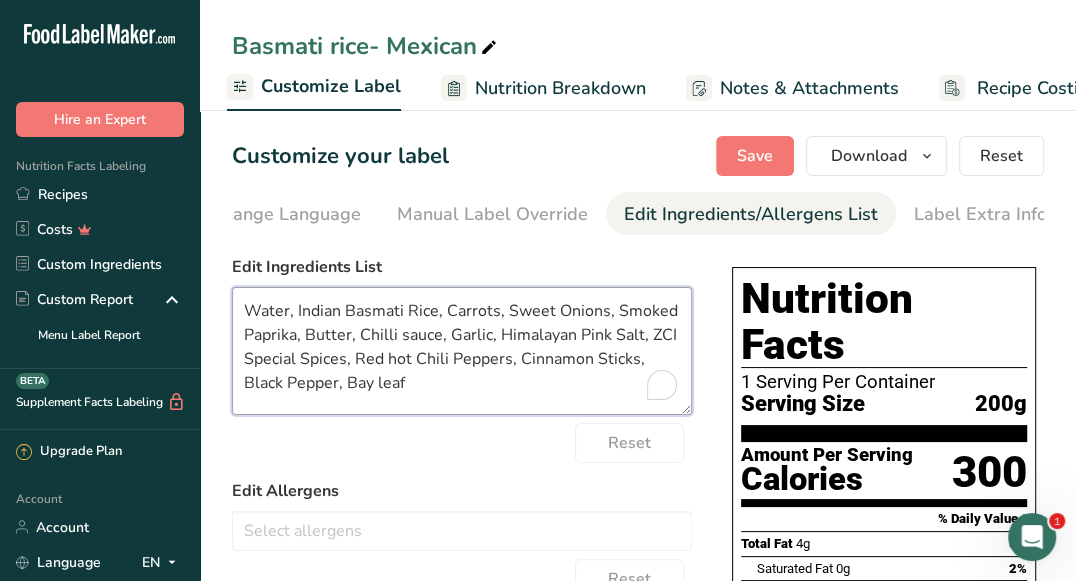click on "Water, Indian Basmati Rice, Carrots, Sweet Onions, Smoked Paprika, Butter, Chilli sauce, Garlic, Himalayan Pink Salt, ZCI Special Spices, Red hot Chili Peppers, Cinnamon Sticks, Black Pepper, Bay leaf" at bounding box center (462, 351) 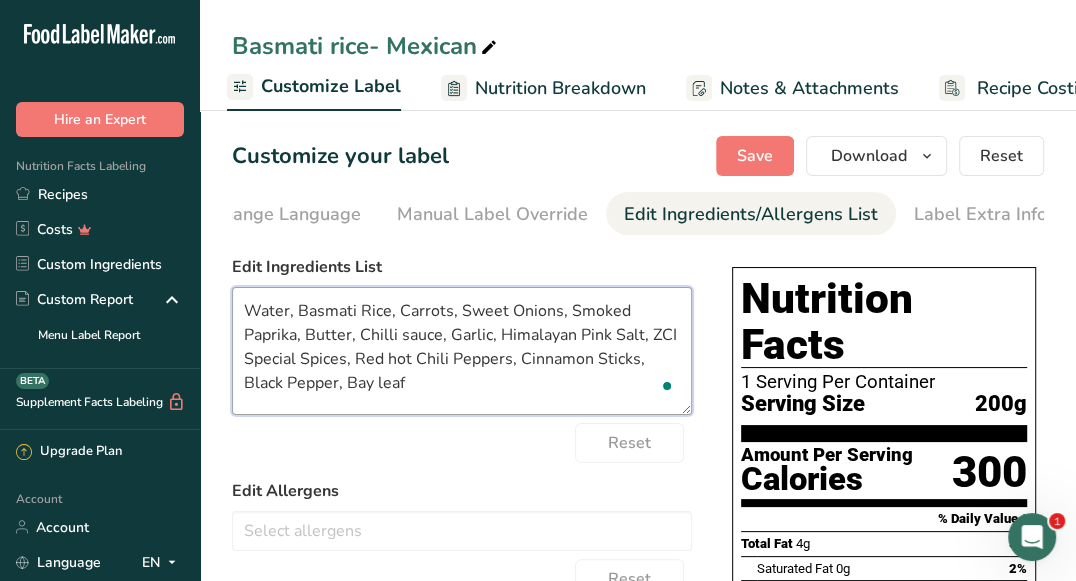drag, startPoint x: 503, startPoint y: 317, endPoint x: 459, endPoint y: 314, distance: 44.102154 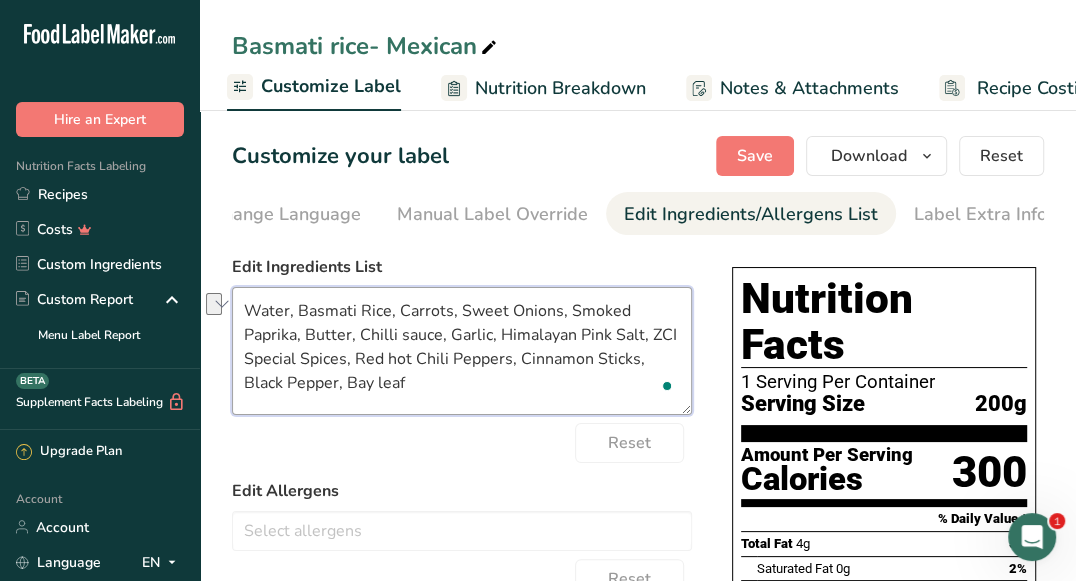 drag, startPoint x: 613, startPoint y: 340, endPoint x: 498, endPoint y: 334, distance: 115.15642 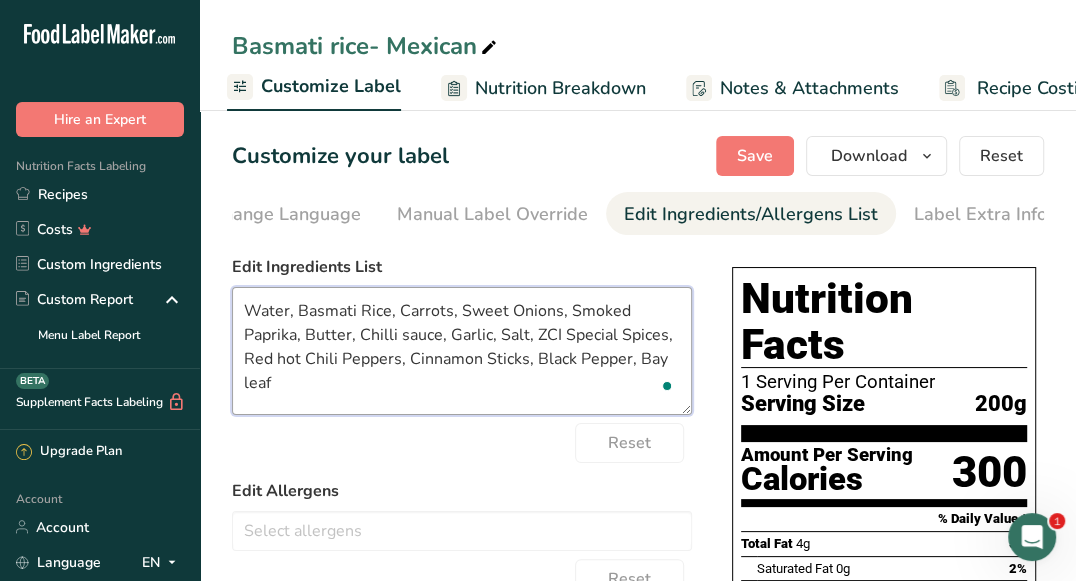 drag, startPoint x: 506, startPoint y: 311, endPoint x: 459, endPoint y: 311, distance: 47 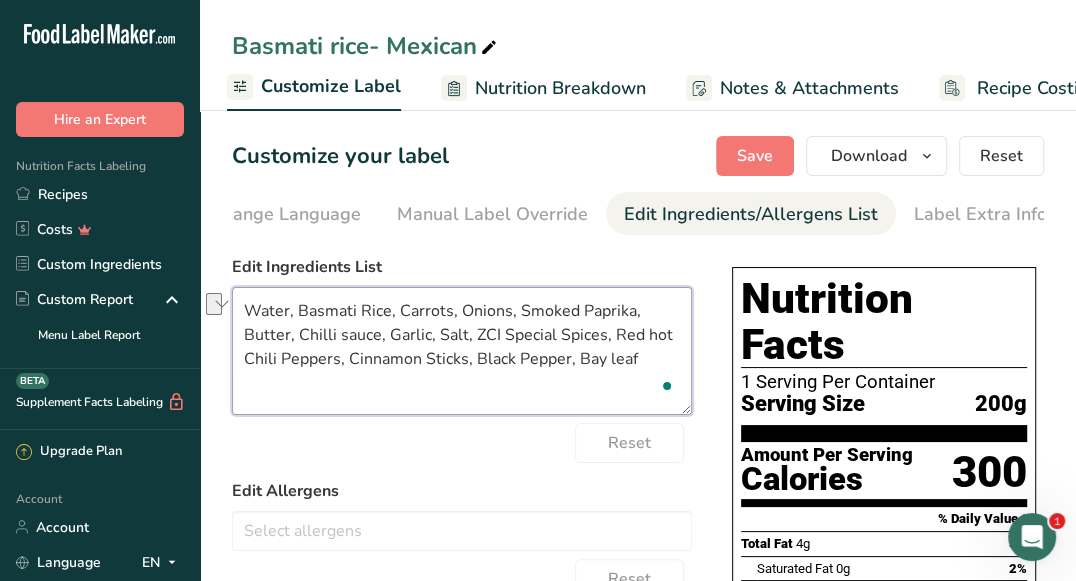 drag, startPoint x: 505, startPoint y: 335, endPoint x: 472, endPoint y: 336, distance: 33.01515 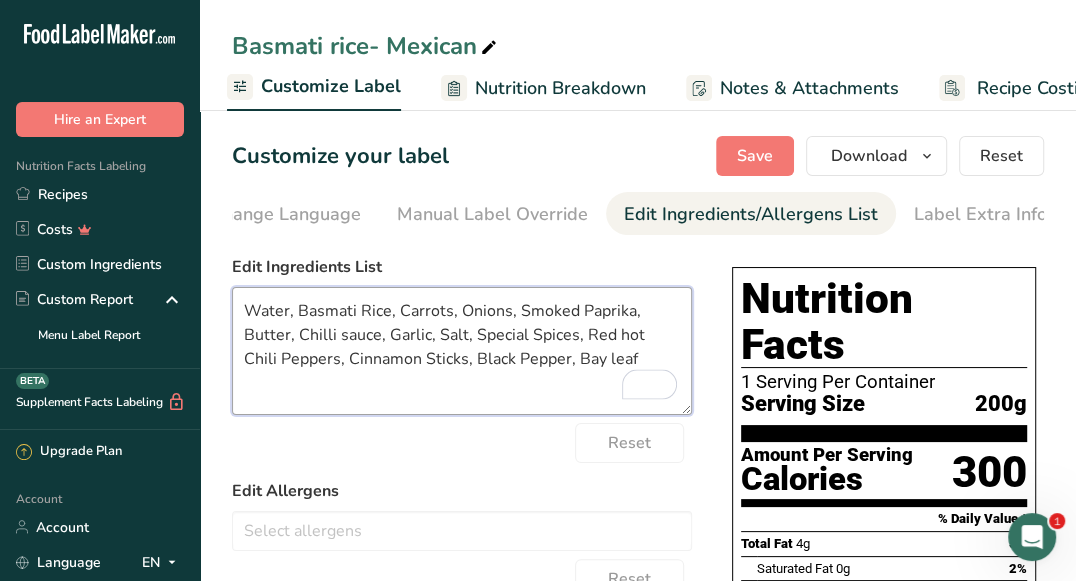 click on "Water, Basmati Rice, Carrots, Onions, Smoked Paprika, Butter, Chilli sauce, Garlic, Salt, Special Spices, Red hot Chili Peppers, Cinnamon Sticks, Black Pepper, Bay leaf" at bounding box center (462, 351) 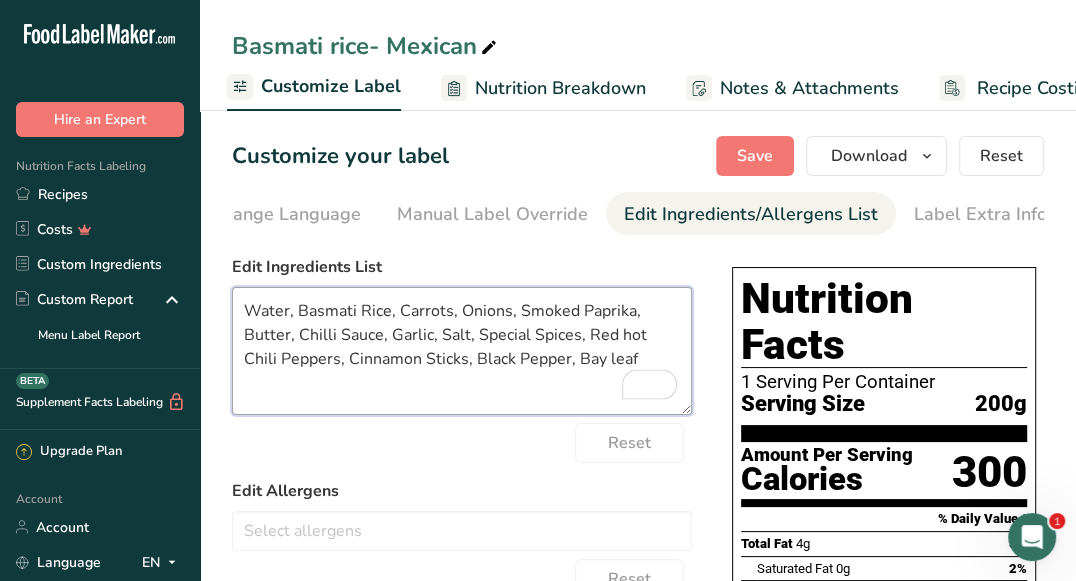 click on "Water, Basmati Rice, Carrots, Onions, Smoked Paprika, Butter, Chilli Sauce, Garlic, Salt, Special Spices, Red hot Chili Peppers, Cinnamon Sticks, Black Pepper, Bay leaf" at bounding box center [462, 351] 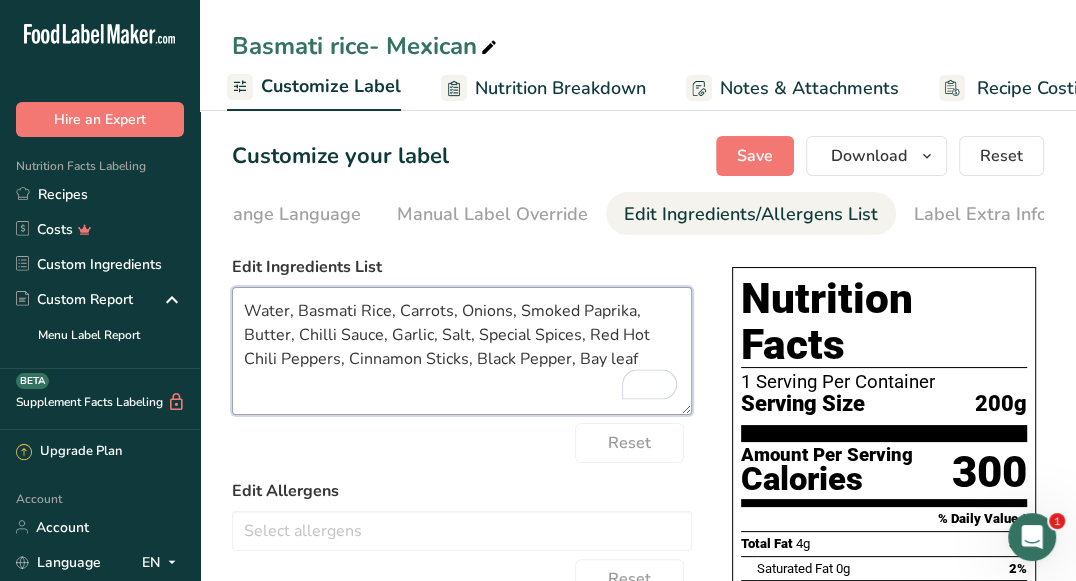 click on "Water, Basmati Rice, Carrots, Onions, Smoked Paprika, Butter, Chilli Sauce, Garlic, Salt, Special Spices, Red Hot Chili Peppers, Cinnamon Sticks, Black Pepper, Bay leaf" at bounding box center [462, 351] 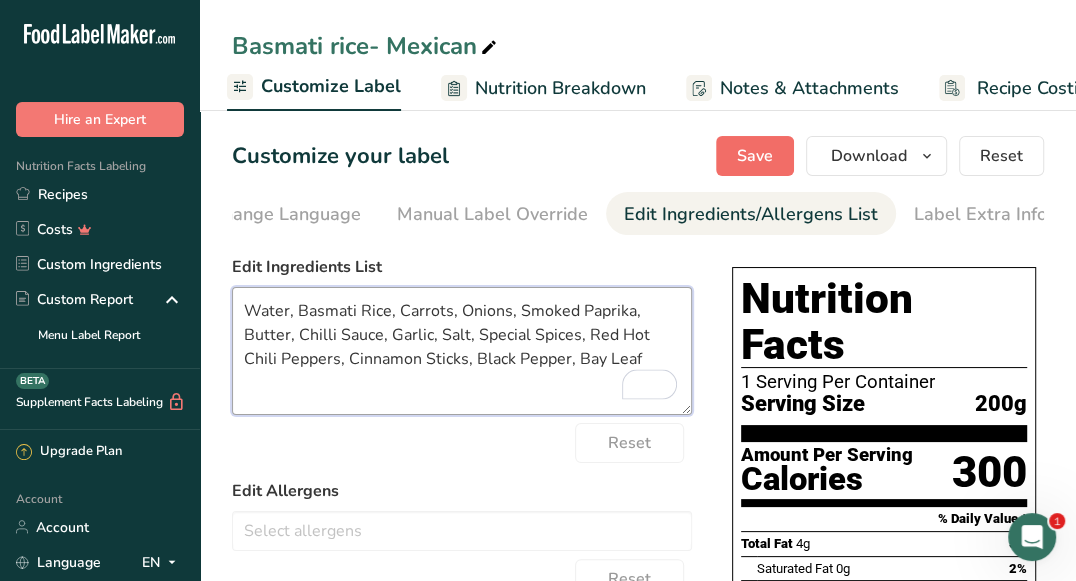 type on "Water, Basmati Rice, Carrots, Onions, Smoked Paprika, Butter, Chilli Sauce, Garlic, Salt, Special Spices, Red Hot Chili Peppers, Cinnamon Sticks, Black Pepper, Bay Leaf" 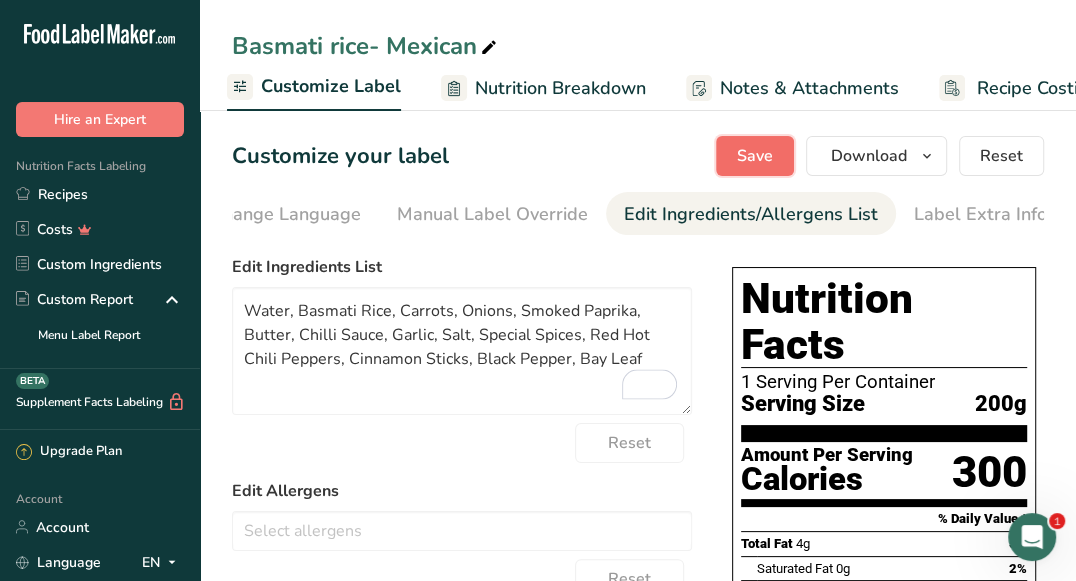 click on "Save" at bounding box center [755, 156] 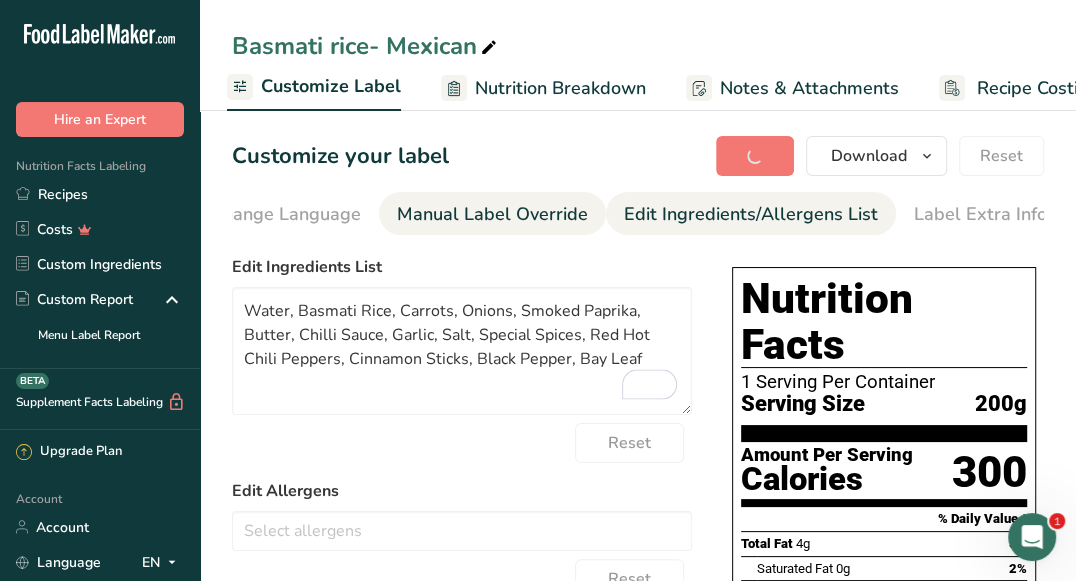 click on "Manual Label Override" at bounding box center (492, 214) 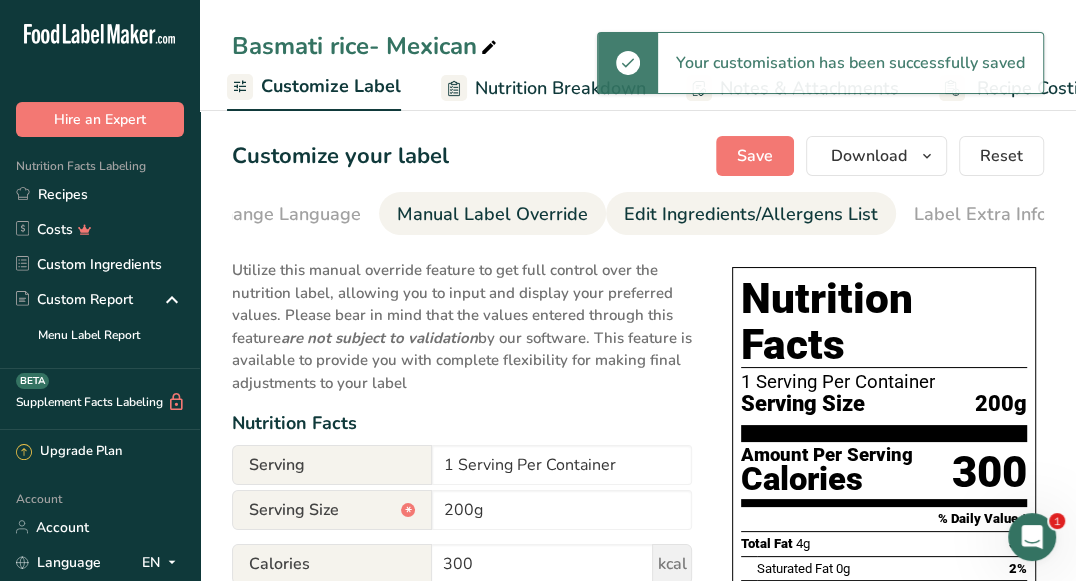 click on "Edit Ingredients/Allergens List" at bounding box center [751, 214] 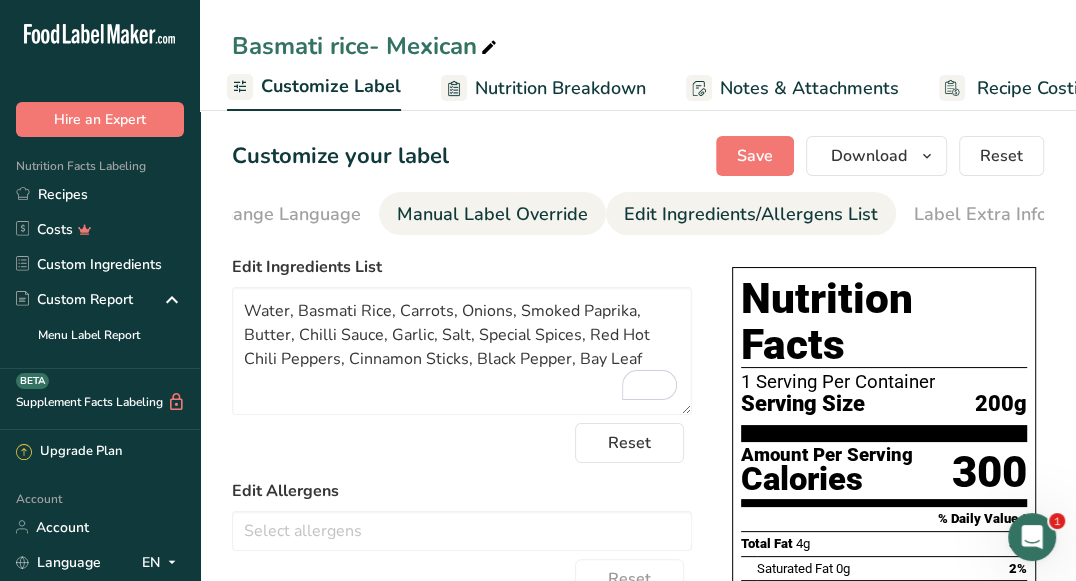 click on "Manual Label Override" at bounding box center (492, 214) 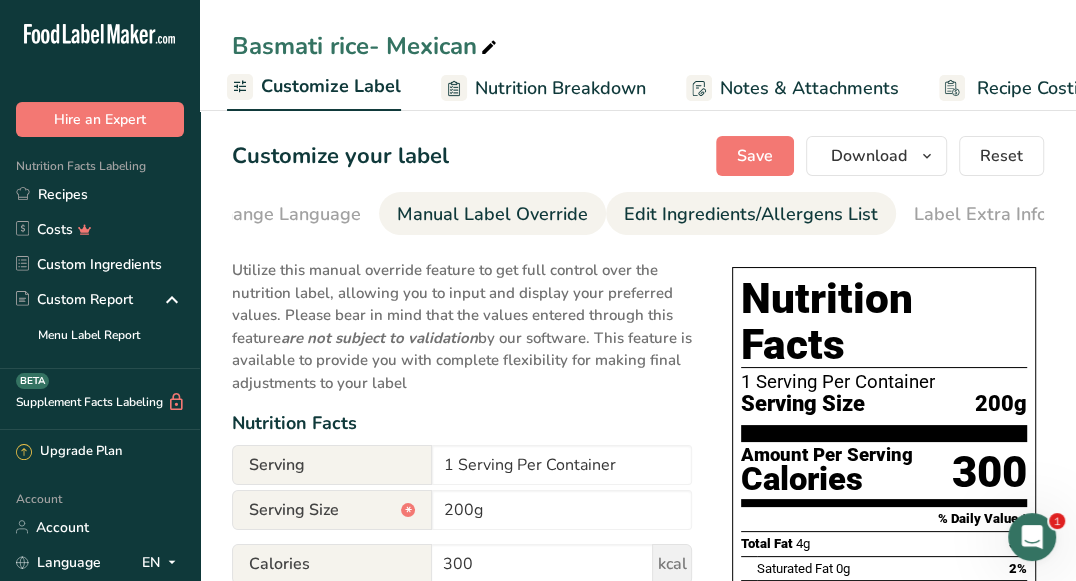 click on "Edit Ingredients/Allergens List" at bounding box center [751, 214] 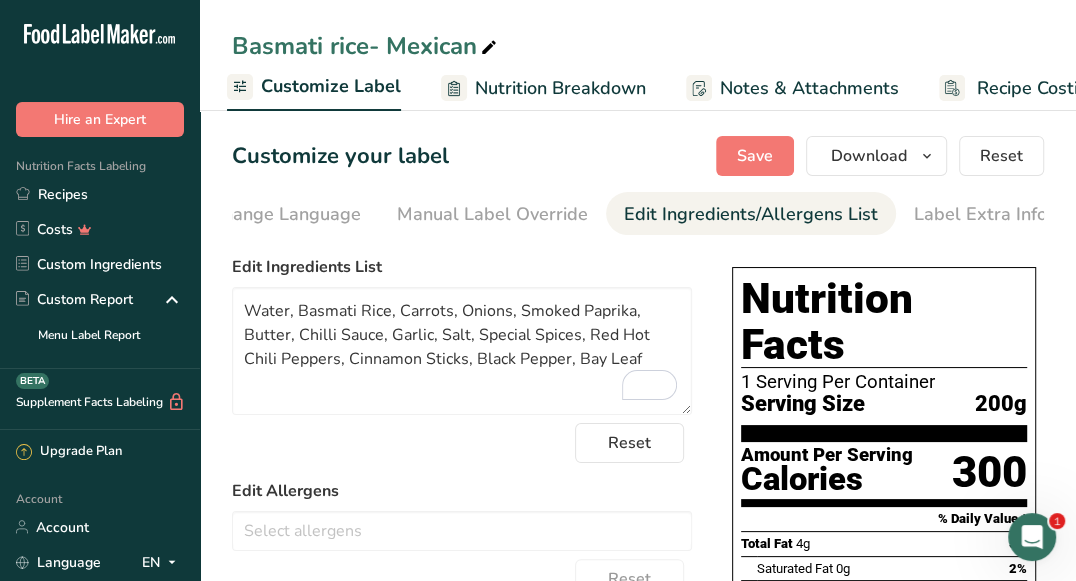 scroll, scrollTop: 0, scrollLeft: 0, axis: both 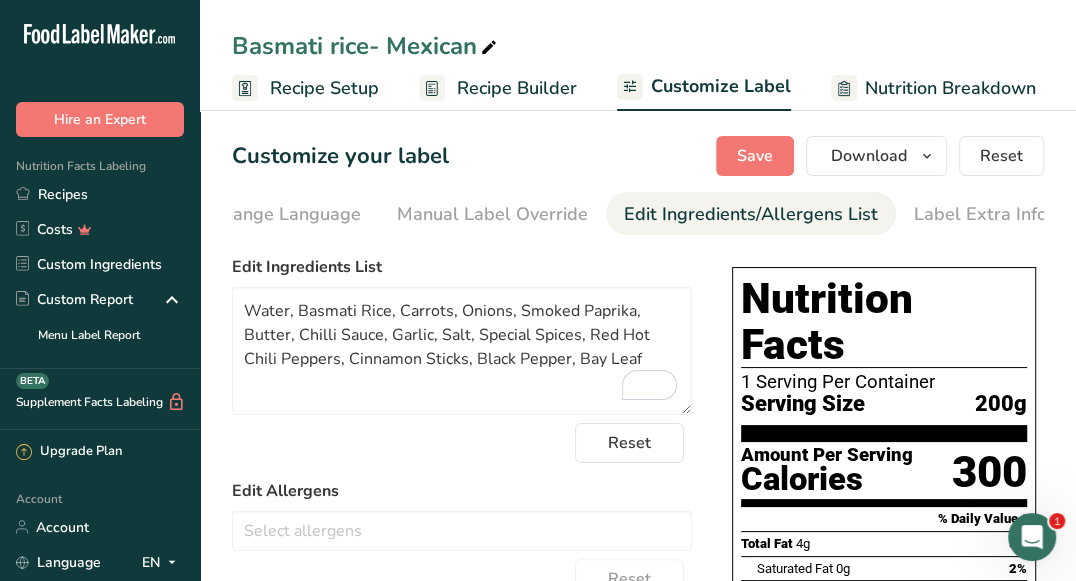 click on "Recipe Builder" at bounding box center (517, 88) 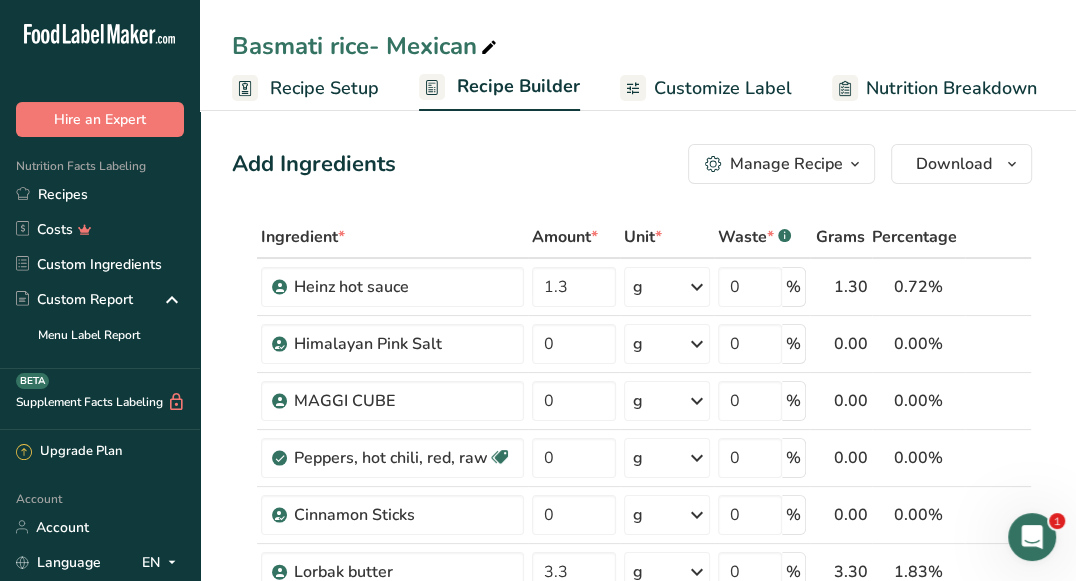 scroll, scrollTop: 0, scrollLeft: 192, axis: horizontal 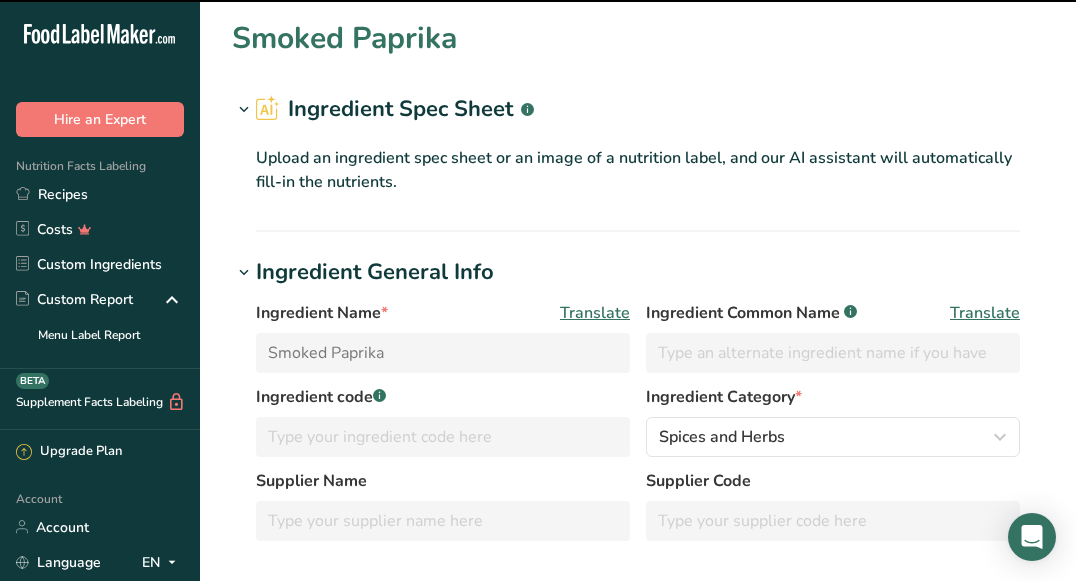 click on "Nutritional Info" at bounding box center [638, 631] 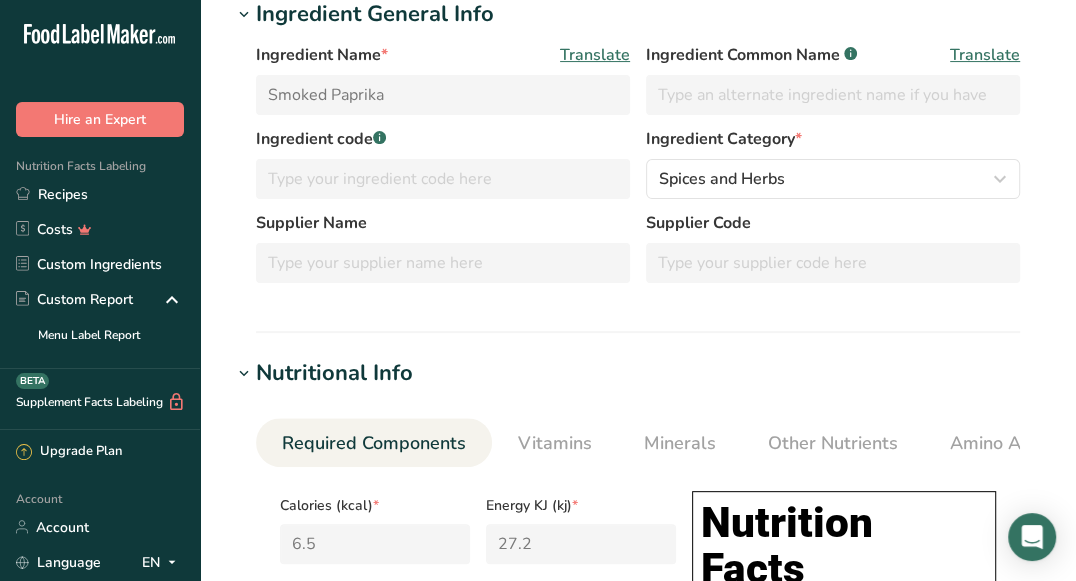 scroll, scrollTop: 258, scrollLeft: 0, axis: vertical 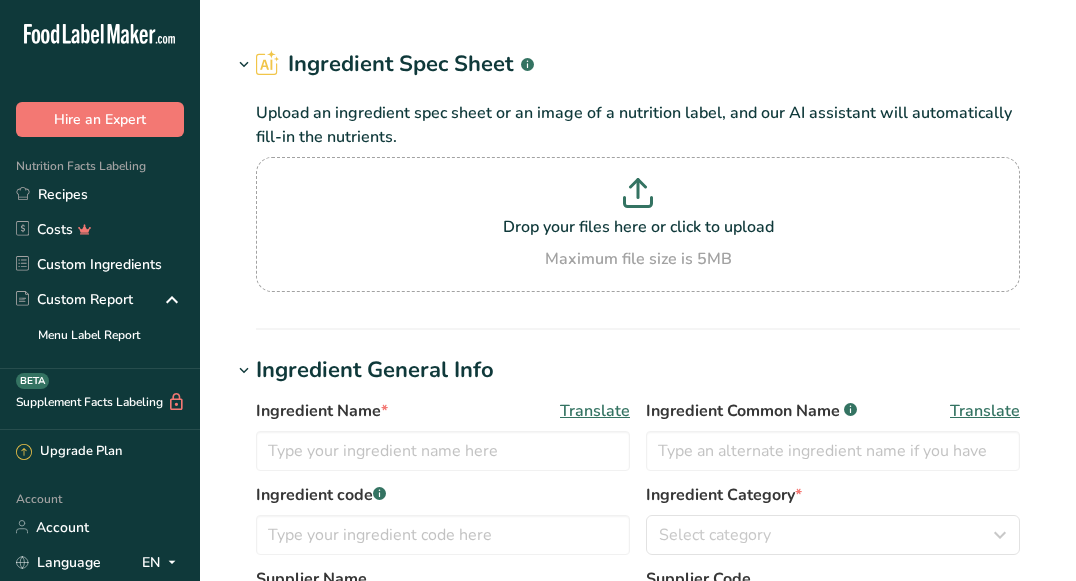 type on "ZCI RICE" 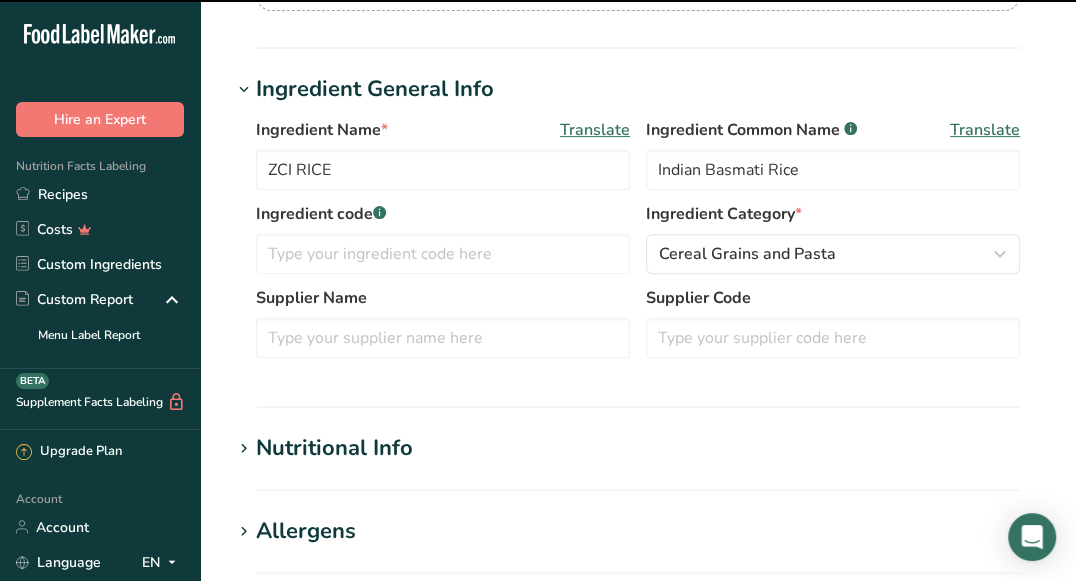 scroll, scrollTop: 307, scrollLeft: 0, axis: vertical 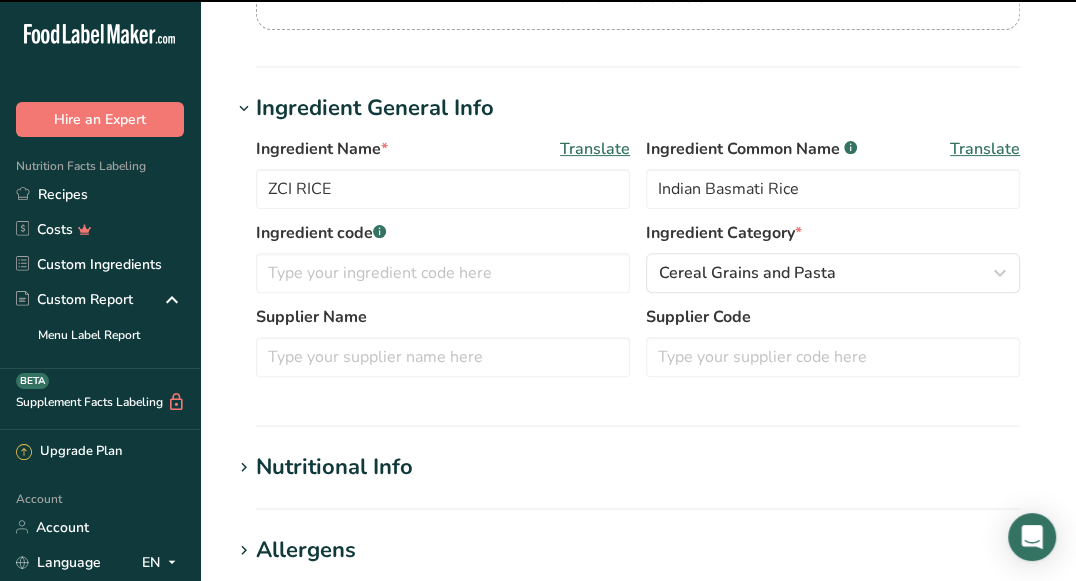 click on "Edit ZCI RICE
Ingredient Spec Sheet
.a-a{fill:#347362;}.b-a{fill:#fff;}
Upload an ingredient spec sheet or an image of a nutrition label, and our AI assistant will automatically fill-in the nutrients.
Drop your files here or click to upload
Maximum file size is 5MB
Ingredient General Info
Ingredient Name *
Translate
ZCI RICE
Ingredient Common Name
.a-a{fill:#347362;}.b-a{fill:#fff;}
Translate
Indian Basmati Rice
Ingredient code
.a-a{fill:#347362;}.b-a{fill:#fff;}
Ingredient Category *
Cereal Grains and Pasta
Standard Categories
Custom Categories" at bounding box center (638, 398) 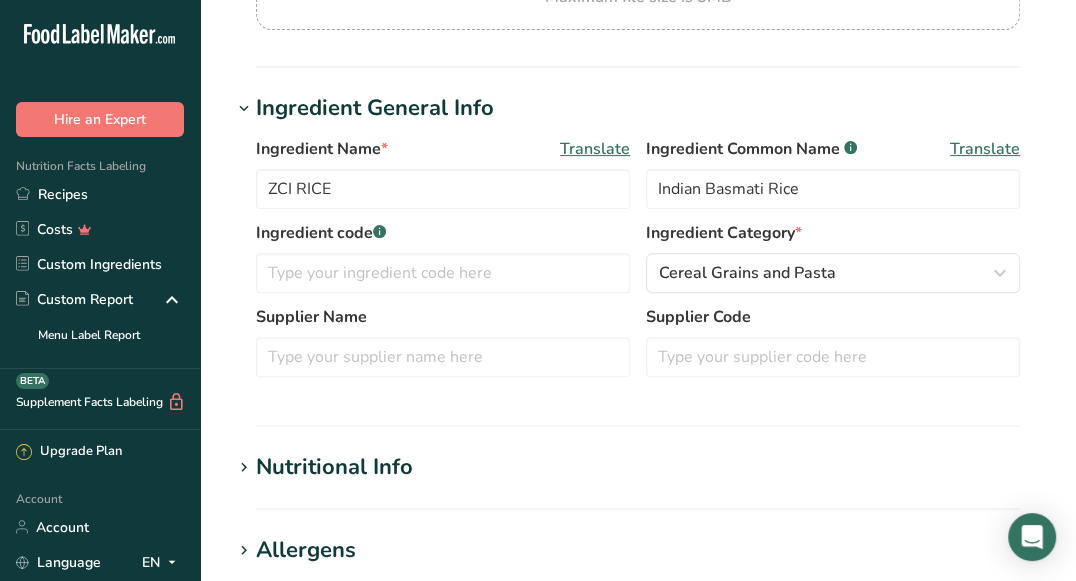 click on "Nutritional Info" at bounding box center (334, 467) 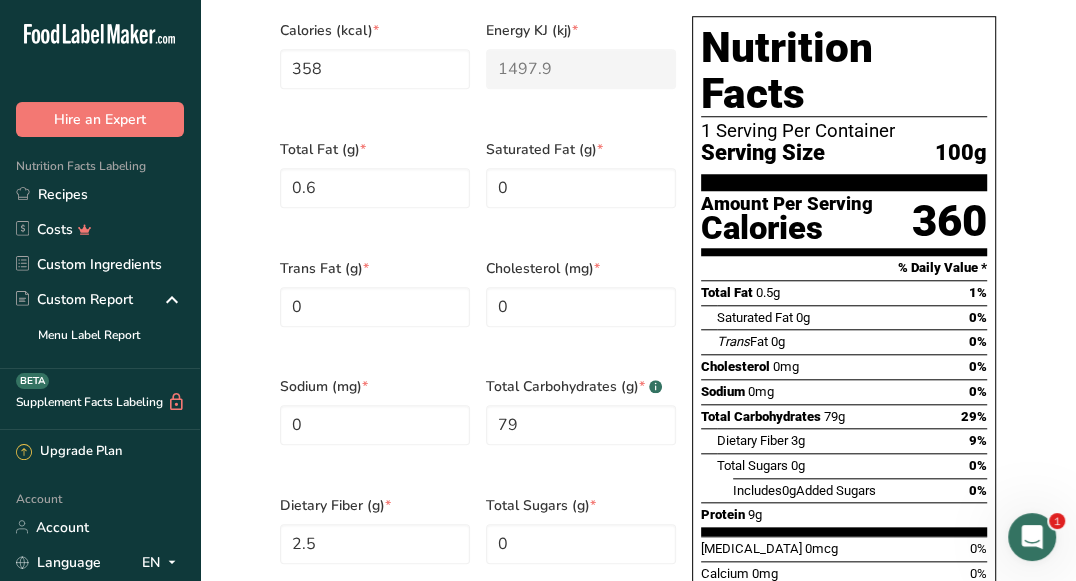 scroll, scrollTop: 0, scrollLeft: 0, axis: both 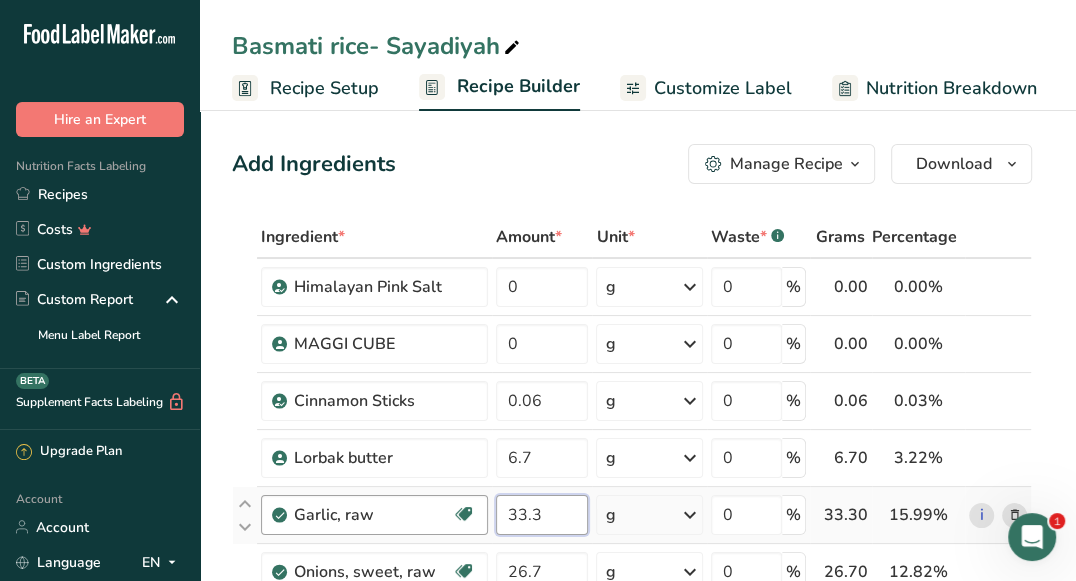 drag, startPoint x: 549, startPoint y: 502, endPoint x: 486, endPoint y: 502, distance: 63 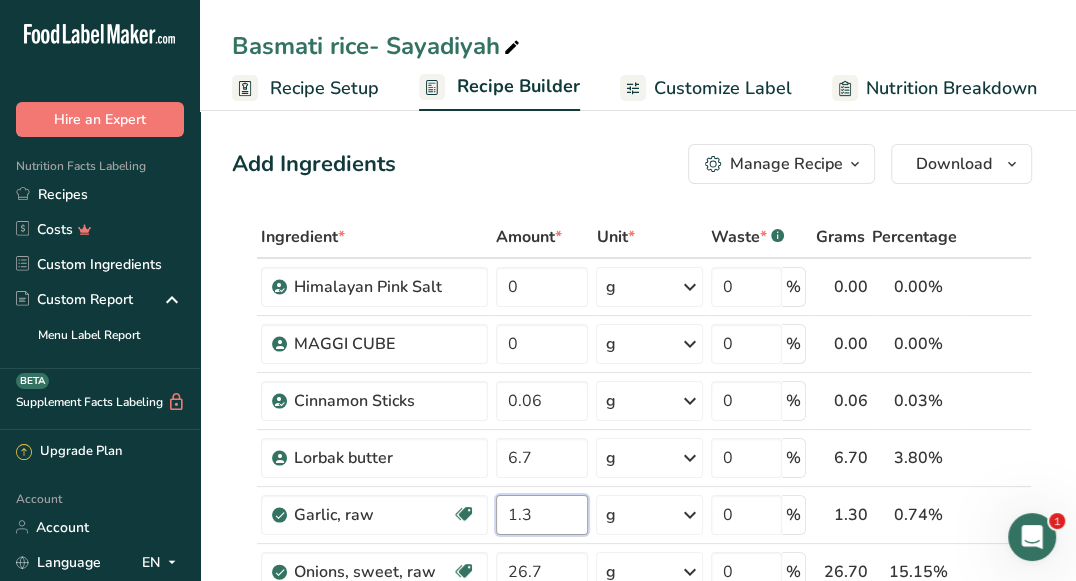 type on "1.3" 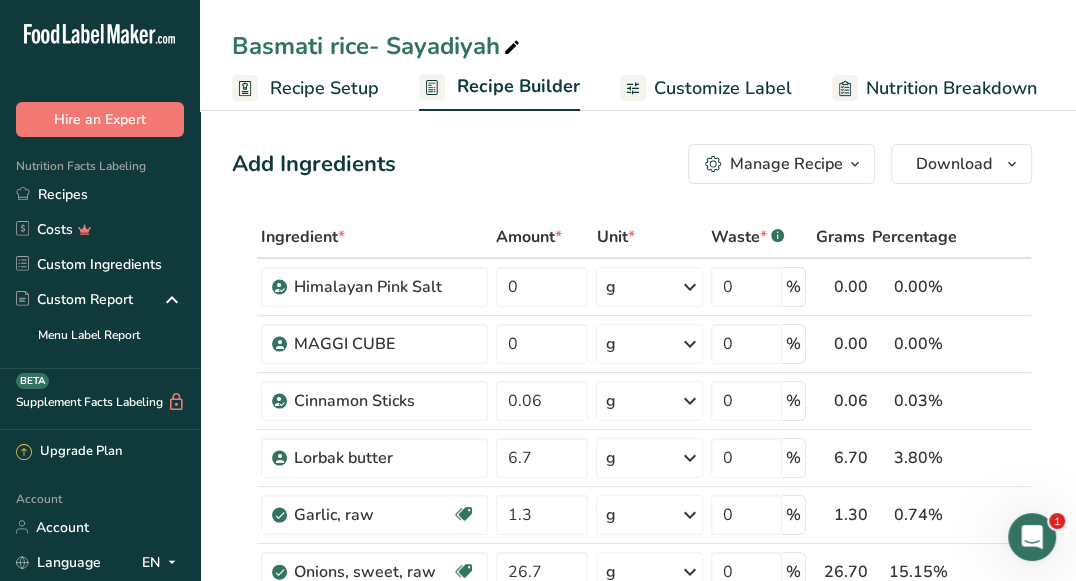 click on "Add Ingredients
Manage Recipe         Delete Recipe           Duplicate Recipe             Scale Recipe             Save as Sub-Recipe   .a-a{fill:#347362;}.b-a{fill:#fff;}                               Nutrition Breakdown                 Recipe Card
NEW
[MEDICAL_DATA] Pattern Report           Activity History
Download
Choose your preferred label style
Standard FDA label
Standard FDA label
The most common format for nutrition facts labels in compliance with the FDA's typeface, style and requirements
Tabular FDA label
A label format compliant with the FDA regulations presented in a tabular (horizontal) display.
Linear FDA label
A simple linear display for small sized packages.
Simplified FDA label" at bounding box center [638, 1425] 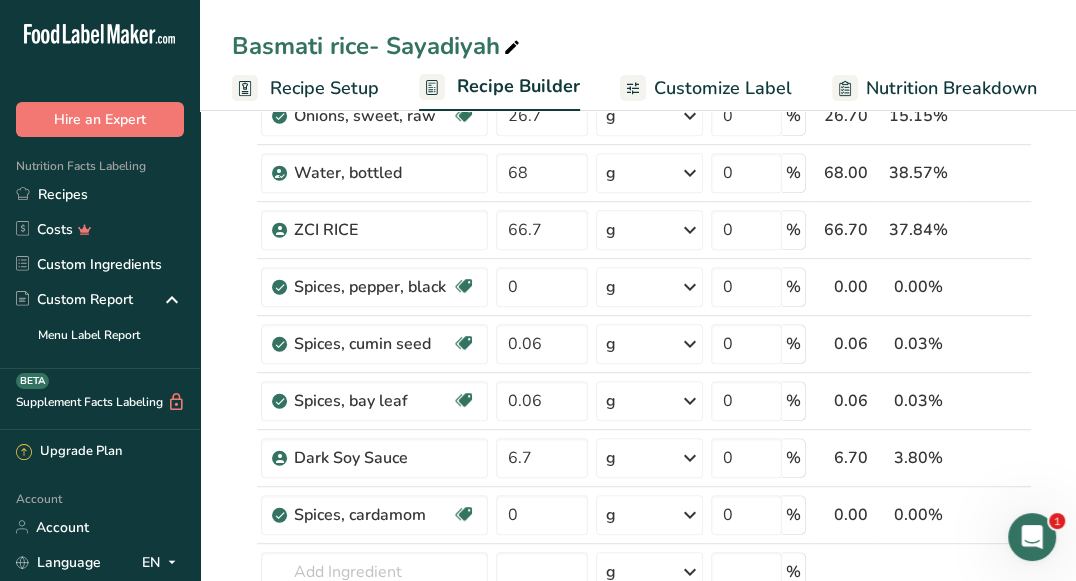 scroll, scrollTop: 452, scrollLeft: 0, axis: vertical 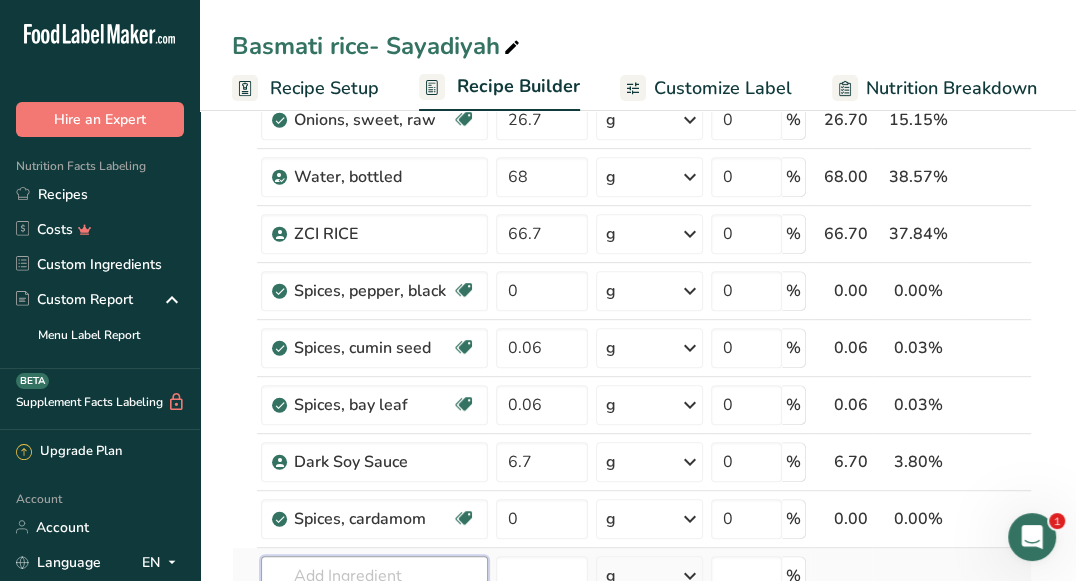 click at bounding box center (374, 576) 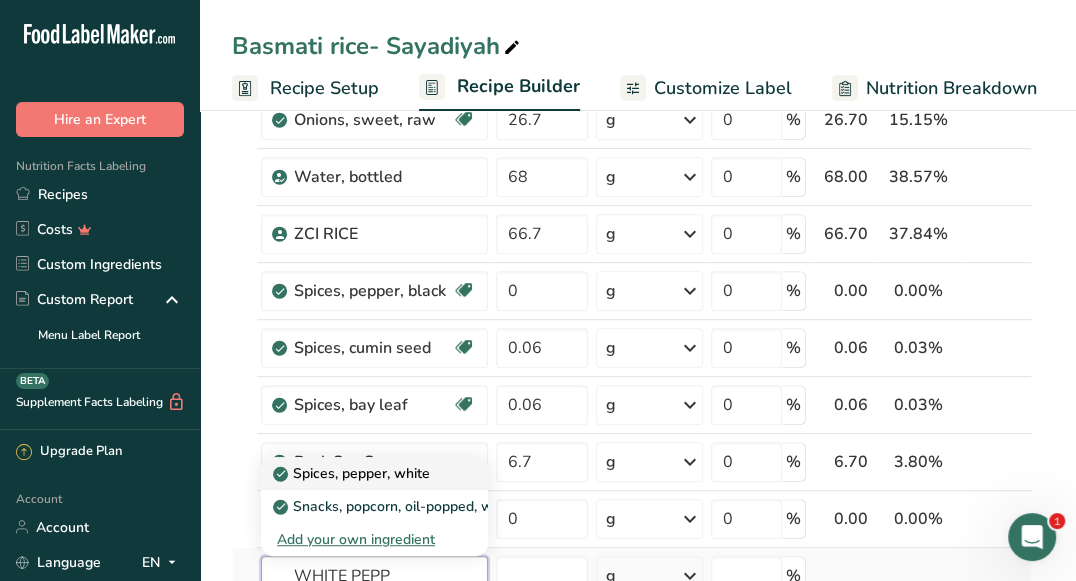 type on "WHITE PEPP" 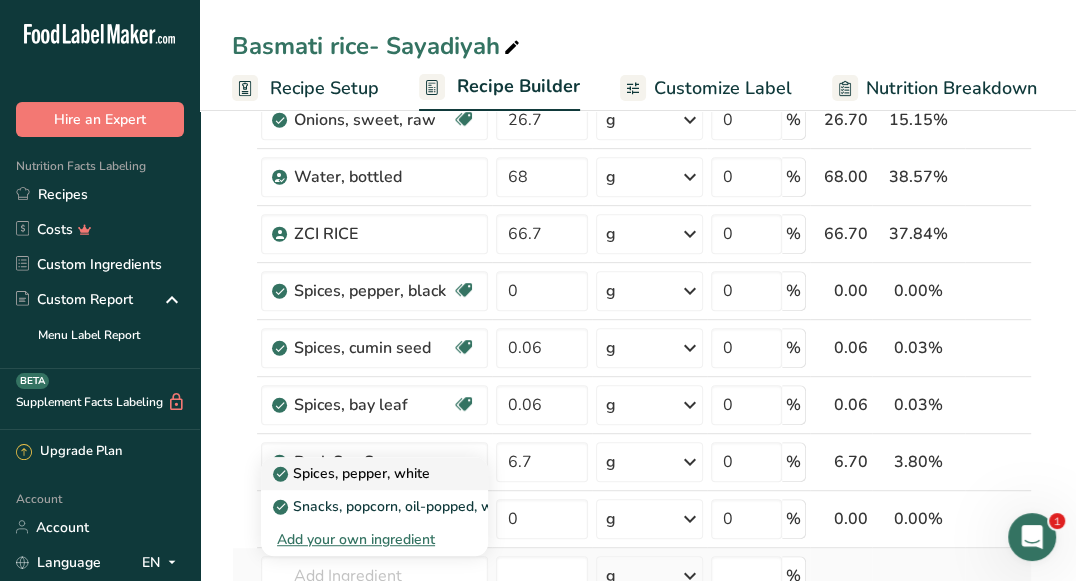 click on "Spices, pepper, white" at bounding box center (353, 473) 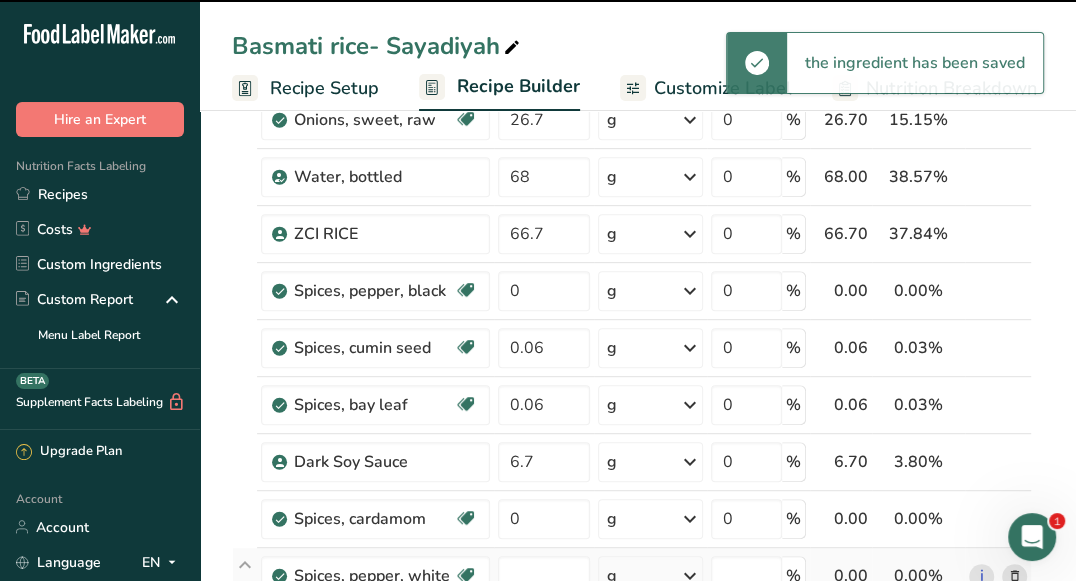 type on "0" 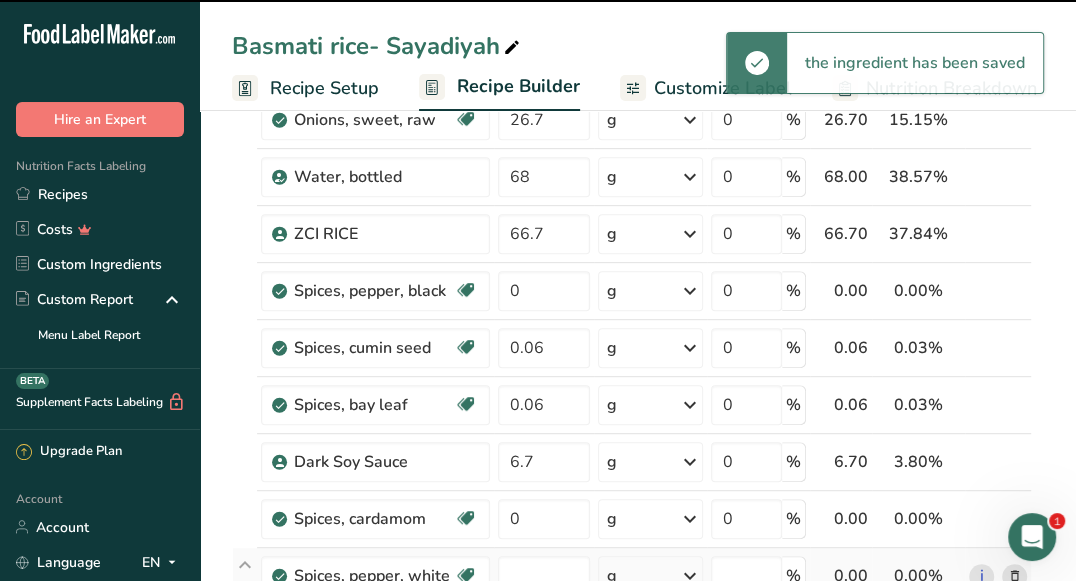 type on "0" 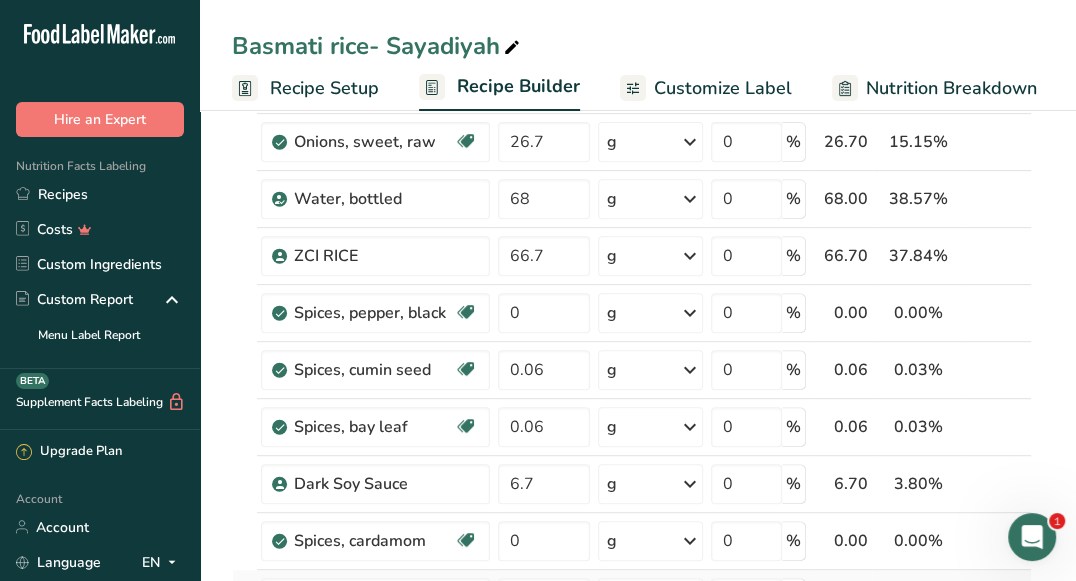 scroll, scrollTop: 431, scrollLeft: 0, axis: vertical 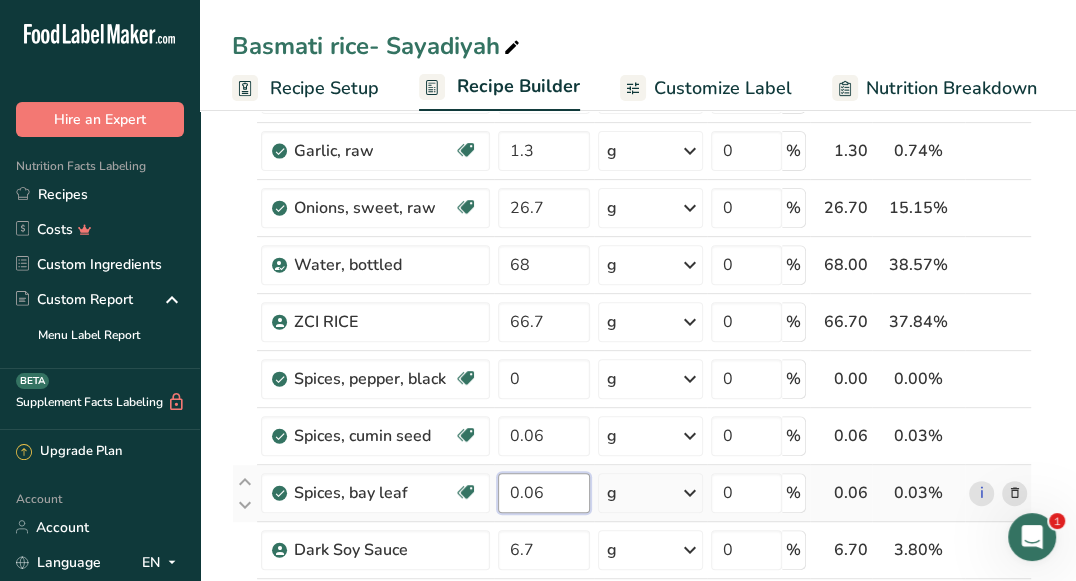 drag, startPoint x: 554, startPoint y: 496, endPoint x: 505, endPoint y: 485, distance: 50.219517 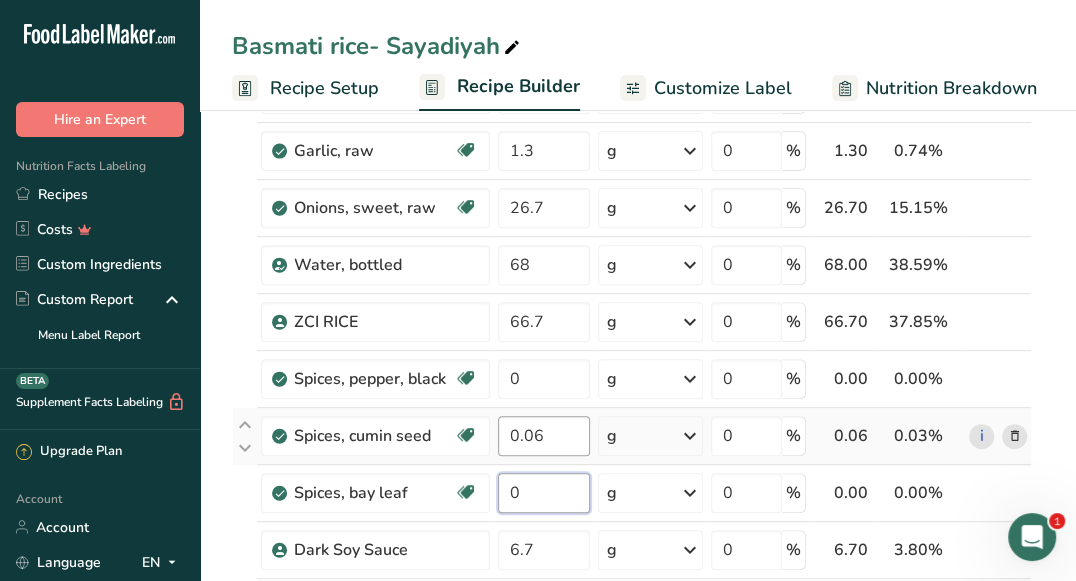 type on "0" 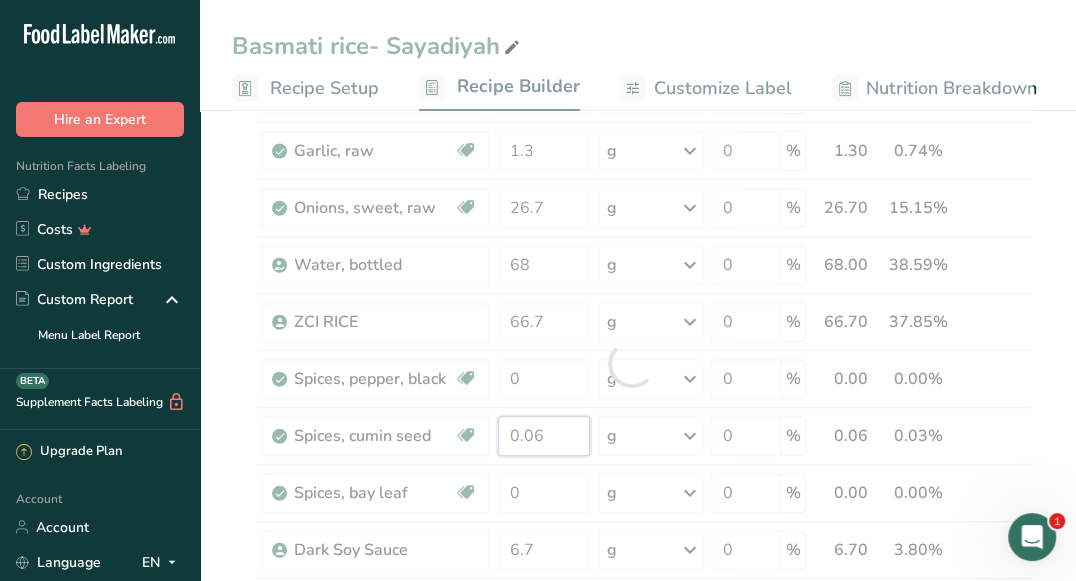 drag, startPoint x: 552, startPoint y: 432, endPoint x: 499, endPoint y: 431, distance: 53.009434 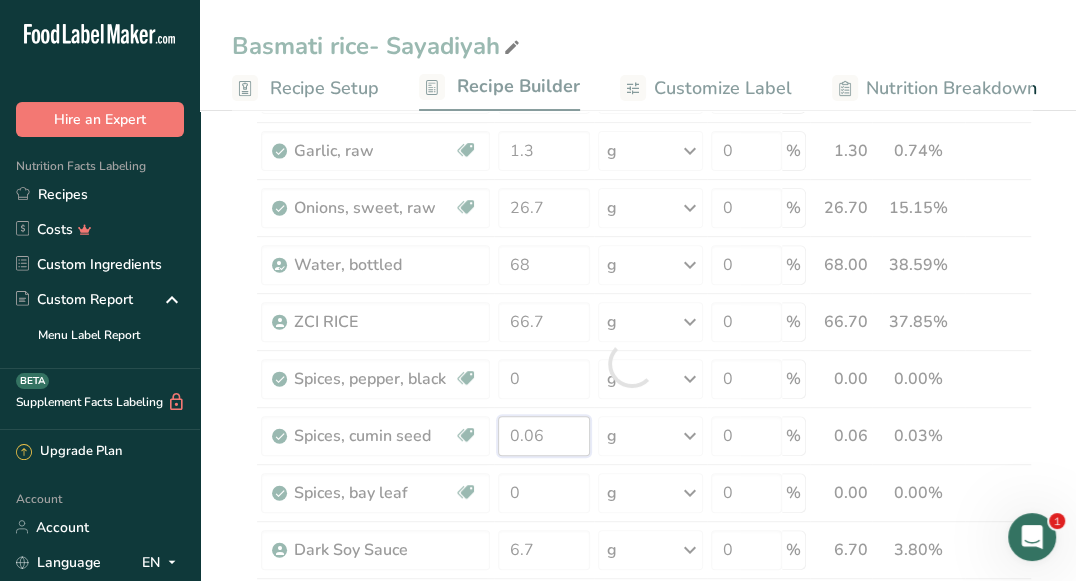 click on "Ingredient *
Amount *
Unit *
Waste *   .a-a{fill:#347362;}.b-a{fill:#fff;}          Grams
Percentage
Himalayan Pink Salt
0
g
Portions
1 Teaspoon
Weight Units
g
kg
mg
See more
Volume Units
l
Volume units require a density conversion. If you know your ingredient's density enter it below. Otherwise, click on "RIA" our AI Regulatory bot - she will be able to help you
lb/ft3
g/cm3
Confirm
mL
Volume units require a density conversion. If you know your ingredient's density enter it below. Otherwise, click on "RIA" our AI Regulatory bot - she will be able to help you" at bounding box center (632, 363) 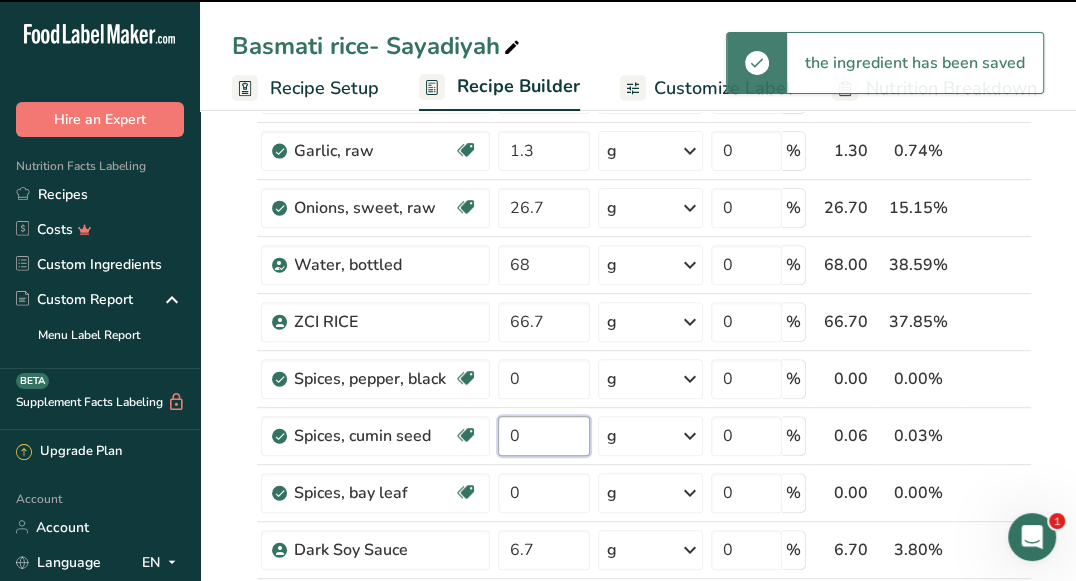type on "0.06" 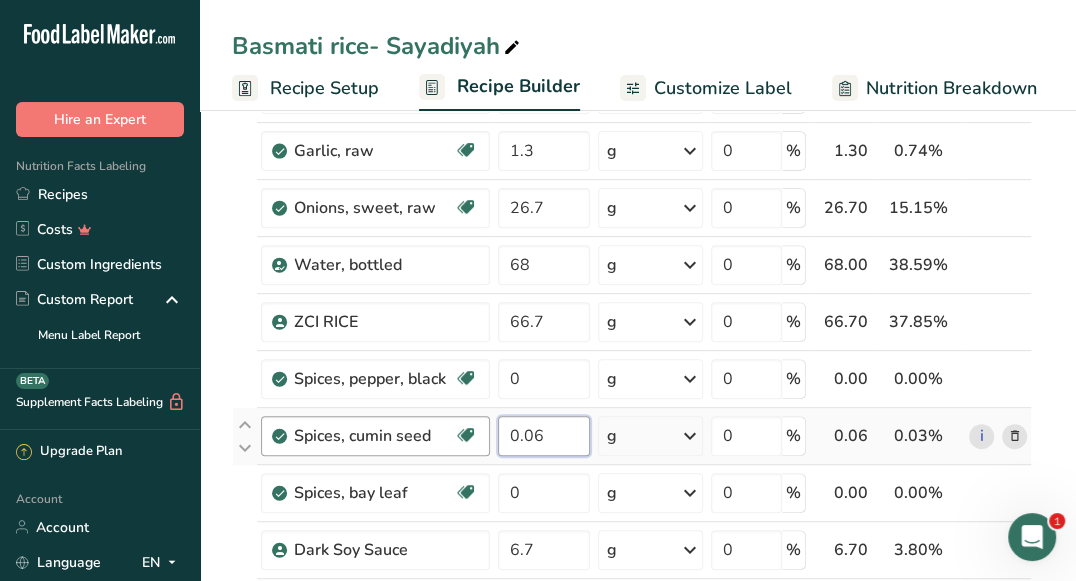 drag, startPoint x: 556, startPoint y: 419, endPoint x: 484, endPoint y: 422, distance: 72.06247 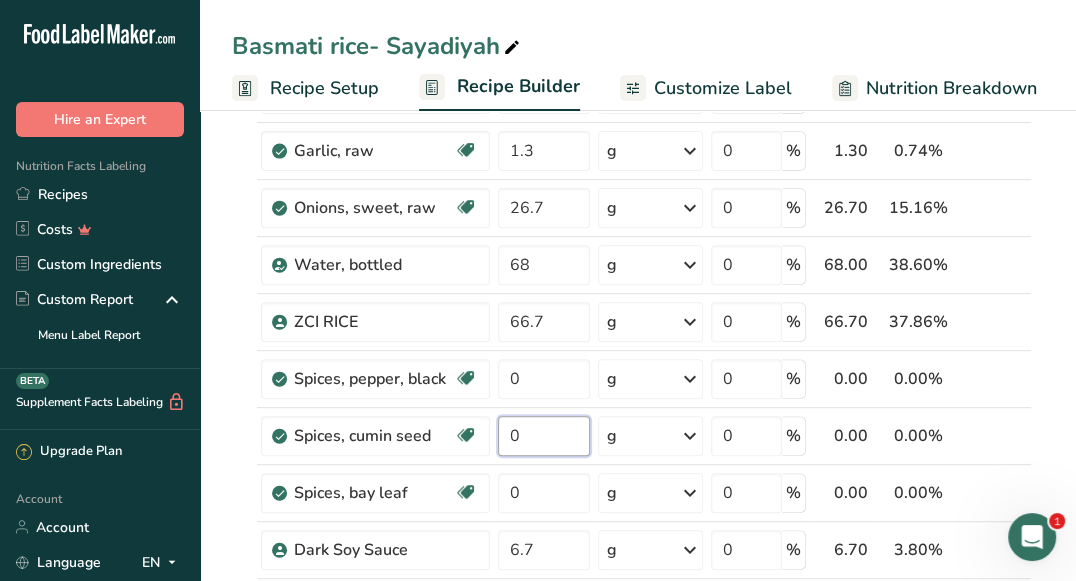 type on "0" 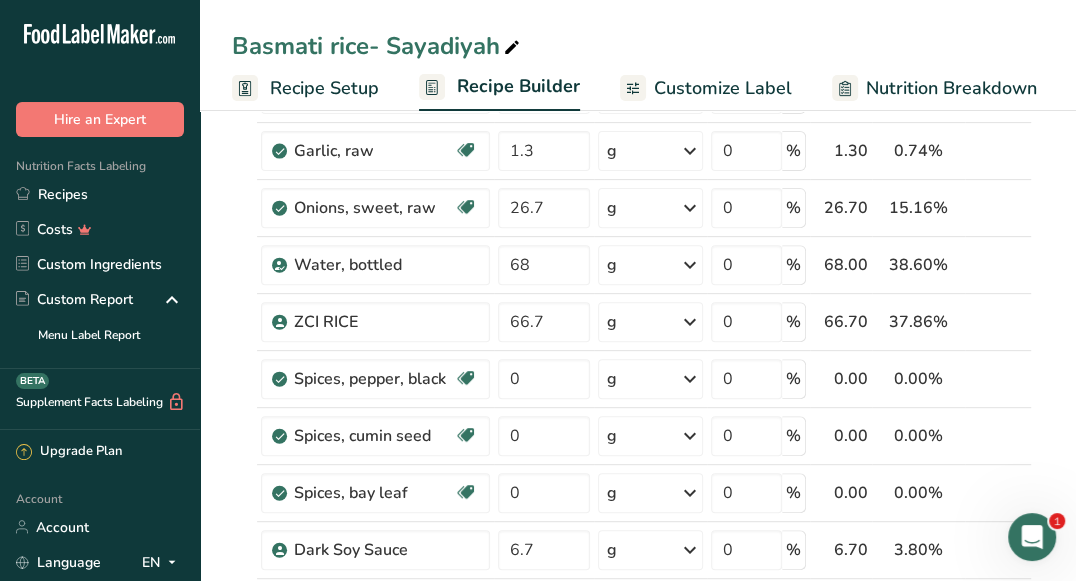 click on "Add Ingredients
Manage Recipe         Delete Recipe           Duplicate Recipe             Scale Recipe             Save as Sub-Recipe   .a-a{fill:#347362;}.b-a{fill:#fff;}                               Nutrition Breakdown                 Recipe Card
NEW
[MEDICAL_DATA] Pattern Report           Activity History
Download
Choose your preferred label style
Standard FDA label
Standard FDA label
The most common format for nutrition facts labels in compliance with the FDA's typeface, style and requirements
Tabular FDA label
A label format compliant with the FDA regulations presented in a tabular (horizontal) display.
Linear FDA label
A simple linear display for small sized packages.
Simplified FDA label" at bounding box center [638, 1099] 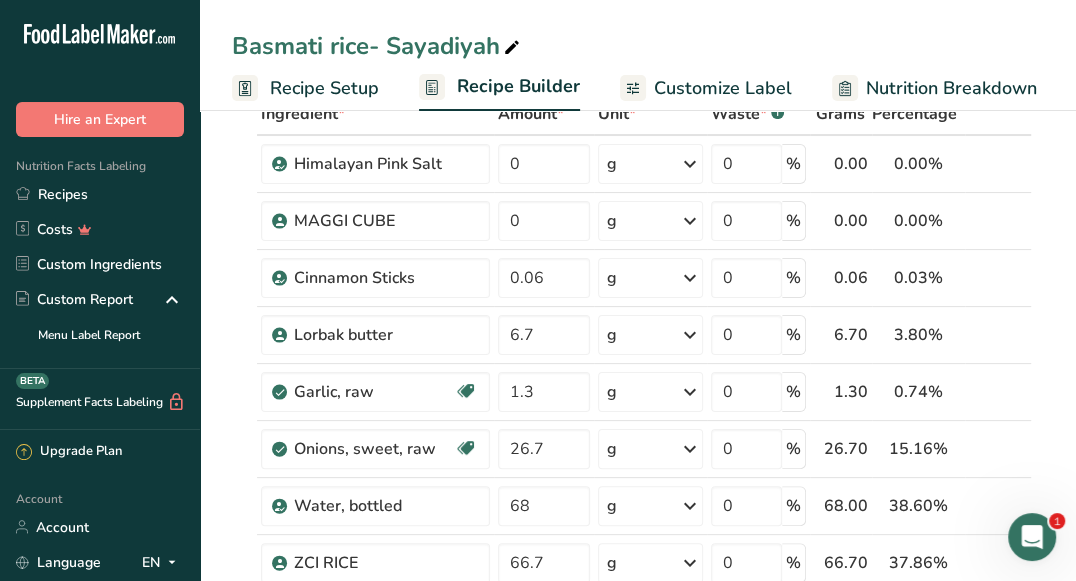scroll, scrollTop: 120, scrollLeft: 0, axis: vertical 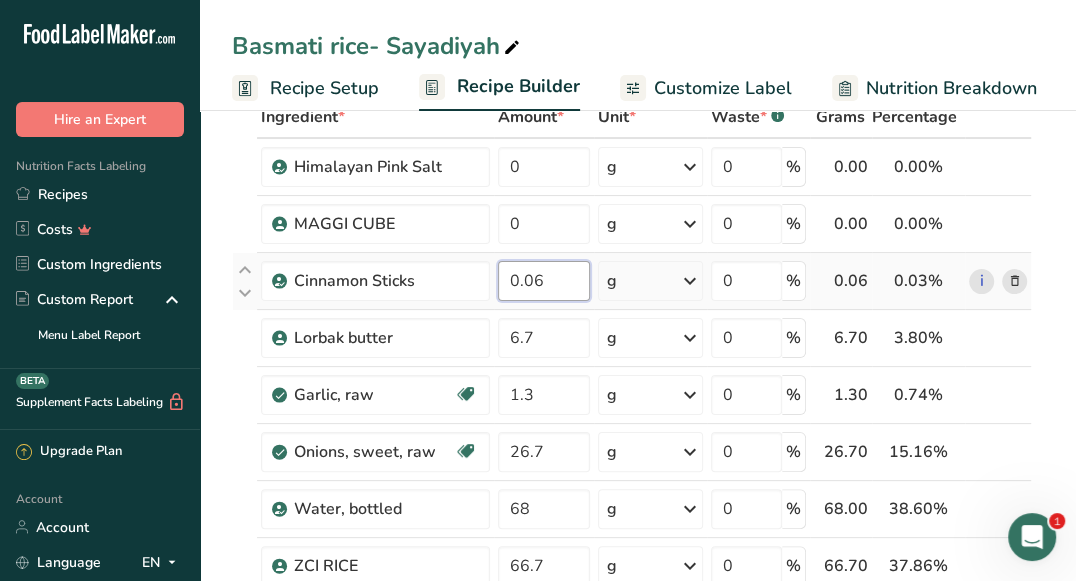 drag, startPoint x: 558, startPoint y: 276, endPoint x: 496, endPoint y: 274, distance: 62.03225 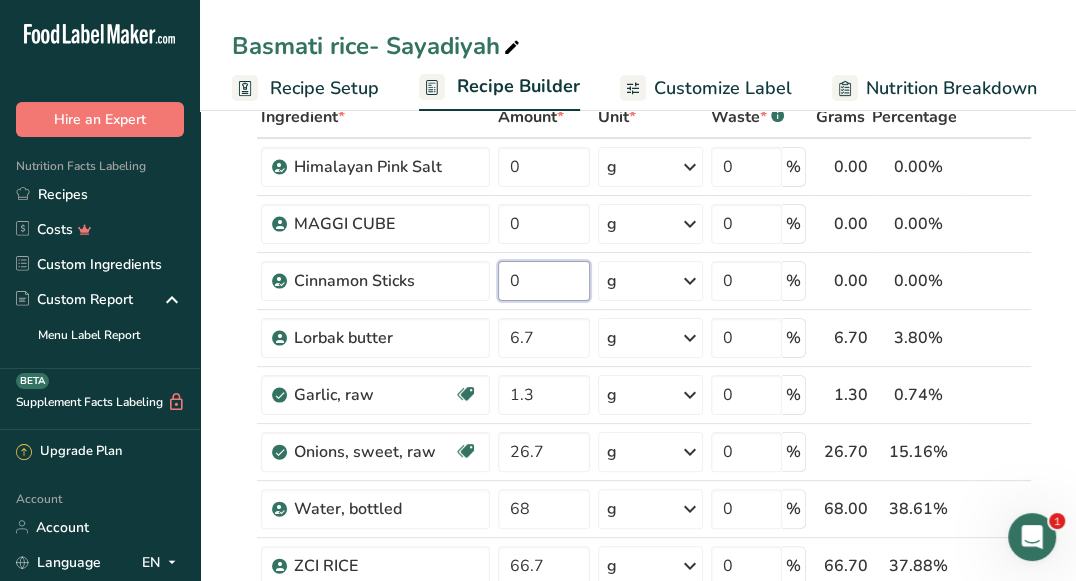 type on "0" 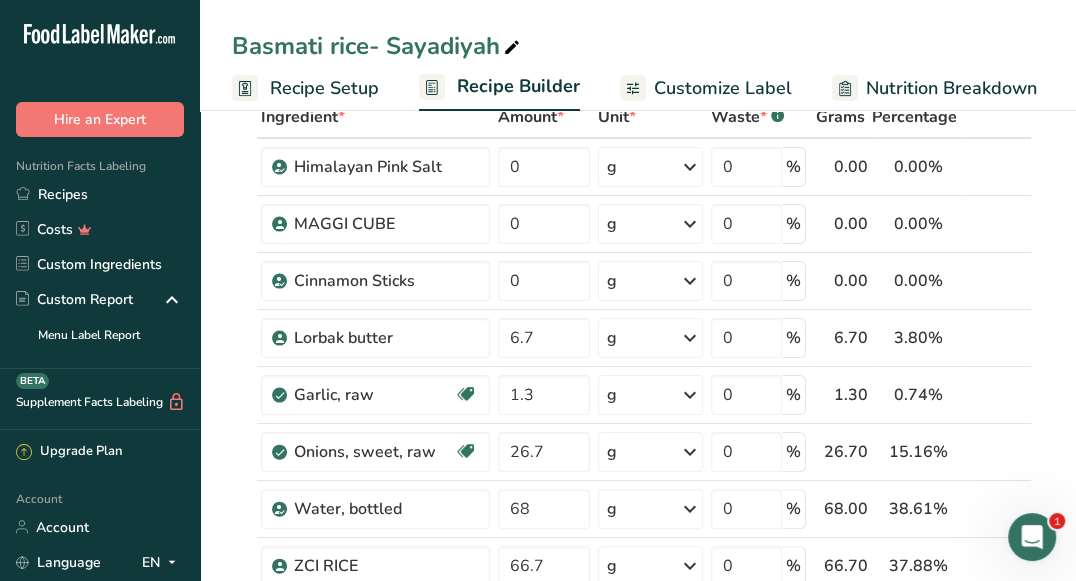 click on "Add Ingredients
Manage Recipe         Delete Recipe           Duplicate Recipe             Scale Recipe             Save as Sub-Recipe   .a-a{fill:#347362;}.b-a{fill:#fff;}                               Nutrition Breakdown                 Recipe Card
NEW
[MEDICAL_DATA] Pattern Report           Activity History
Download
Choose your preferred label style
Standard FDA label
Standard FDA label
The most common format for nutrition facts labels in compliance with the FDA's typeface, style and requirements
Tabular FDA label
A label format compliant with the FDA regulations presented in a tabular (horizontal) display.
Linear FDA label
A simple linear display for small sized packages.
Simplified FDA label" at bounding box center (638, 1343) 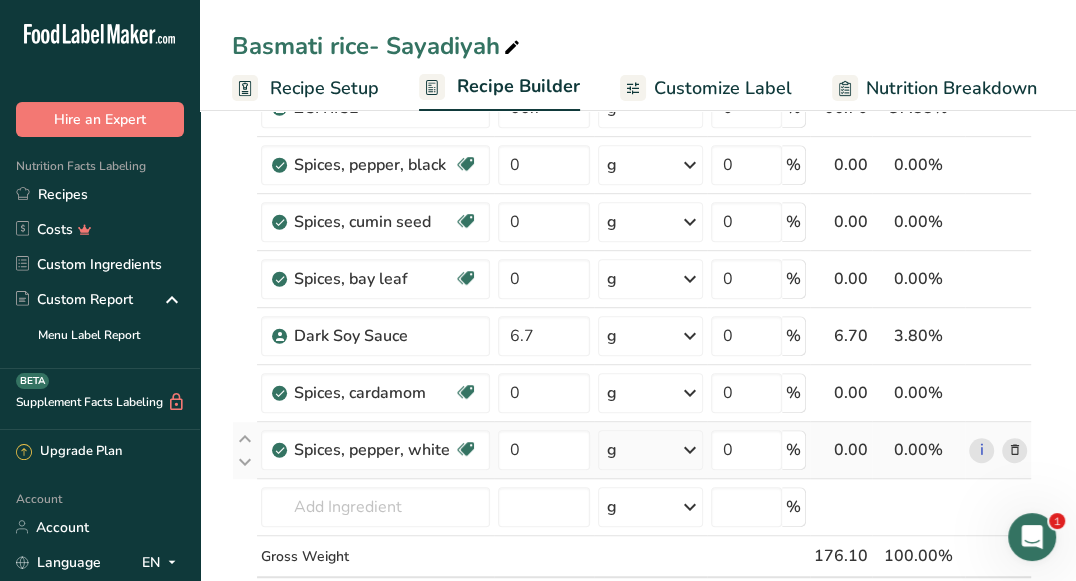 scroll, scrollTop: 541, scrollLeft: 0, axis: vertical 